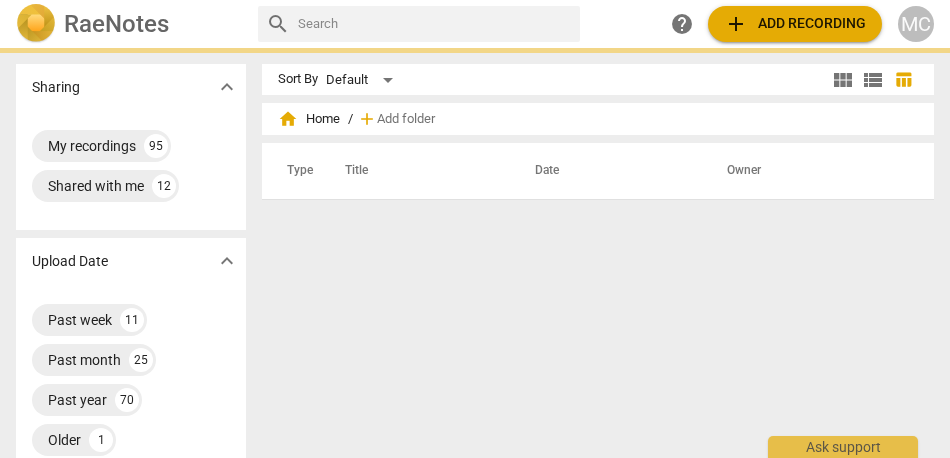 scroll, scrollTop: 0, scrollLeft: 0, axis: both 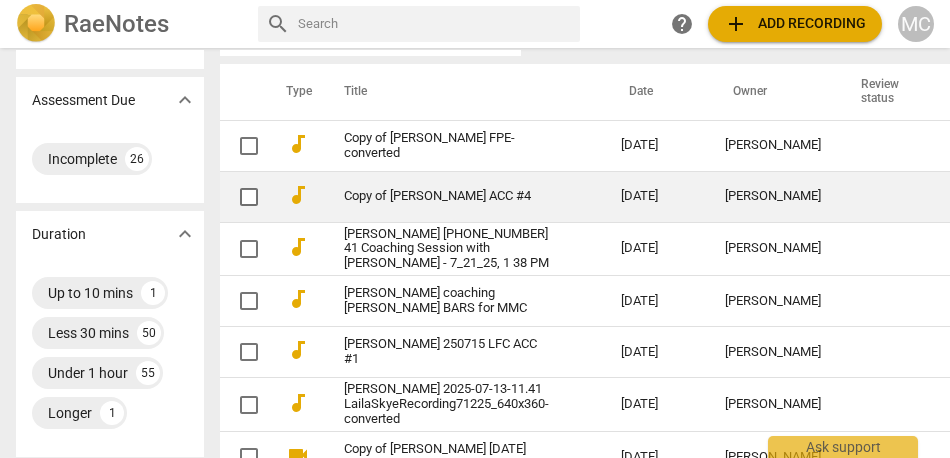 click on "Copy of [PERSON_NAME] ACC #4" at bounding box center (446, 196) 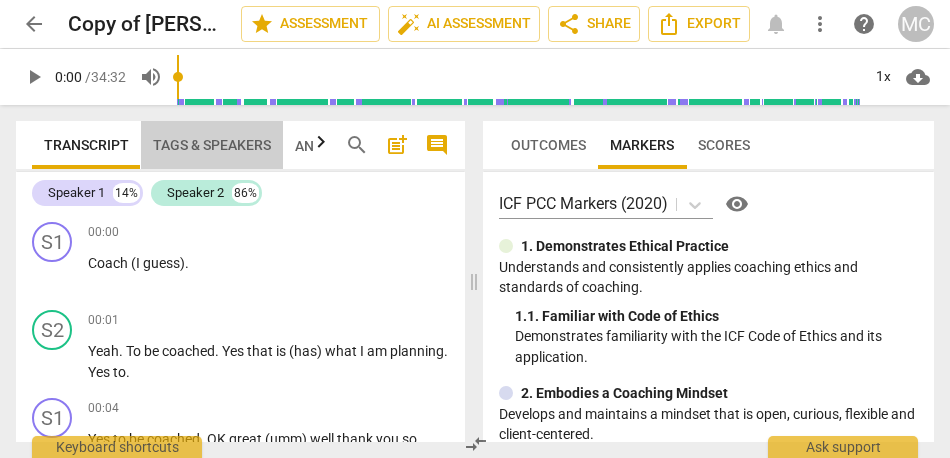 click on "Tags & Speakers" at bounding box center [212, 145] 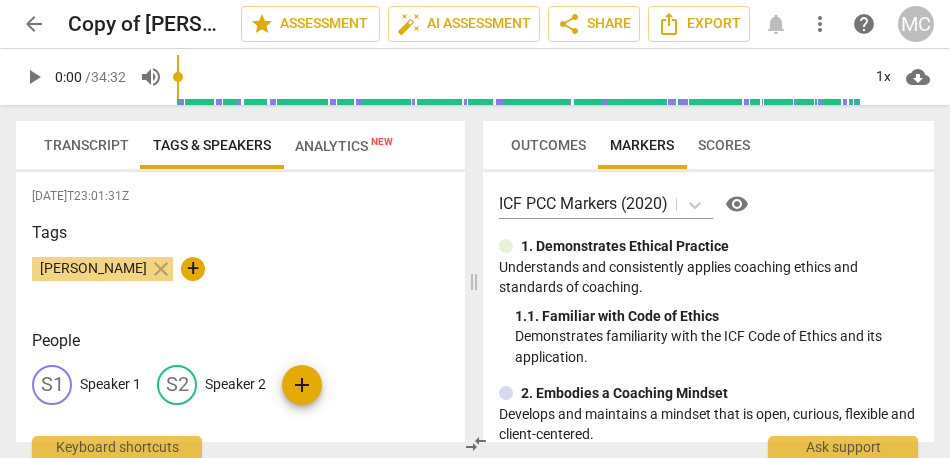 click on "S1 Speaker 1" at bounding box center (86, 385) 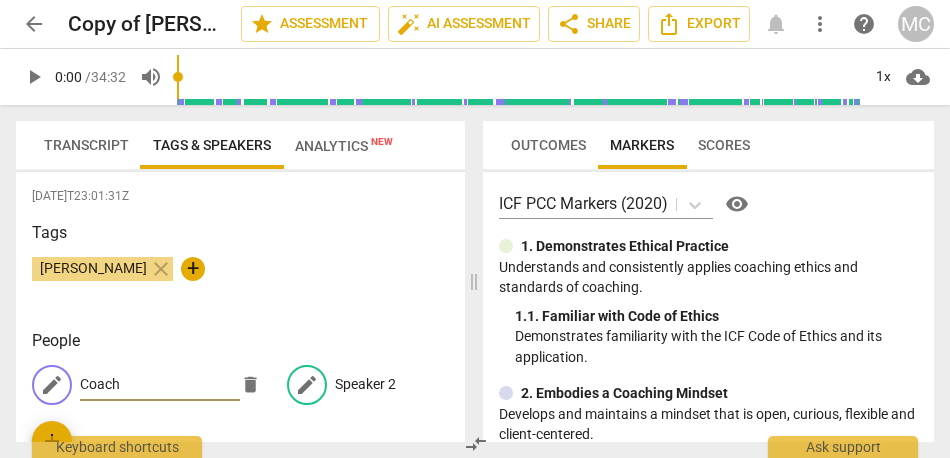 type on "Coach" 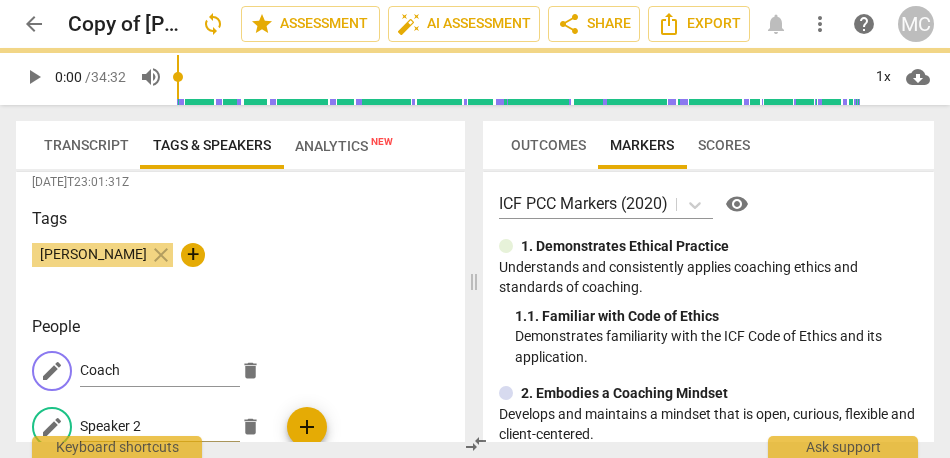 type on "c" 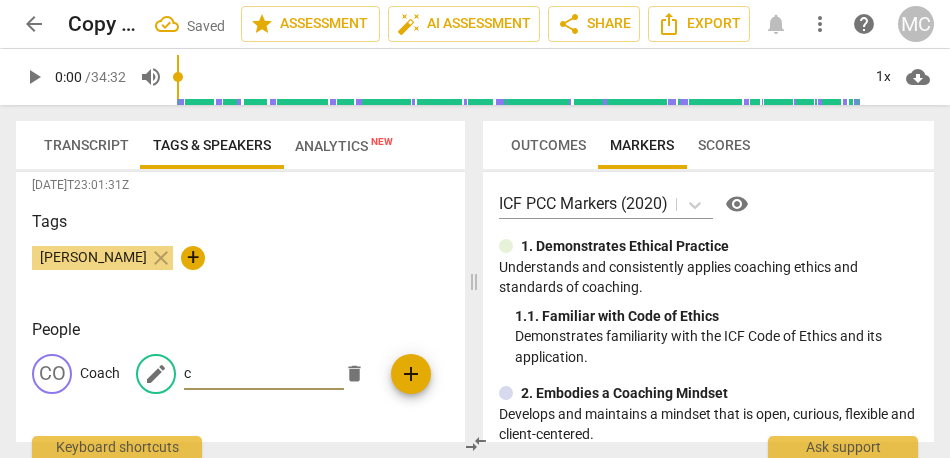 scroll, scrollTop: 10, scrollLeft: 0, axis: vertical 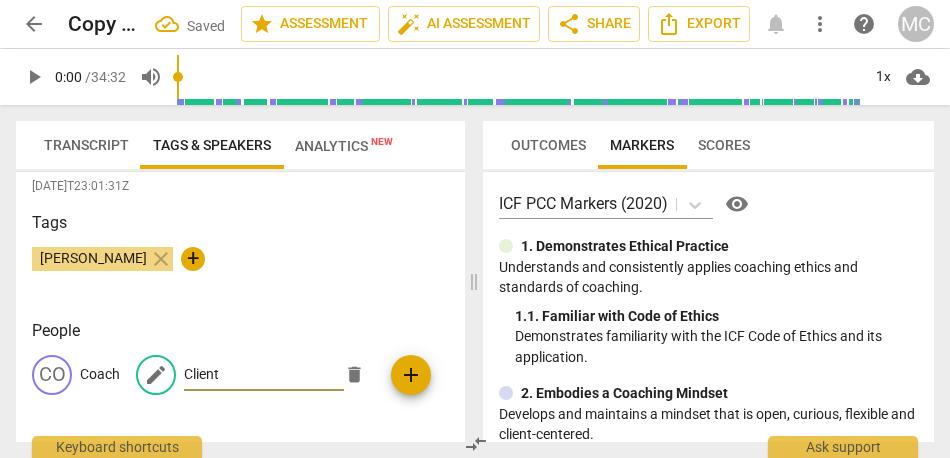 type on "Client" 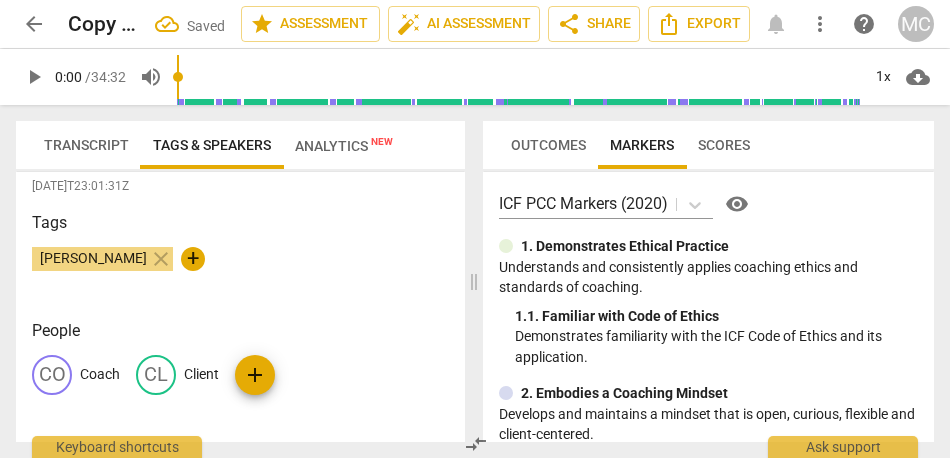 click on "Transcript" at bounding box center (86, 145) 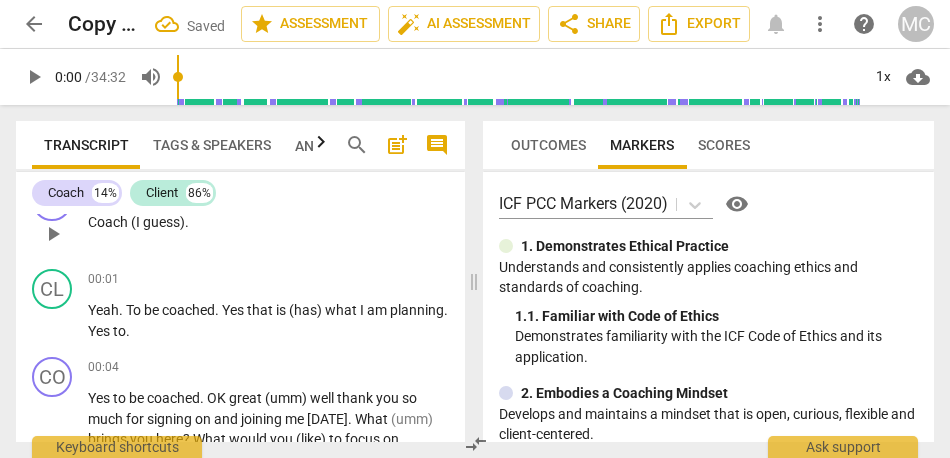 scroll, scrollTop: 42, scrollLeft: 0, axis: vertical 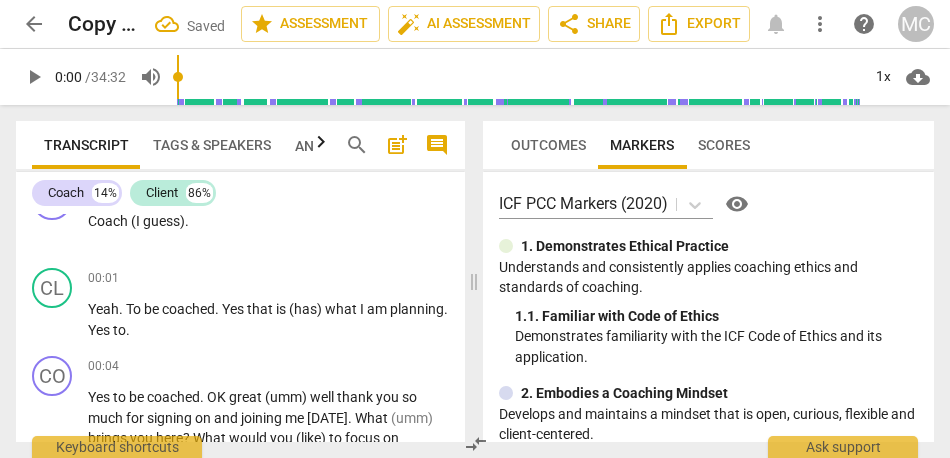click on "comment" at bounding box center (437, 145) 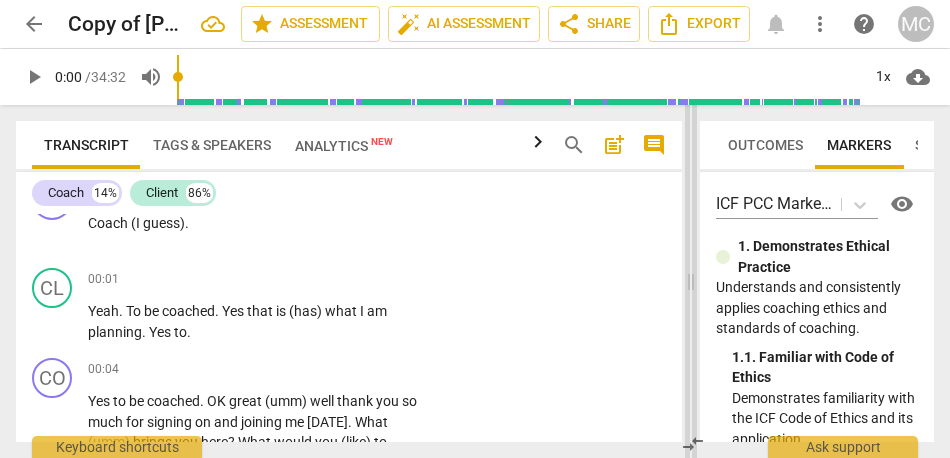 drag, startPoint x: 438, startPoint y: 292, endPoint x: 751, endPoint y: 284, distance: 313.10223 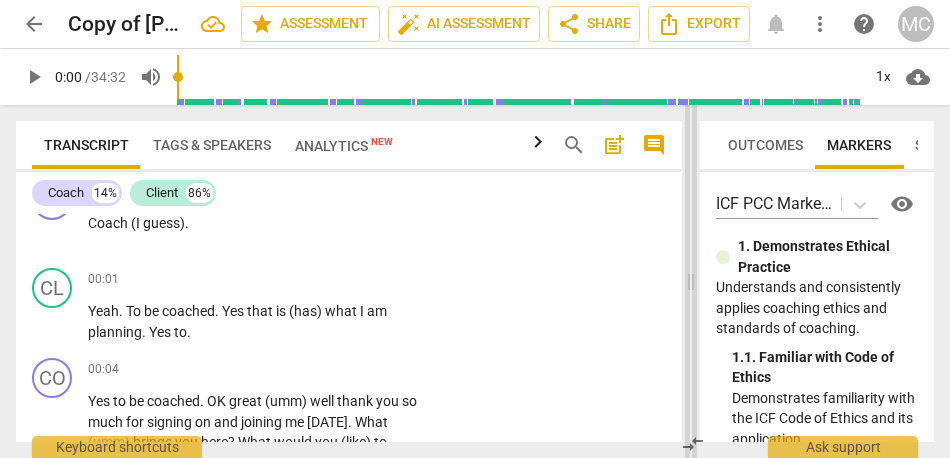 click at bounding box center [691, 281] 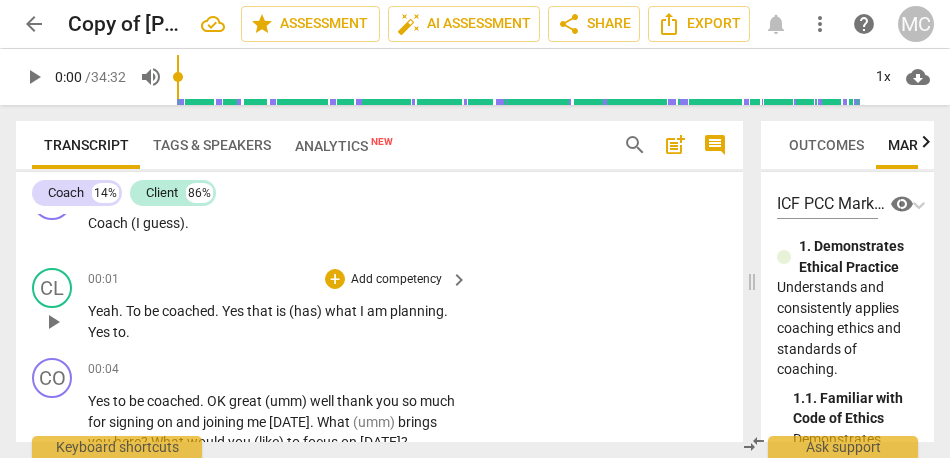 scroll, scrollTop: 0, scrollLeft: 0, axis: both 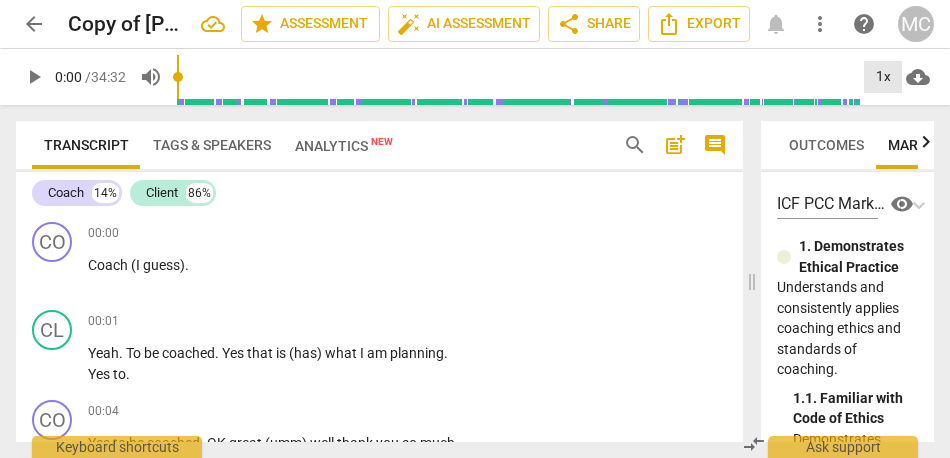 click on "1x" at bounding box center (883, 77) 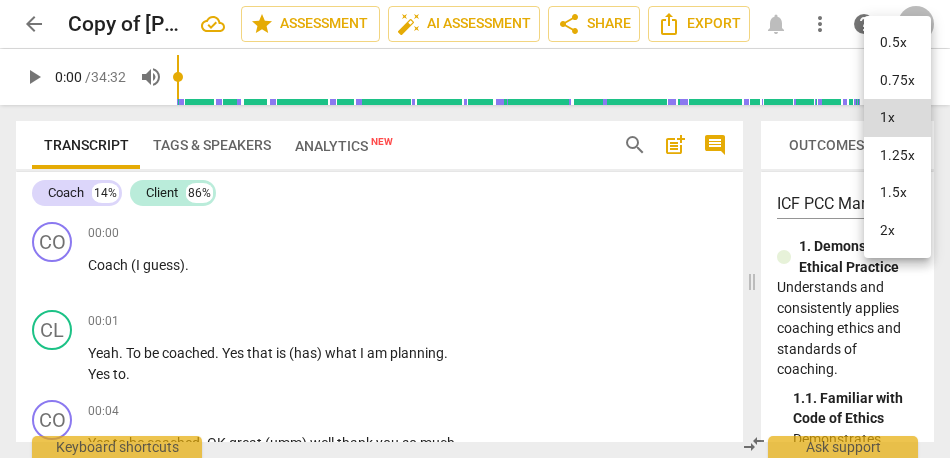 click on "1.25x" at bounding box center [897, 156] 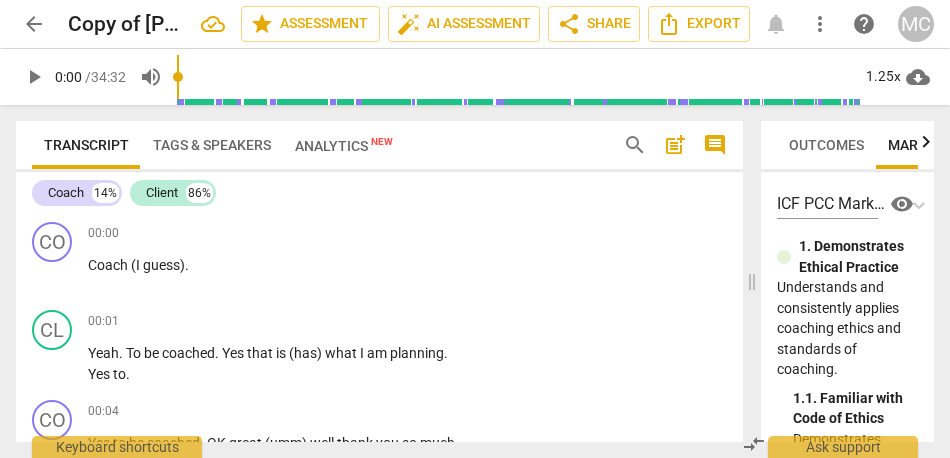 click on "play_arrow" at bounding box center (34, 77) 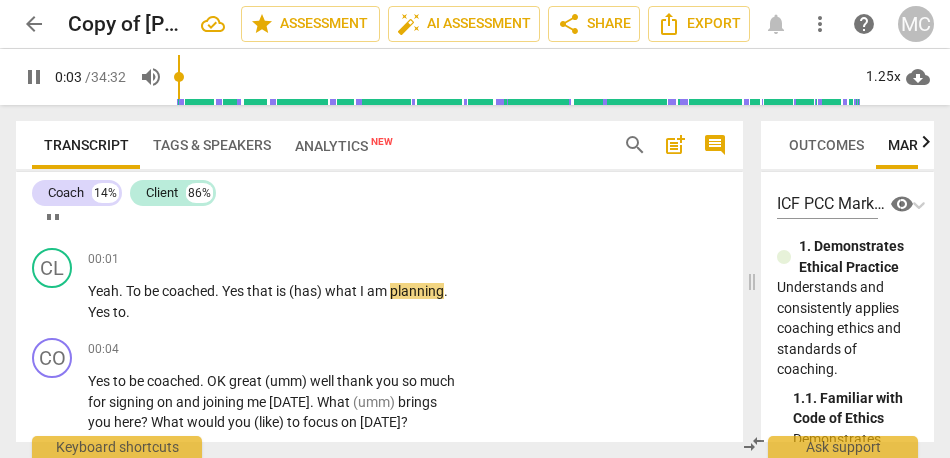 scroll, scrollTop: 70, scrollLeft: 0, axis: vertical 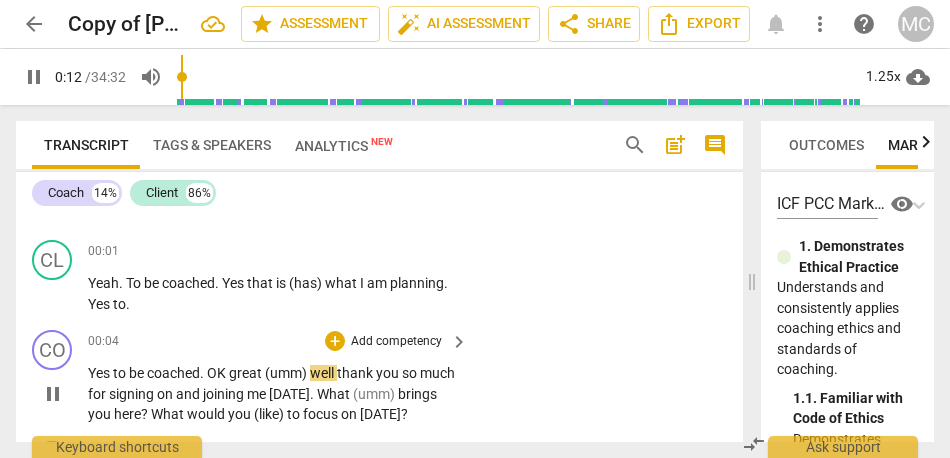 type on "13" 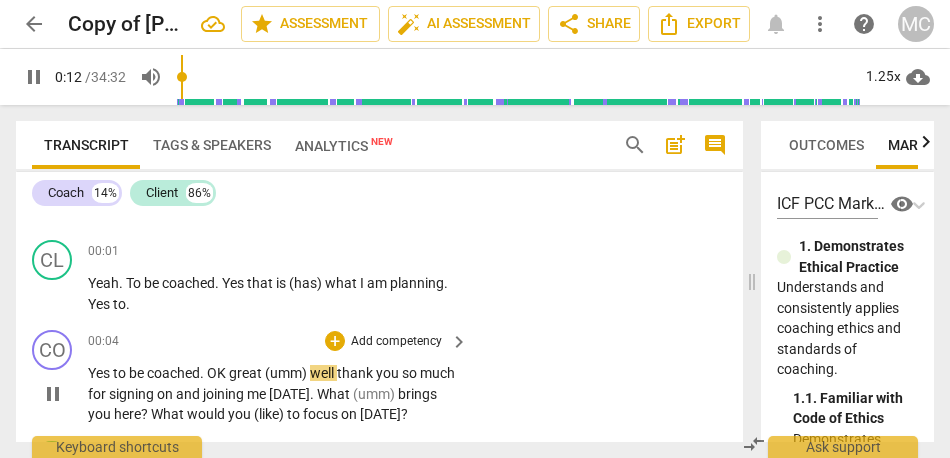 type 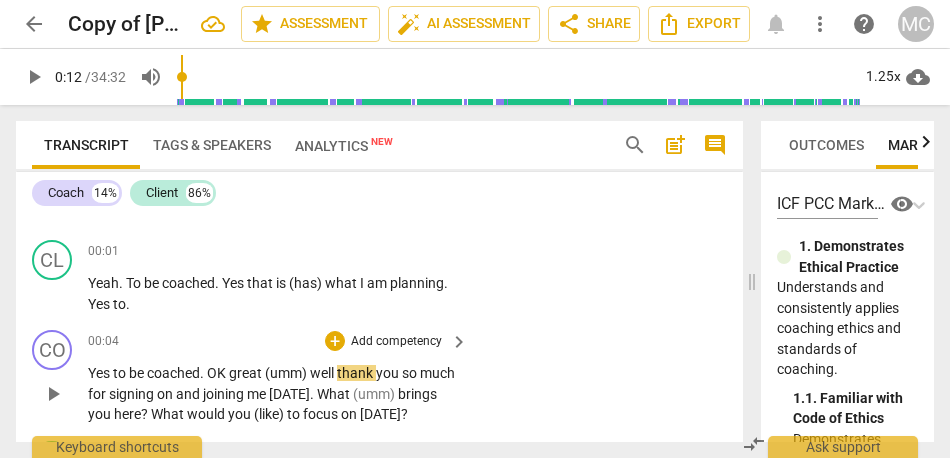 click on "thank" at bounding box center (356, 373) 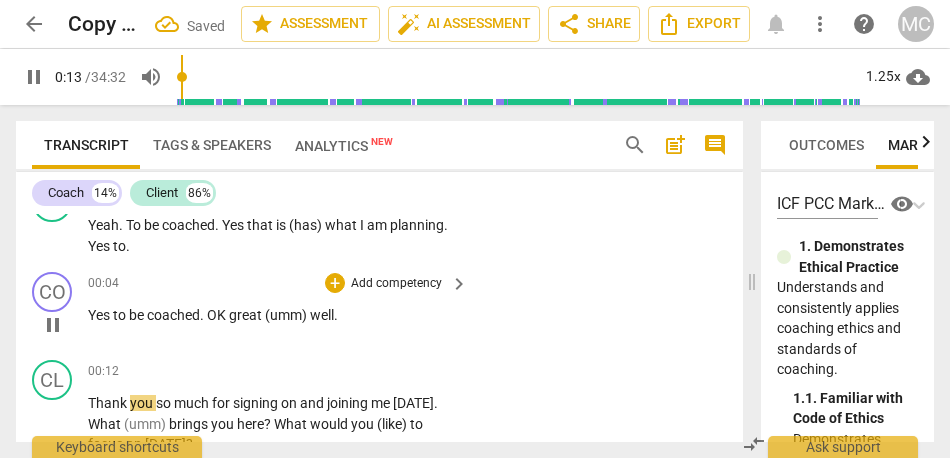 scroll, scrollTop: 130, scrollLeft: 0, axis: vertical 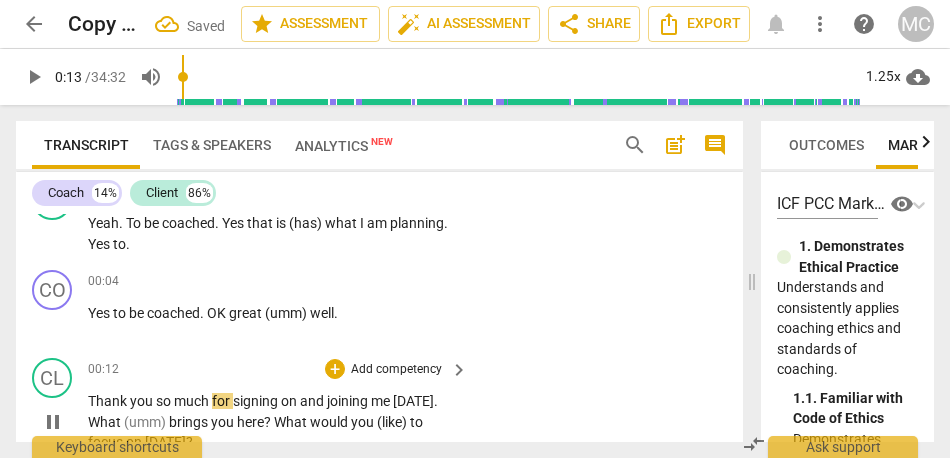 type on "14" 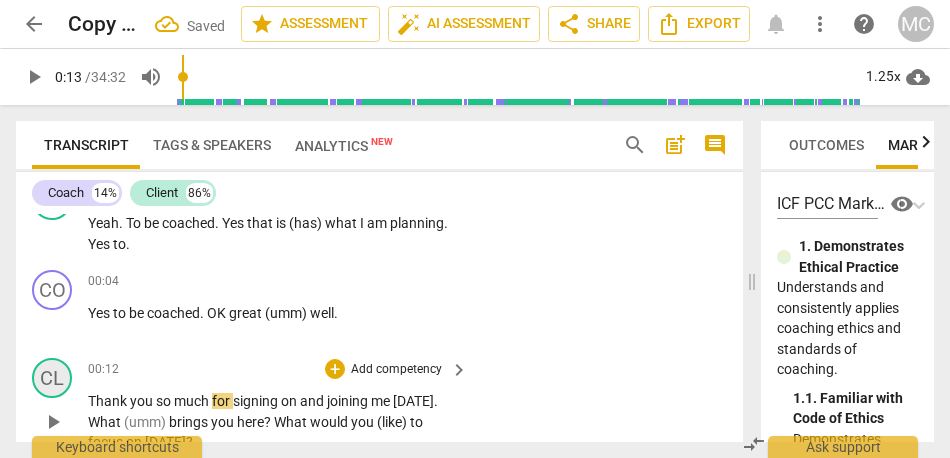 click on "CL" at bounding box center (52, 378) 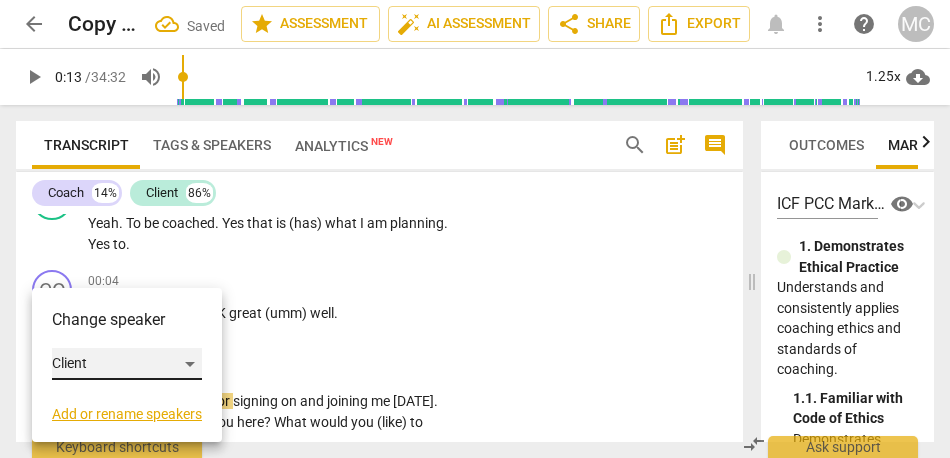 click on "Client" at bounding box center (127, 364) 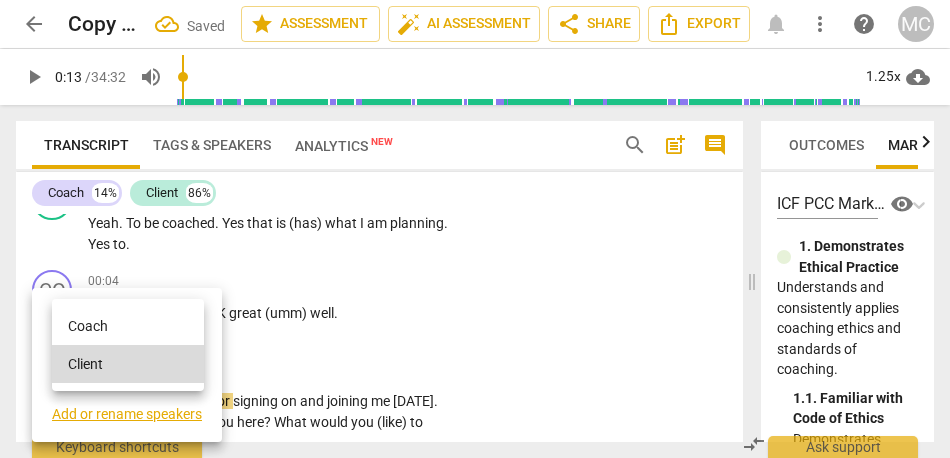 click on "Coach" at bounding box center (128, 326) 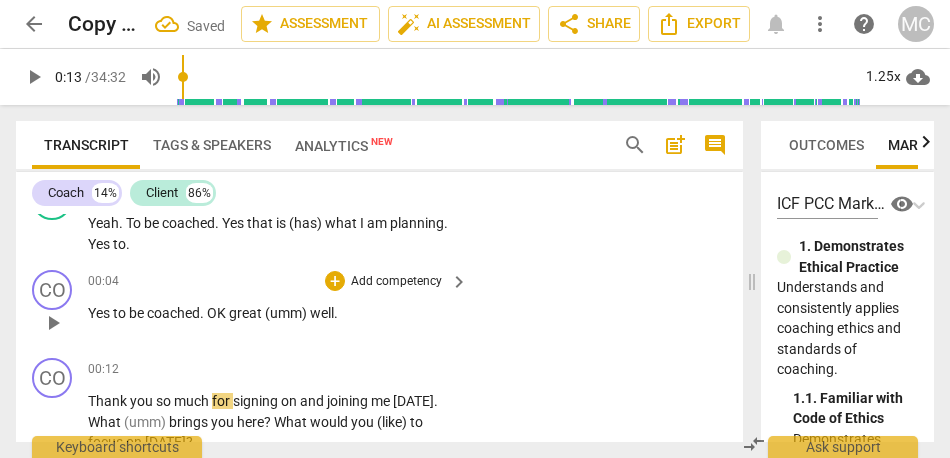 scroll, scrollTop: 0, scrollLeft: 0, axis: both 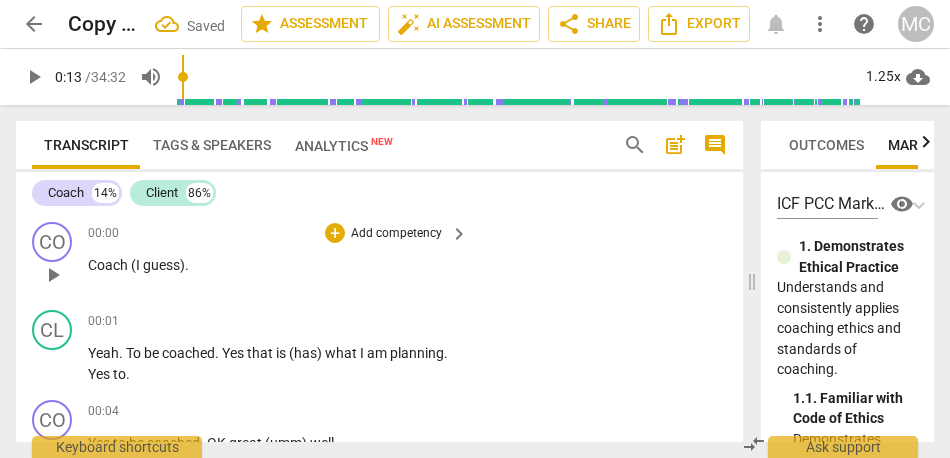 click on "Coach" at bounding box center (109, 265) 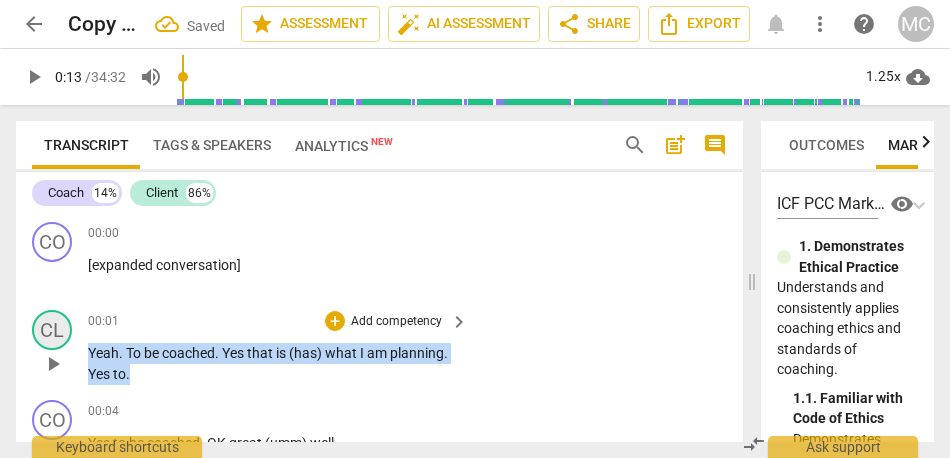 drag, startPoint x: 142, startPoint y: 376, endPoint x: 40, endPoint y: 333, distance: 110.69327 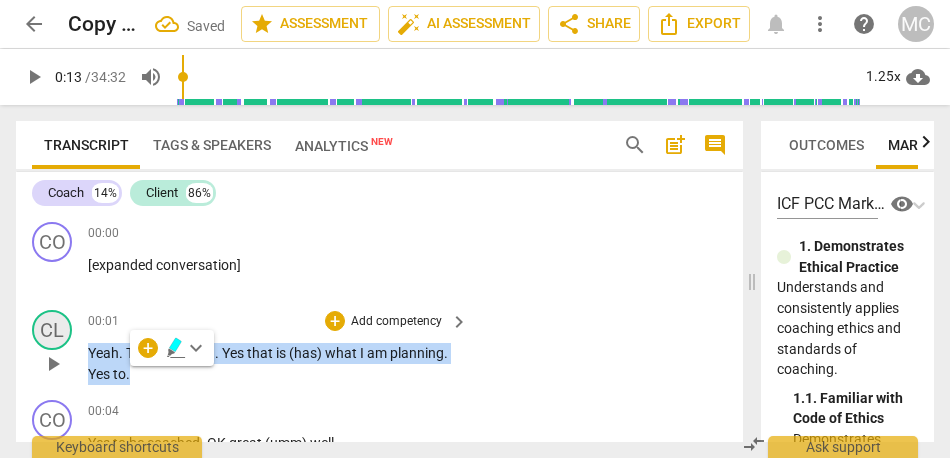 type 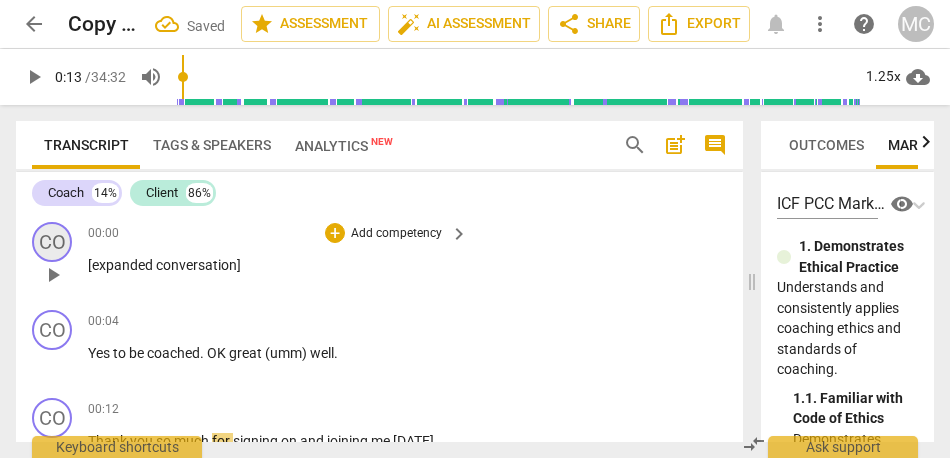 click on "CO" at bounding box center (52, 242) 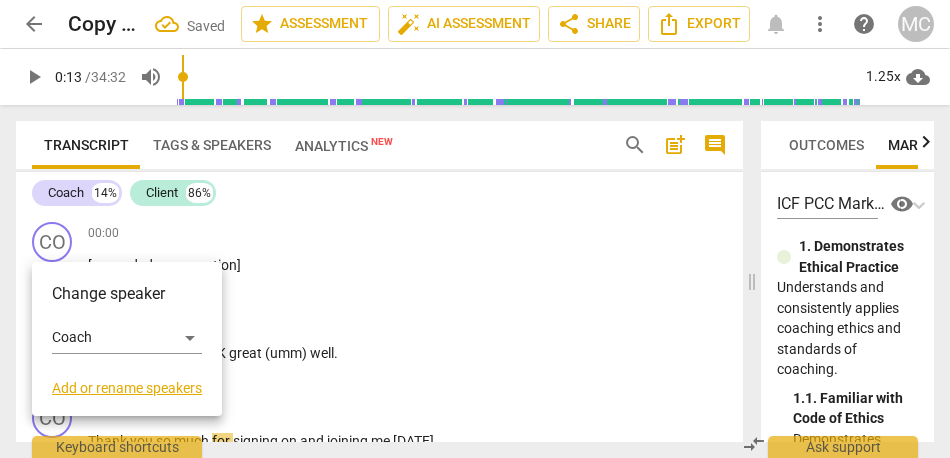 click on "Change speaker Coach Add or rename speakers" at bounding box center [127, 339] 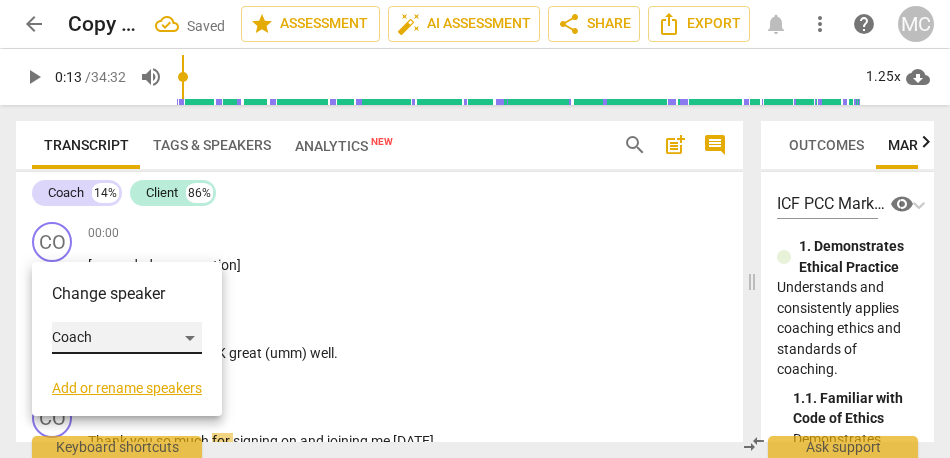 click on "Coach" at bounding box center (127, 338) 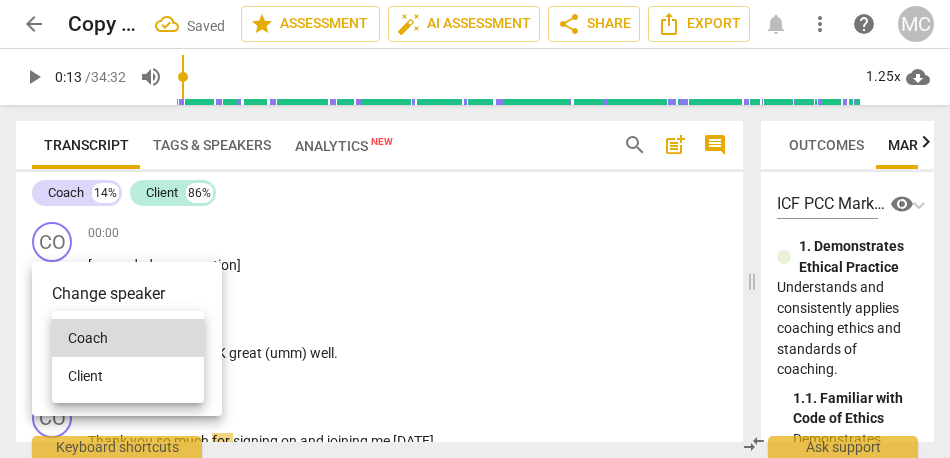 click on "Client" at bounding box center [128, 376] 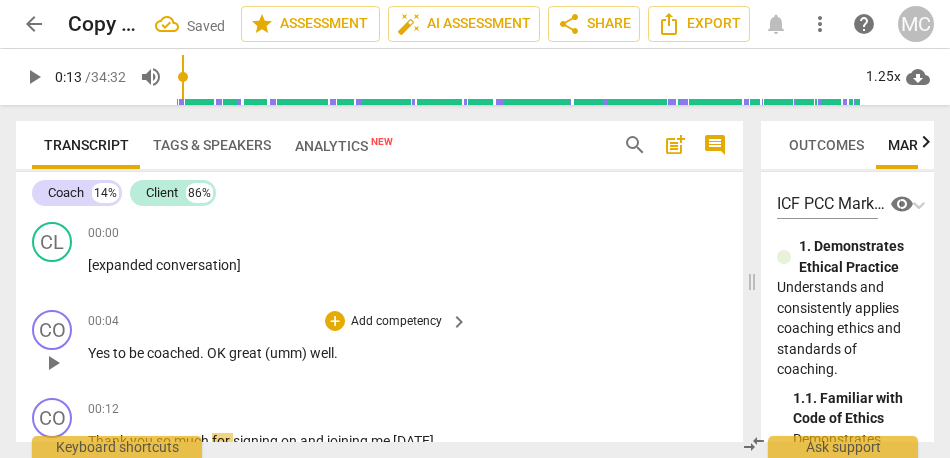 scroll, scrollTop: 28, scrollLeft: 0, axis: vertical 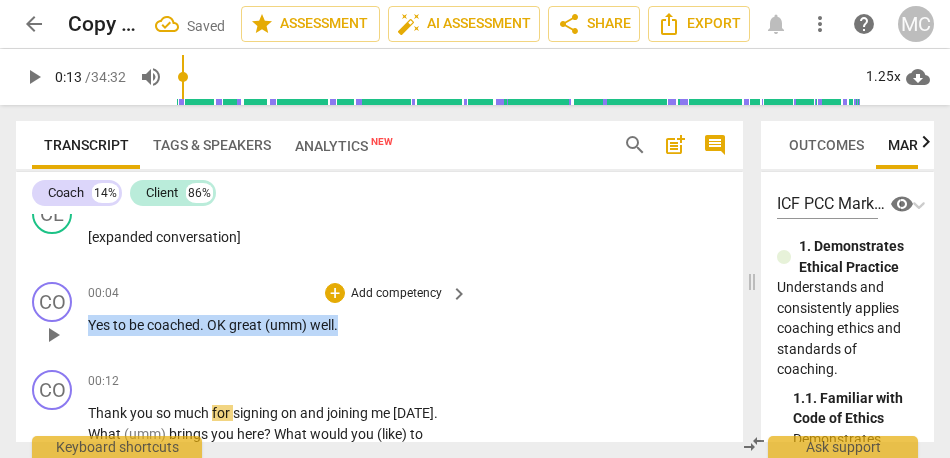 drag, startPoint x: 345, startPoint y: 327, endPoint x: 84, endPoint y: 323, distance: 261.03064 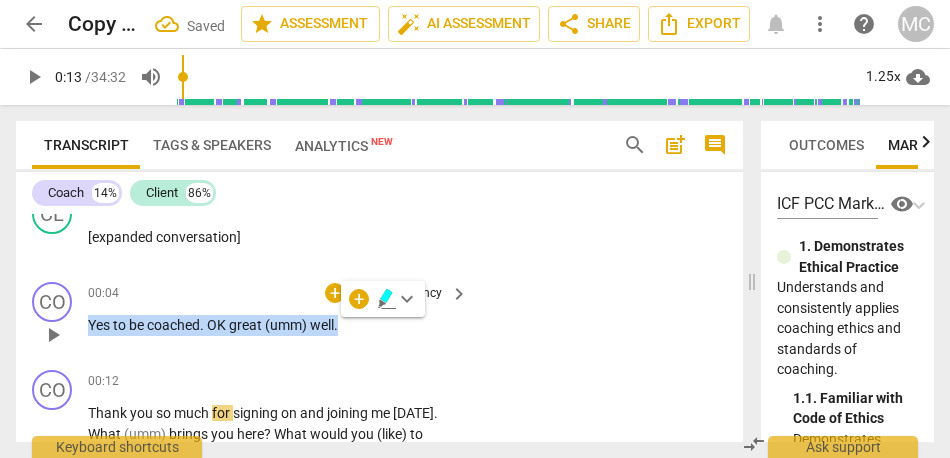 type 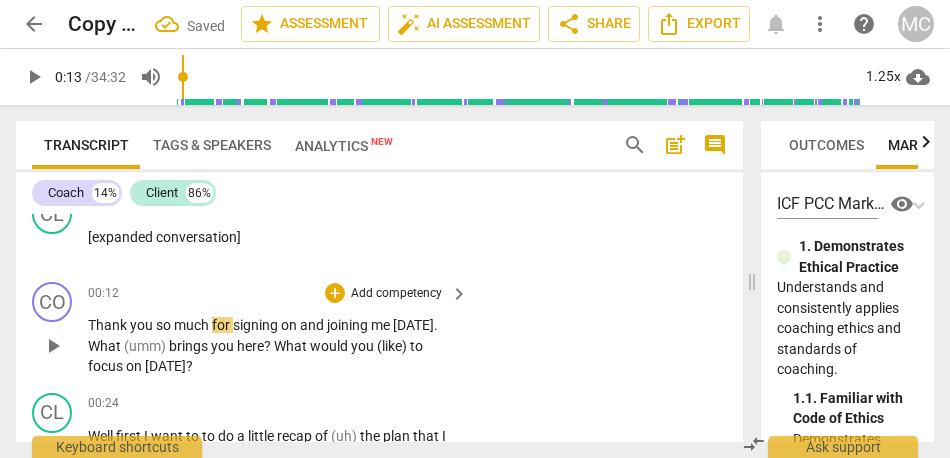 click on "Thank" at bounding box center [109, 325] 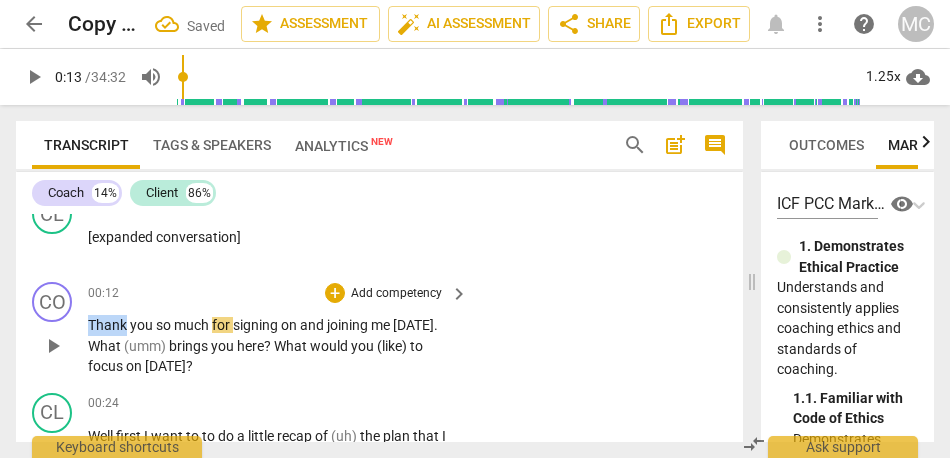 click on "Thank" at bounding box center [109, 325] 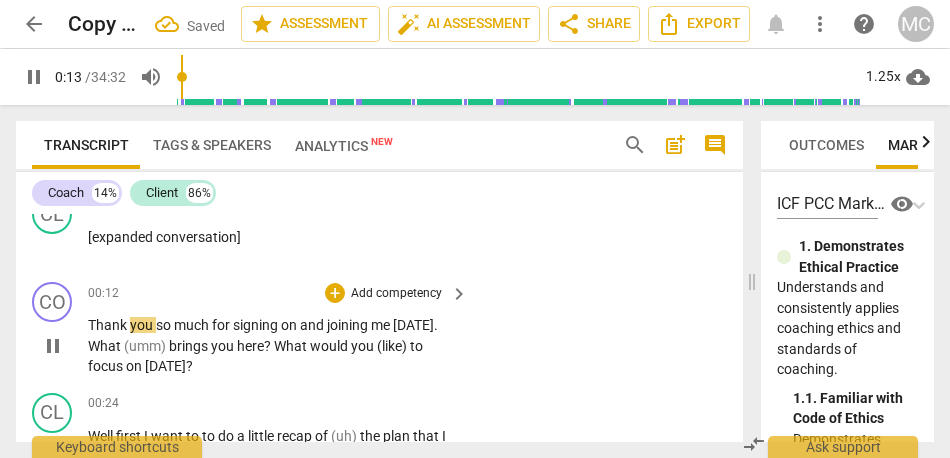 scroll, scrollTop: 68, scrollLeft: 0, axis: vertical 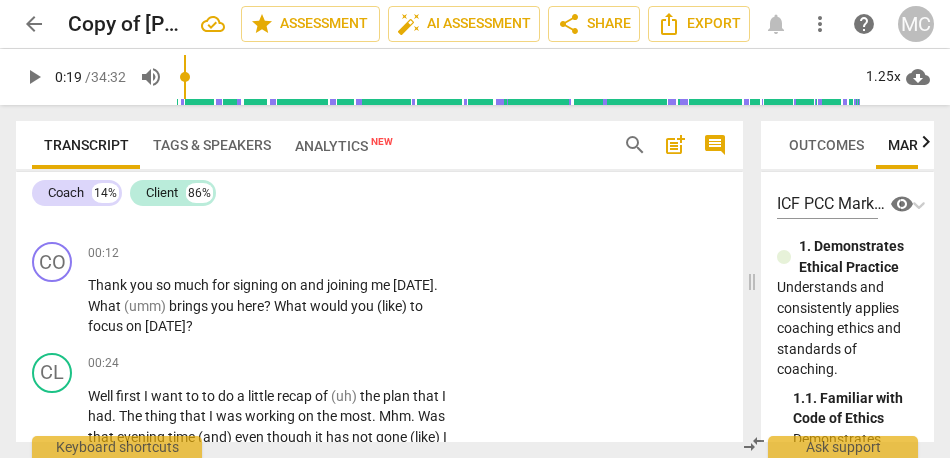 type on "20" 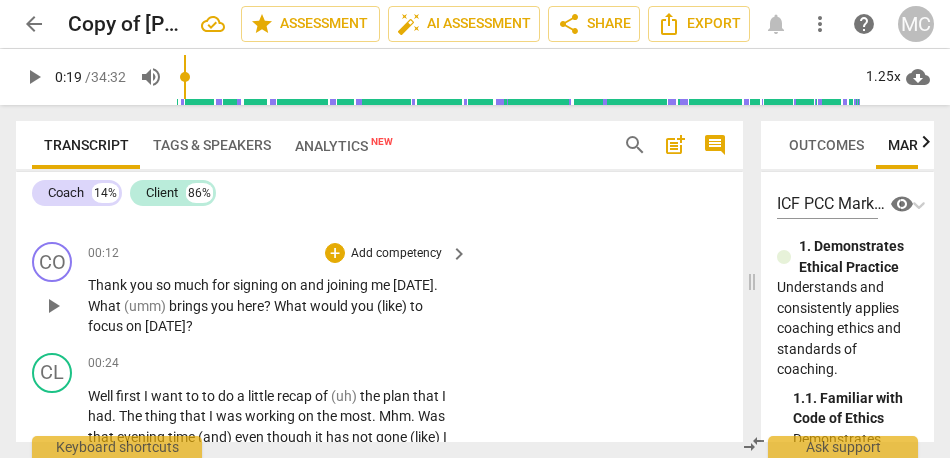 click on "[DATE]" at bounding box center (413, 285) 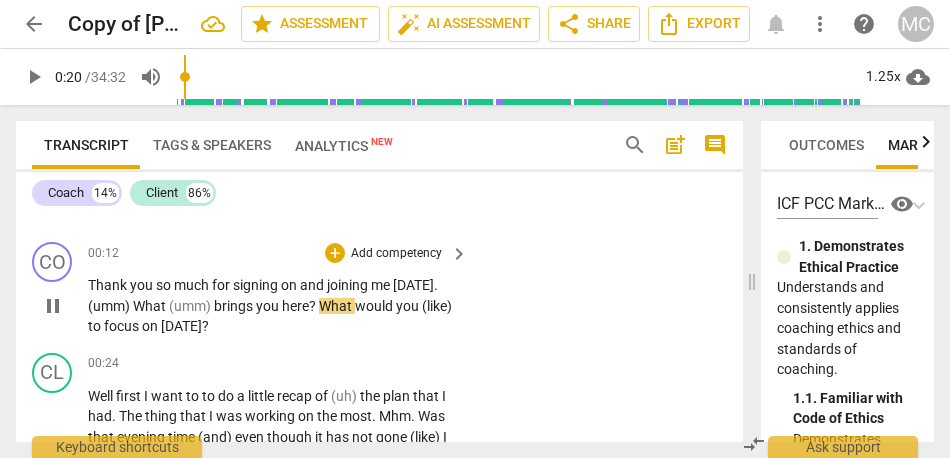 click on "brings" at bounding box center [235, 306] 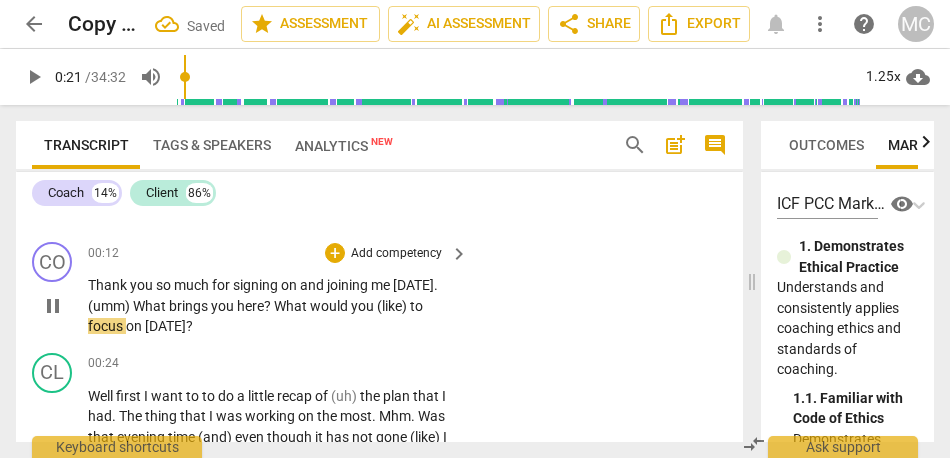 click on "(like)" at bounding box center [393, 306] 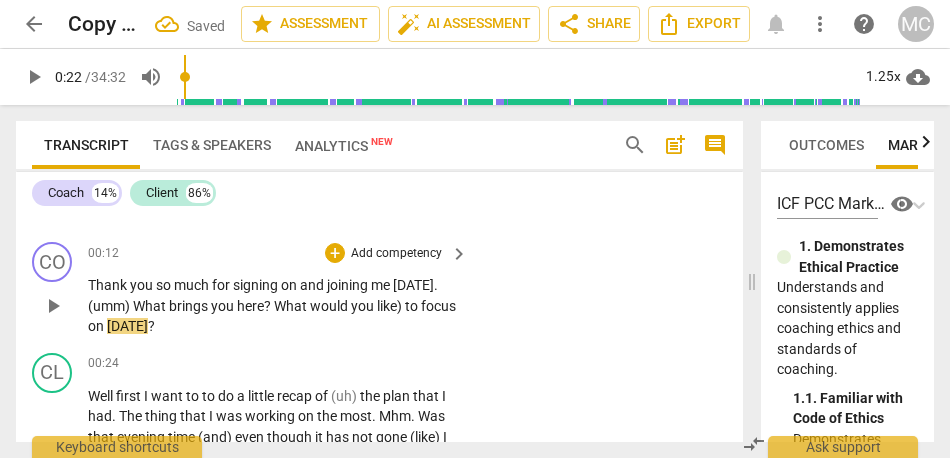 click on "like)" at bounding box center [391, 306] 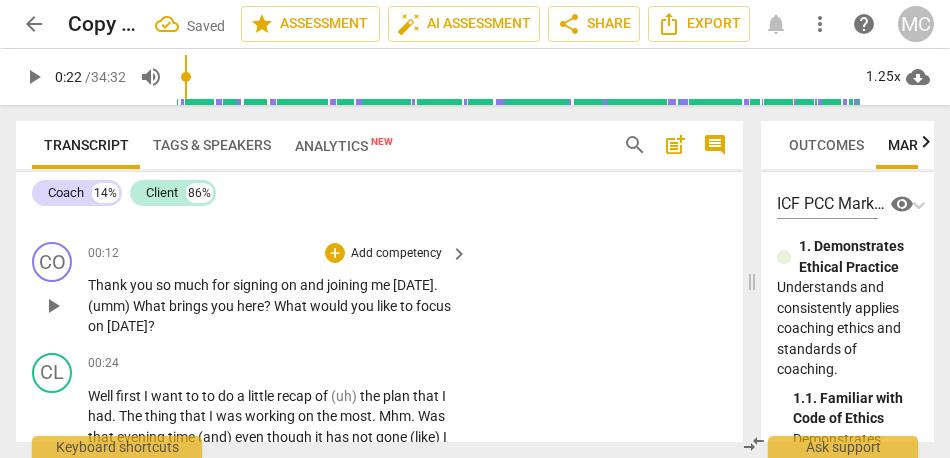 click on "Add competency" at bounding box center (396, 254) 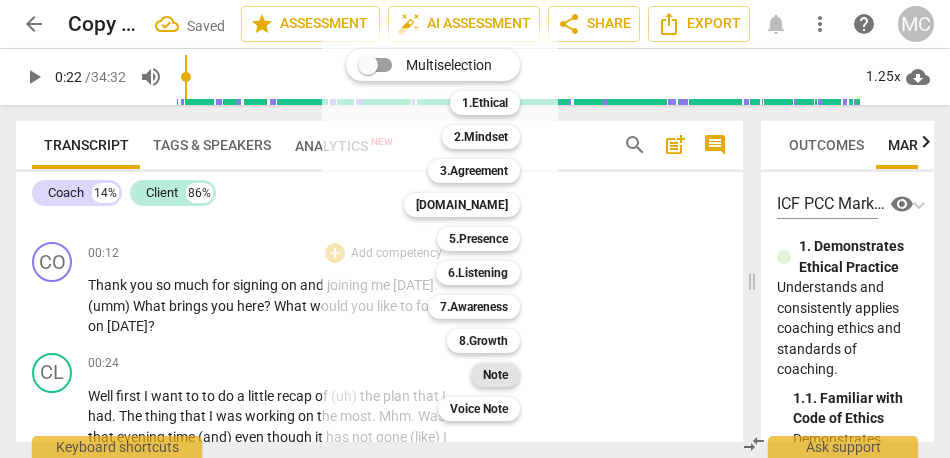 click on "Note" at bounding box center [495, 375] 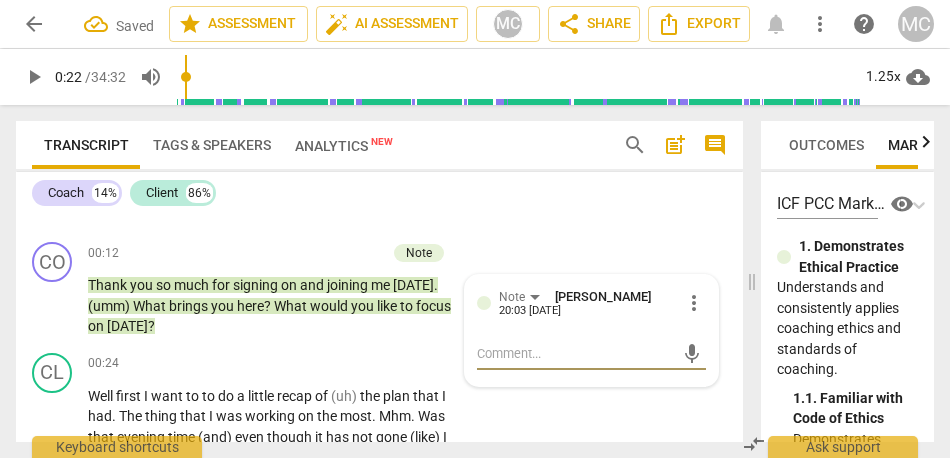 scroll, scrollTop: 0, scrollLeft: 0, axis: both 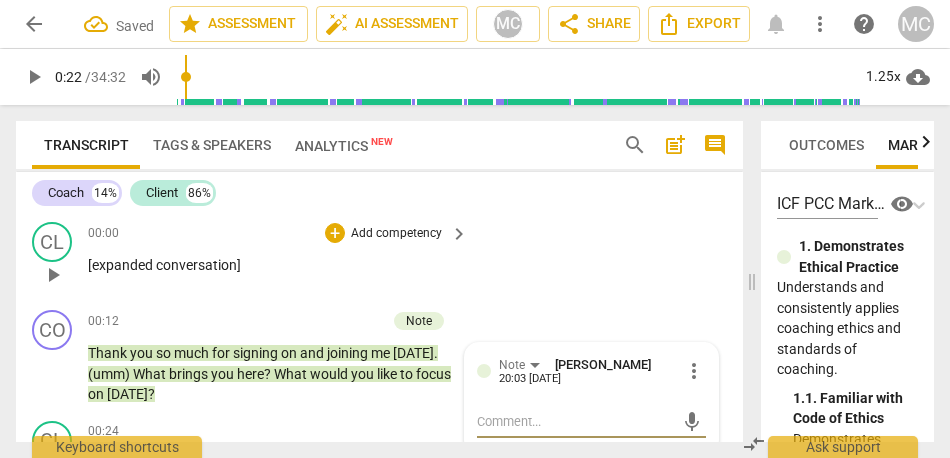 click on "Add competency" at bounding box center (396, 234) 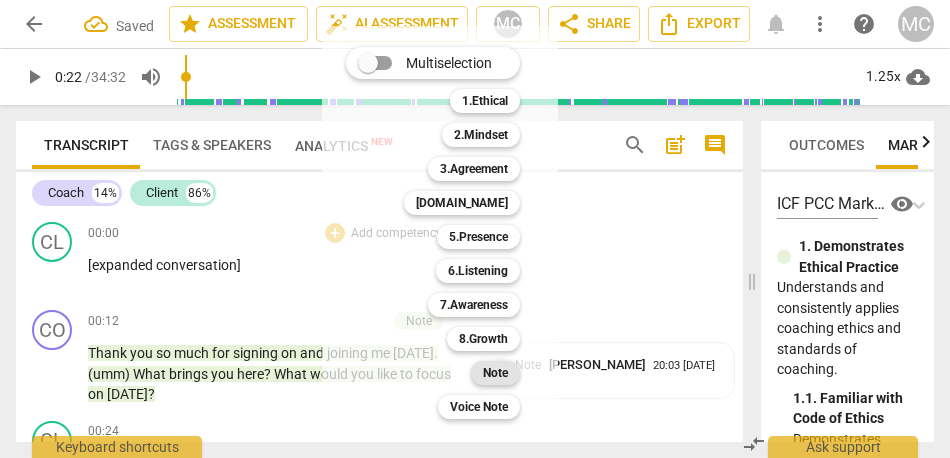 click on "Note" at bounding box center [495, 373] 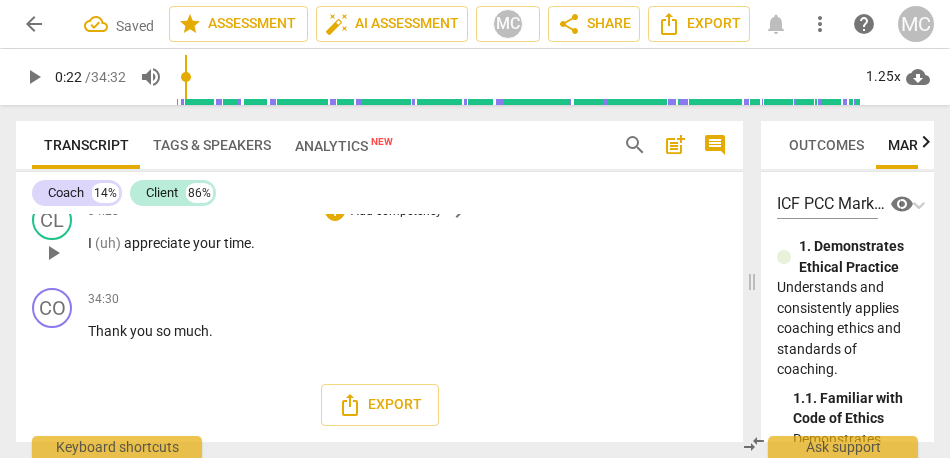 scroll, scrollTop: 10513, scrollLeft: 0, axis: vertical 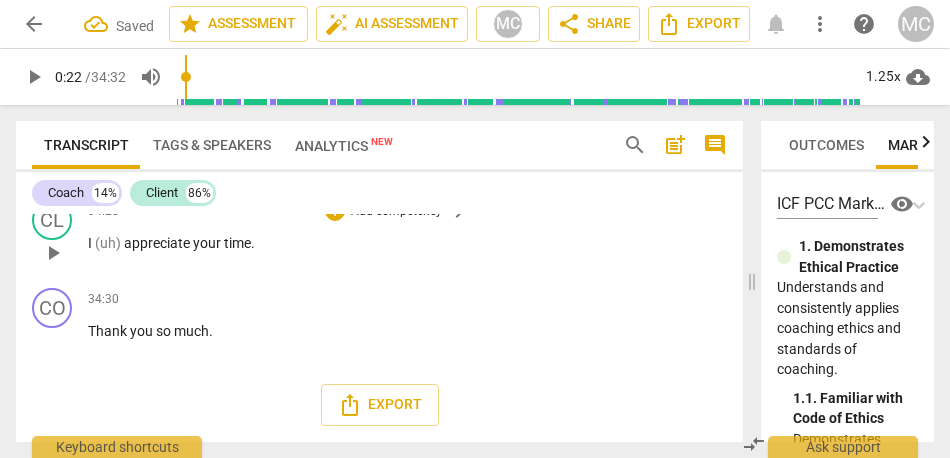 click on "appreciate" at bounding box center [158, 243] 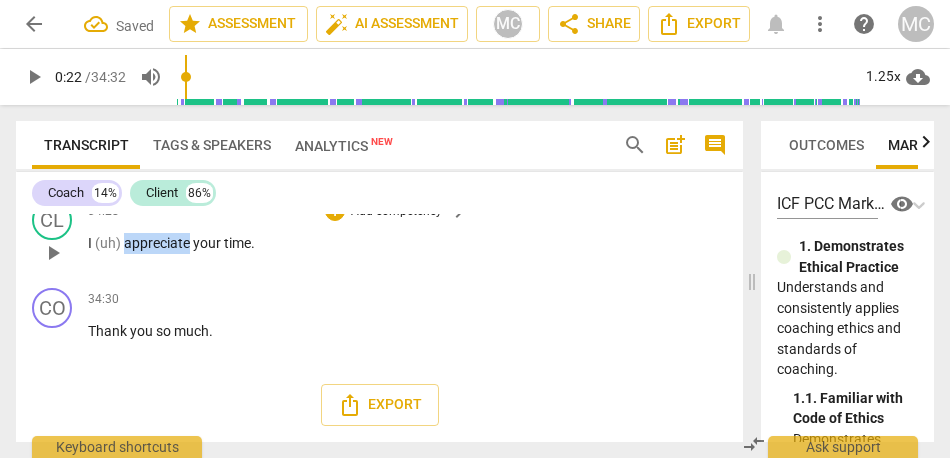 click on "appreciate" at bounding box center (158, 243) 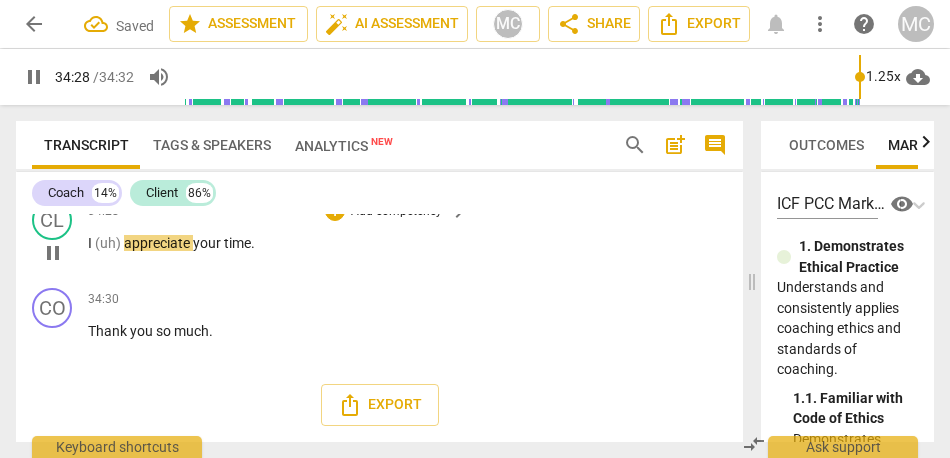 scroll, scrollTop: 10581, scrollLeft: 0, axis: vertical 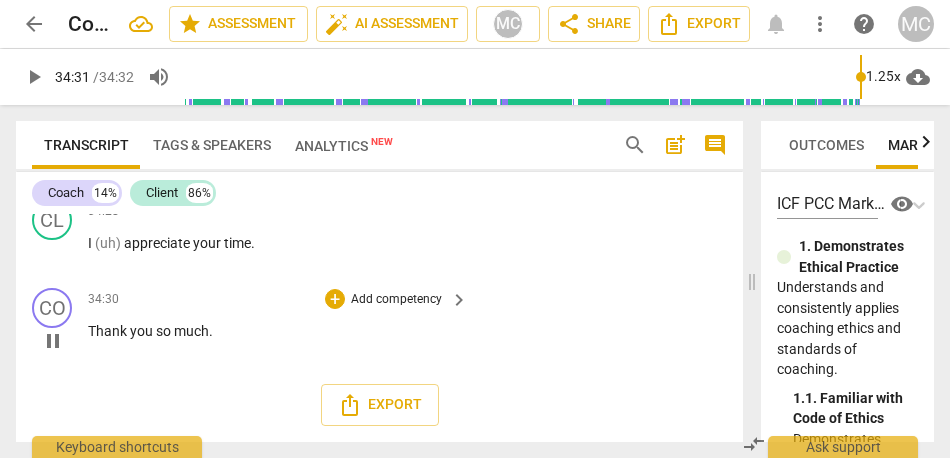 click on "Add competency" at bounding box center [396, 300] 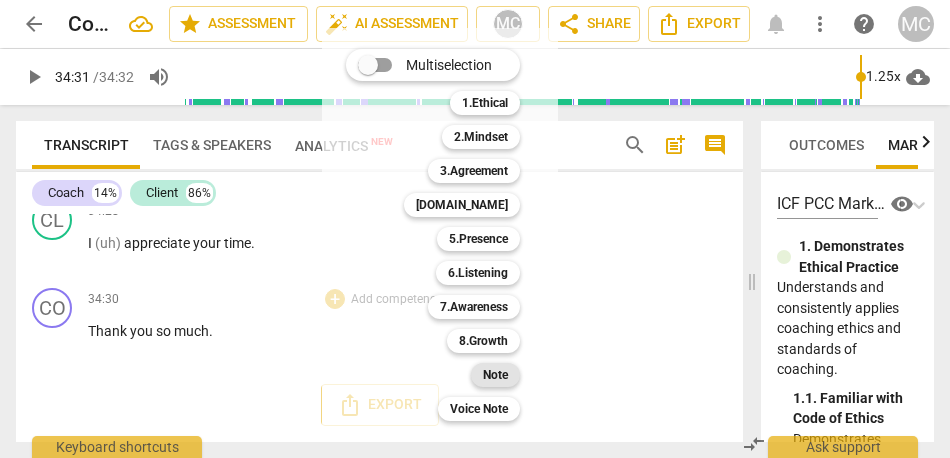 click on "Note" at bounding box center [495, 375] 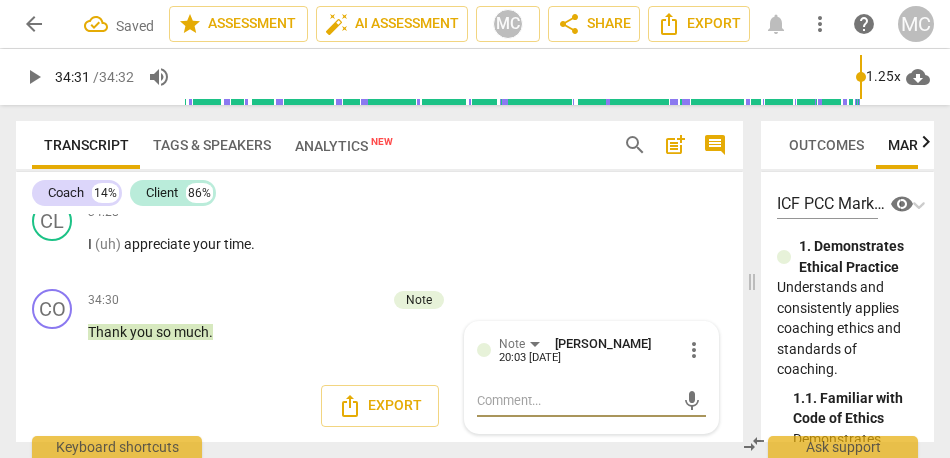 scroll, scrollTop: 10464, scrollLeft: 0, axis: vertical 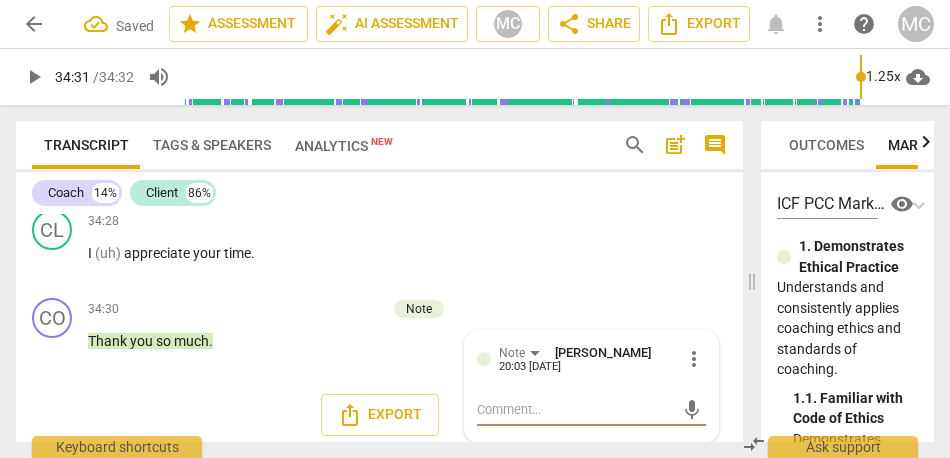 click on "thank" at bounding box center (135, 165) 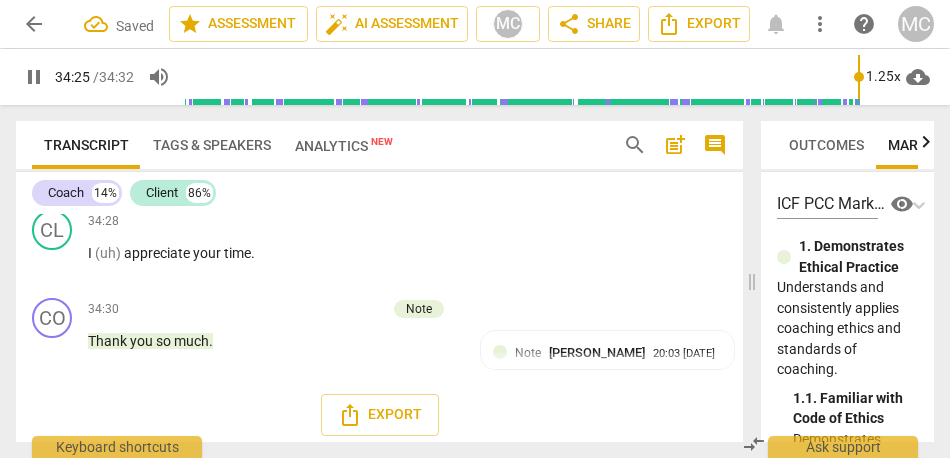 type on "2066" 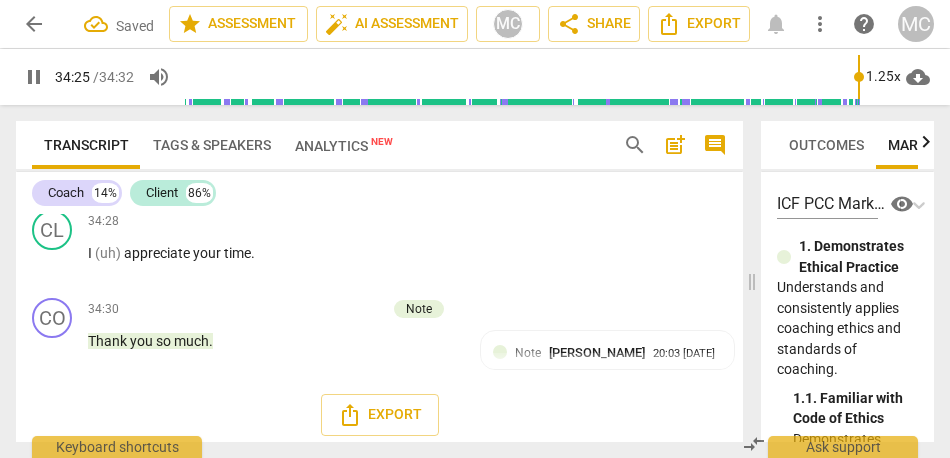 click on "thank" at bounding box center (135, 165) 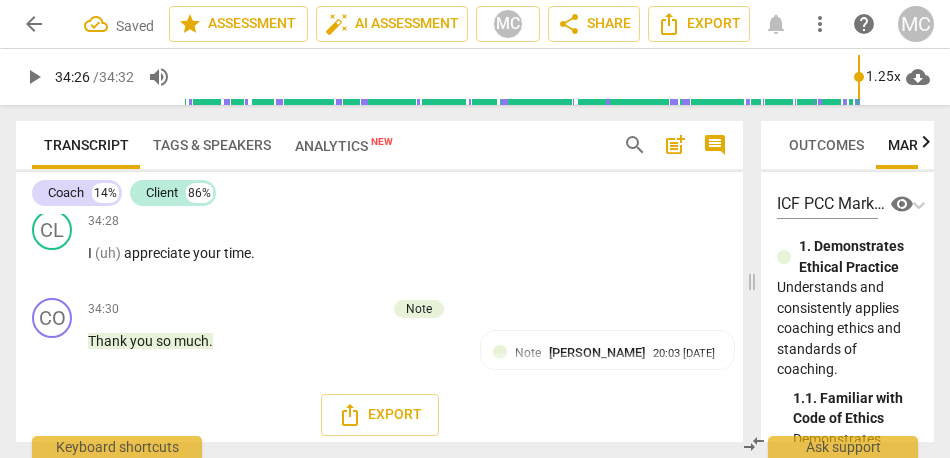 type 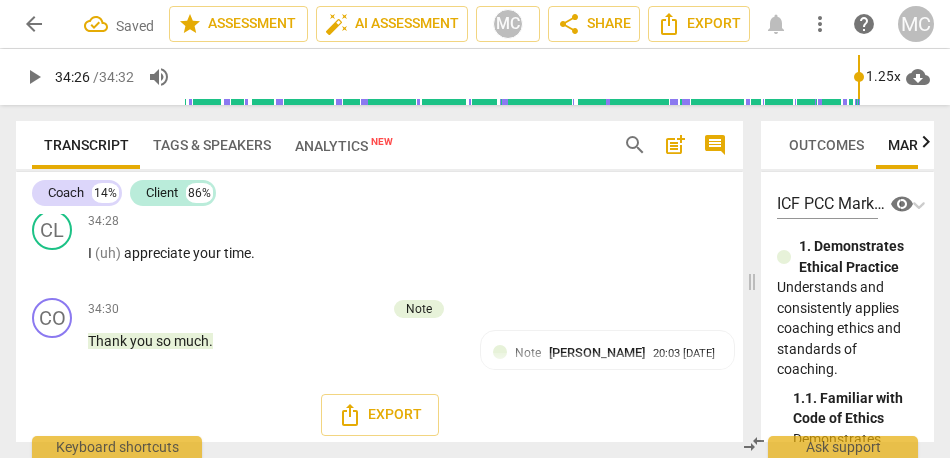 click on "thank" at bounding box center (135, 165) 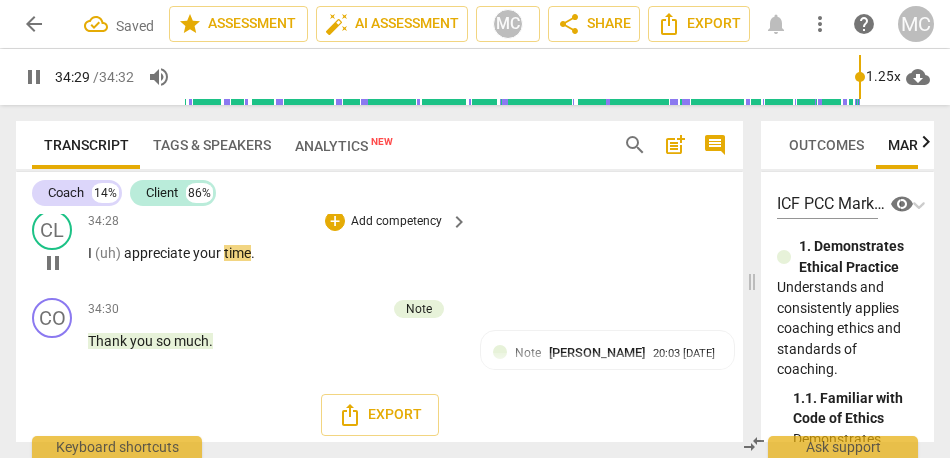 type on "2070" 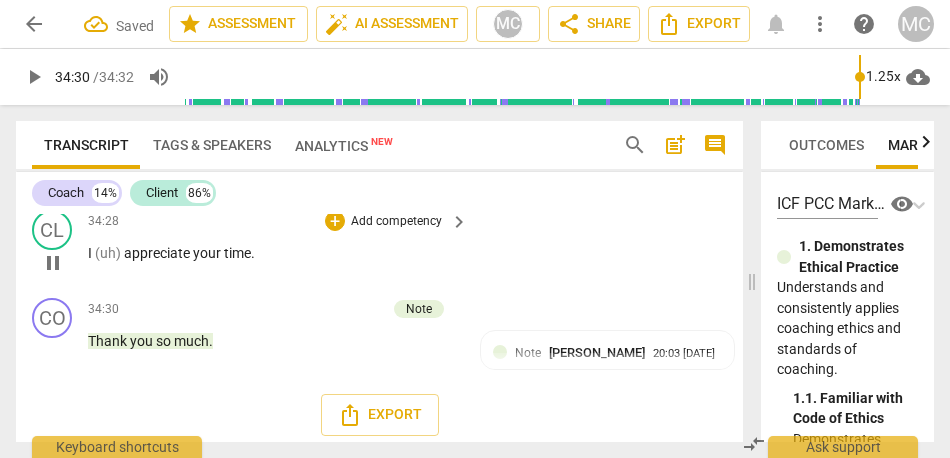 click on "(uh)" at bounding box center (109, 253) 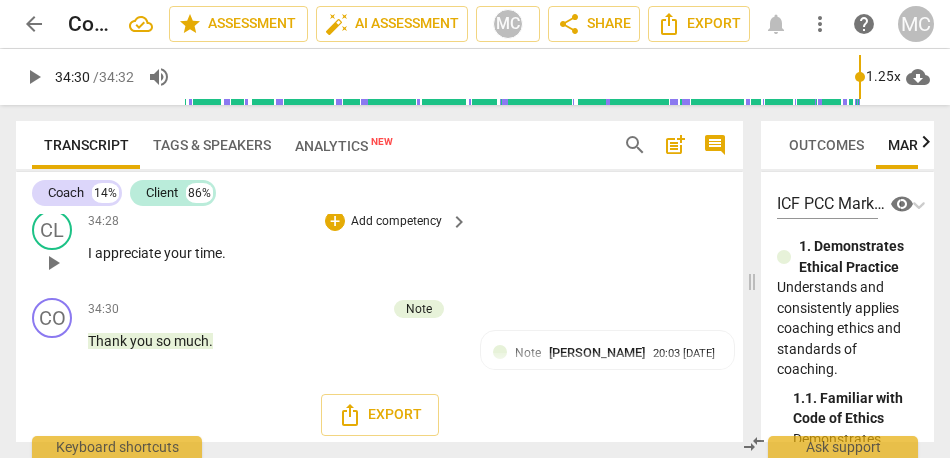 click on "Add competency" at bounding box center (396, 222) 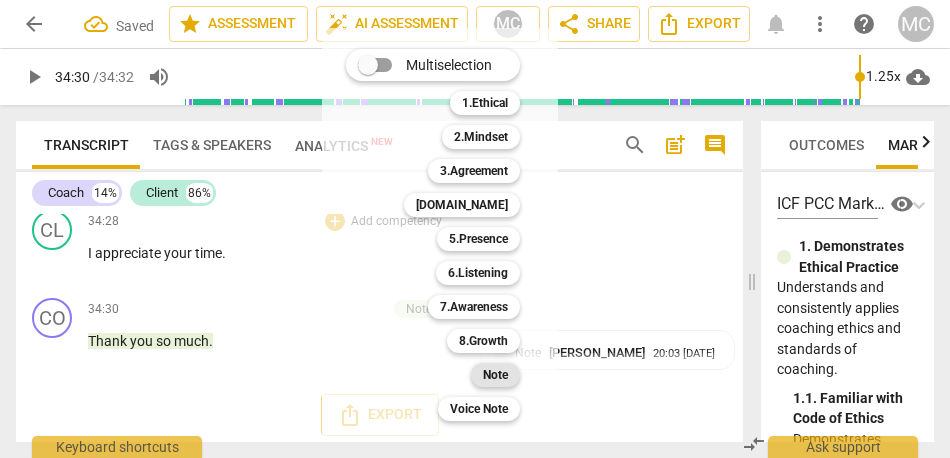 click on "Note" at bounding box center (495, 375) 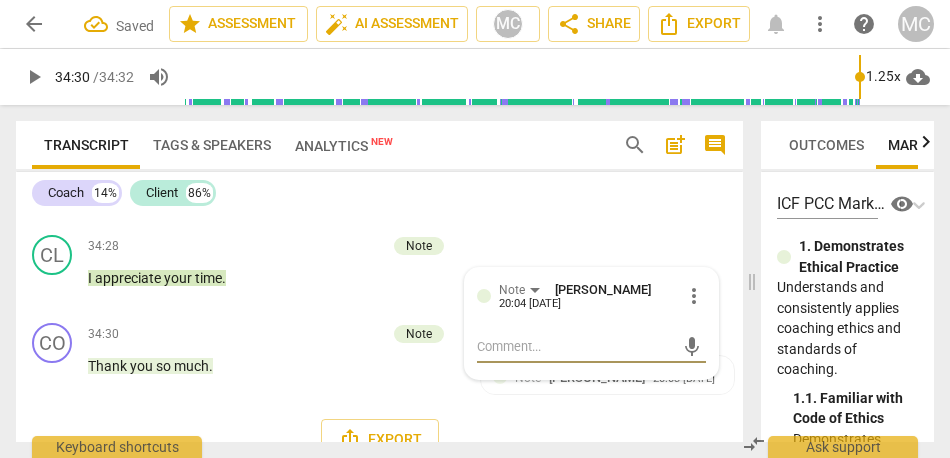 scroll, scrollTop: 10429, scrollLeft: 0, axis: vertical 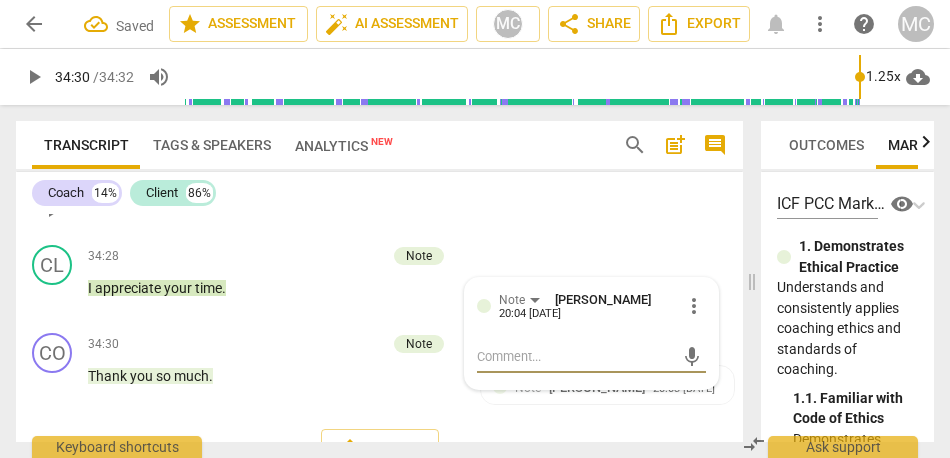 click on "Add competency" at bounding box center [396, 169] 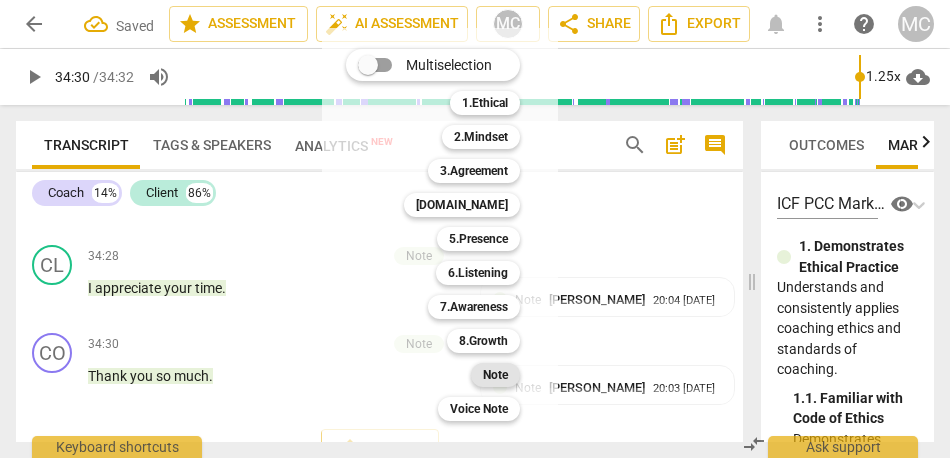 click on "Note" at bounding box center [495, 375] 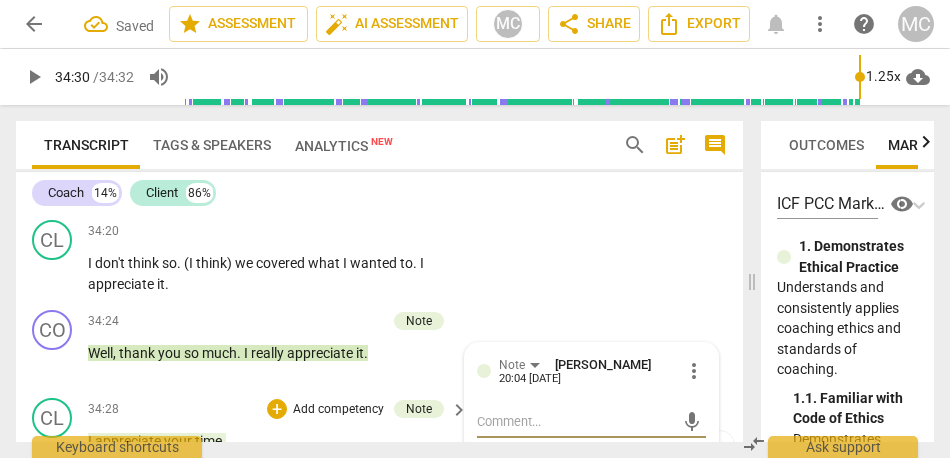 scroll, scrollTop: 10275, scrollLeft: 0, axis: vertical 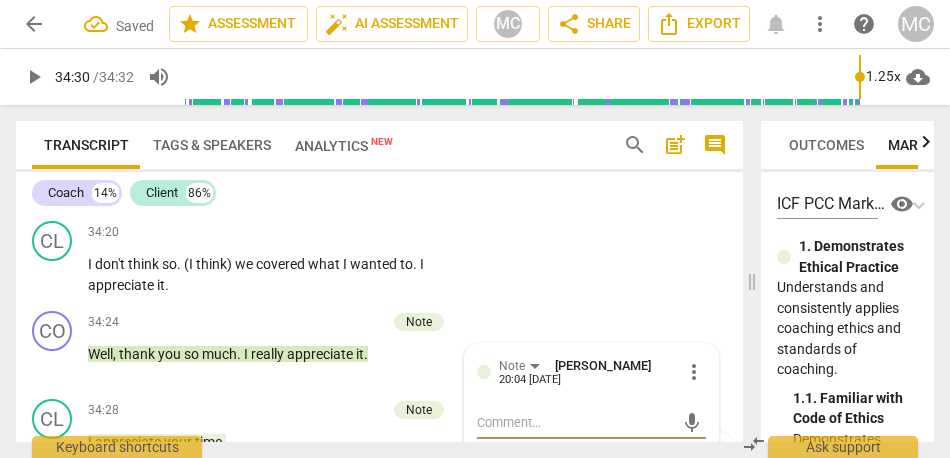 click on "do" at bounding box center (293, 176) 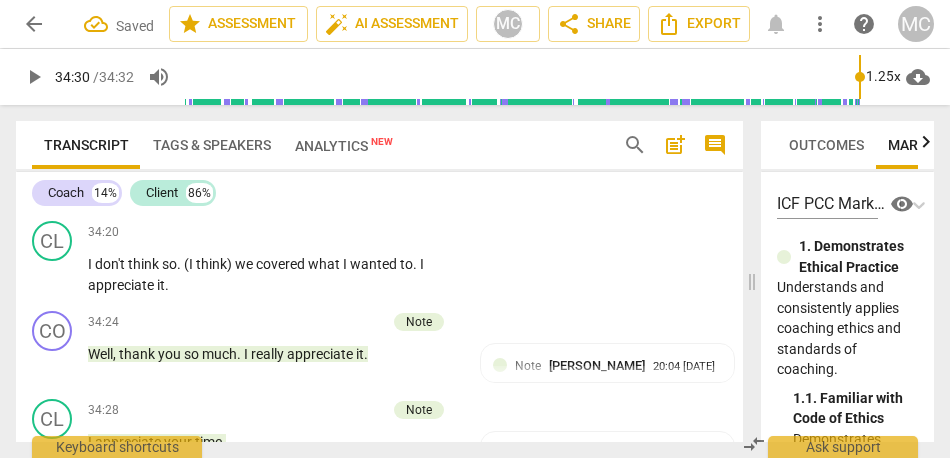 click on "do" at bounding box center [293, 176] 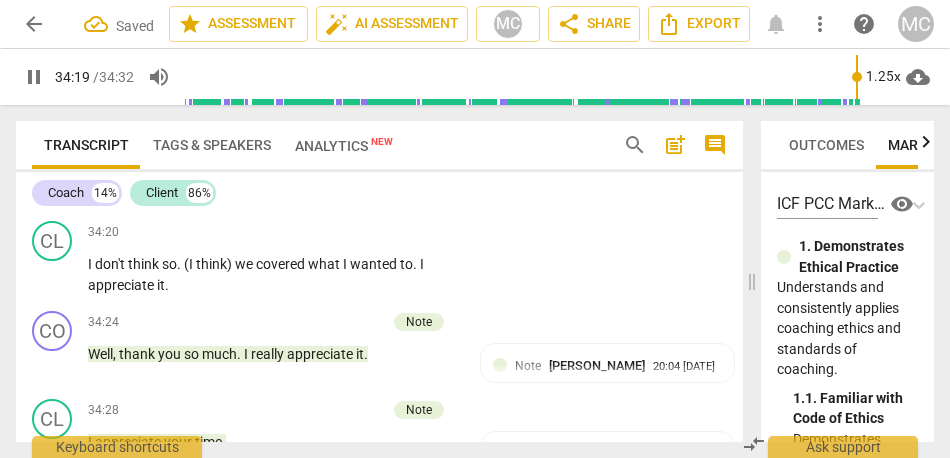 scroll, scrollTop: 10367, scrollLeft: 0, axis: vertical 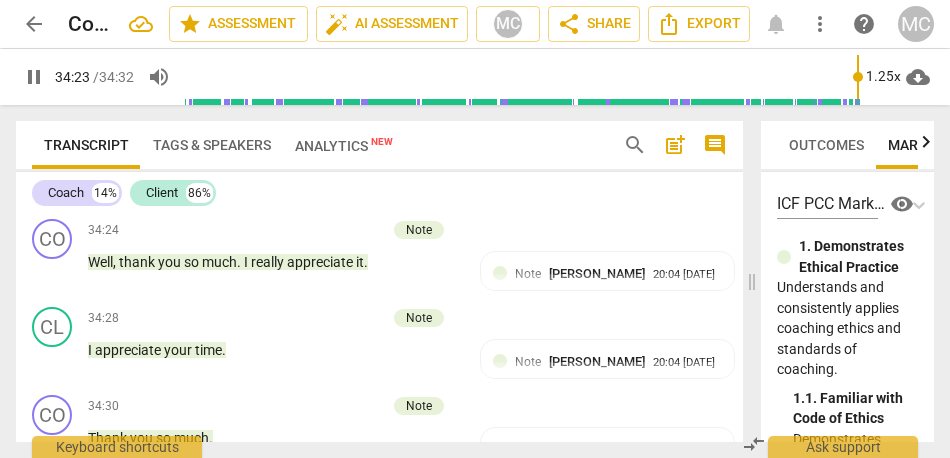 drag, startPoint x: 244, startPoint y: 291, endPoint x: 187, endPoint y: 290, distance: 57.00877 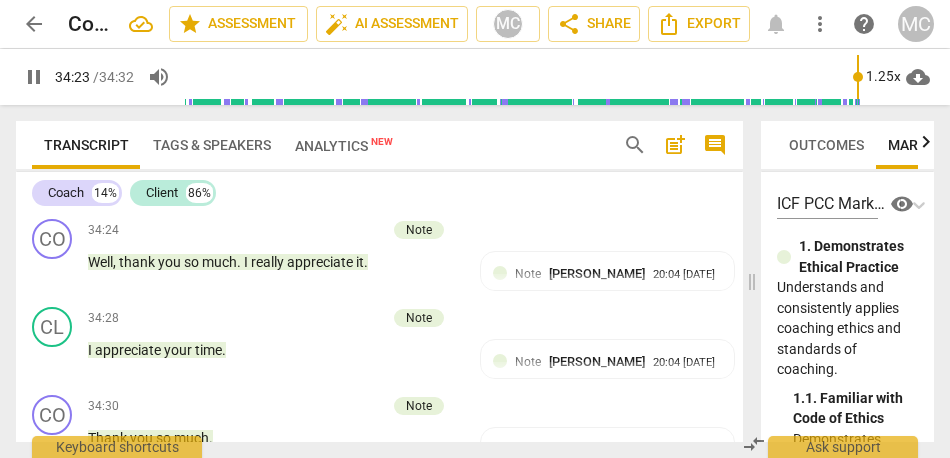 click on "I   don't   think   so .   (I   think)   we   covered   what   I   wanted   to .   I   appreciate   it ." at bounding box center [273, 182] 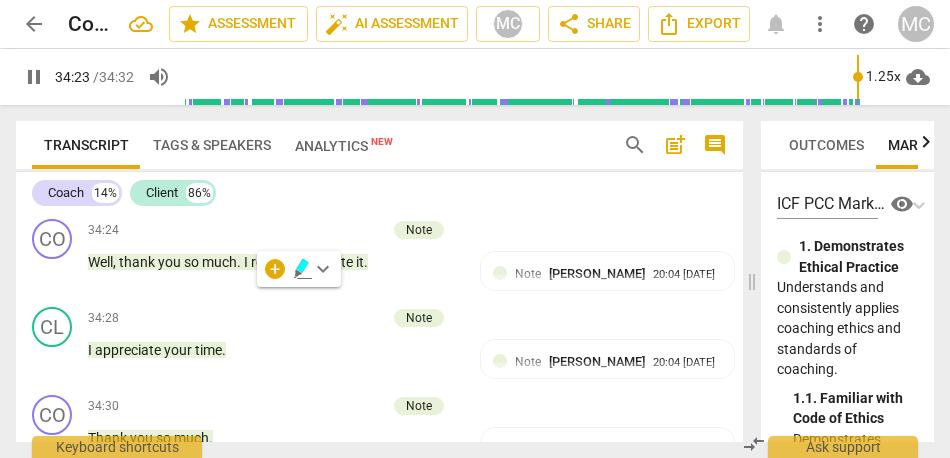 type on "2064" 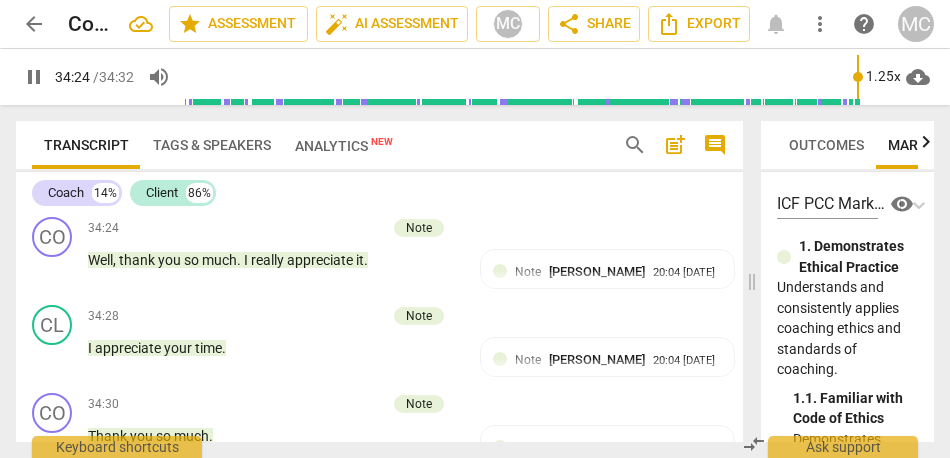 click on ".  W" at bounding box center (185, 172) 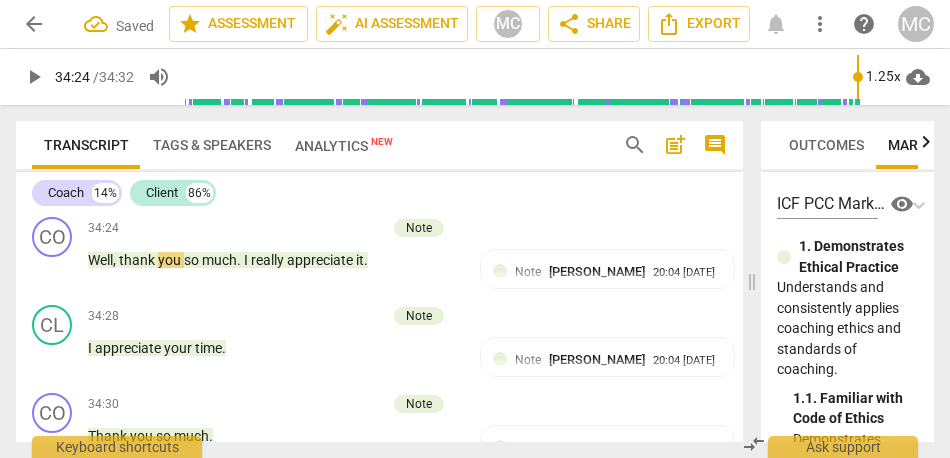 click on "Add competency" at bounding box center [396, 141] 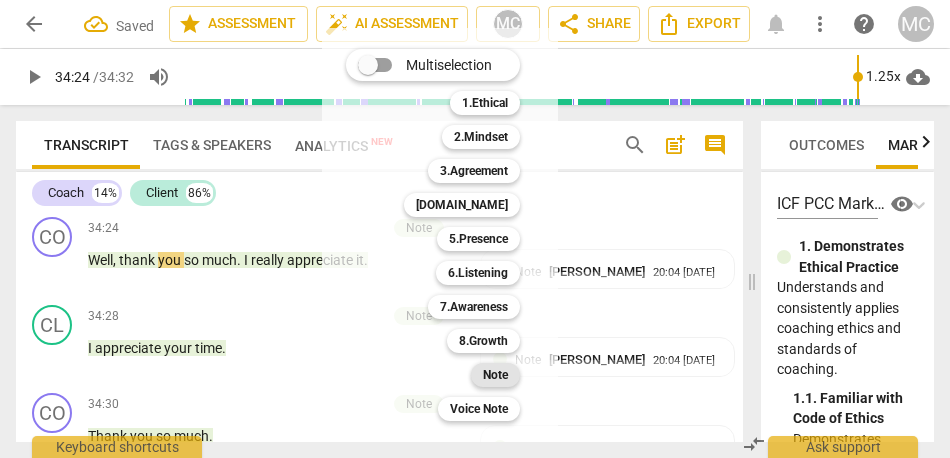 click on "Note" at bounding box center [495, 375] 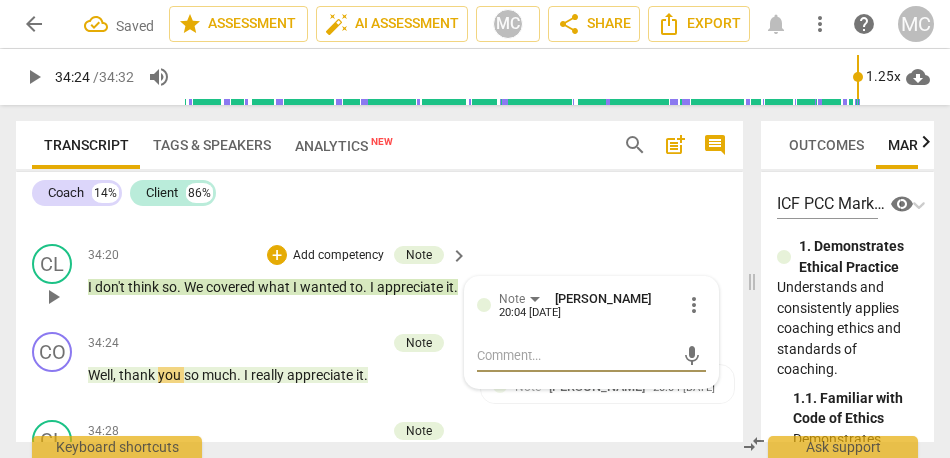 scroll, scrollTop: 10231, scrollLeft: 0, axis: vertical 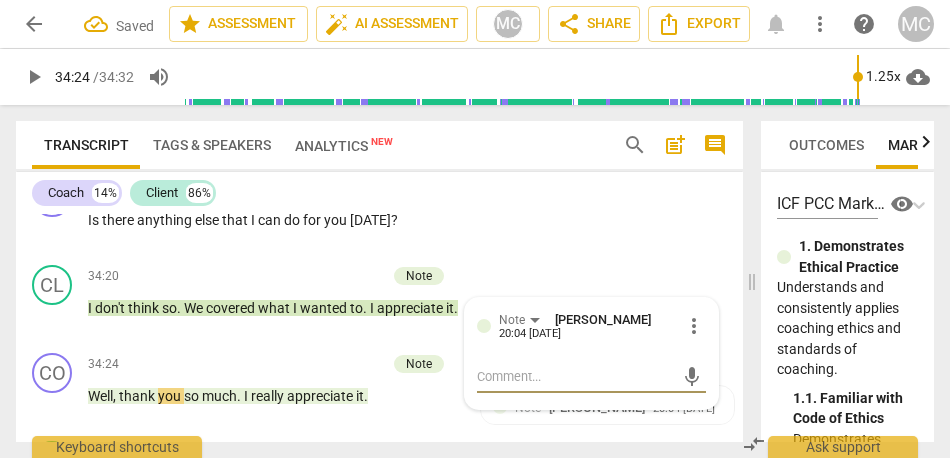 click on "would" at bounding box center [280, 151] 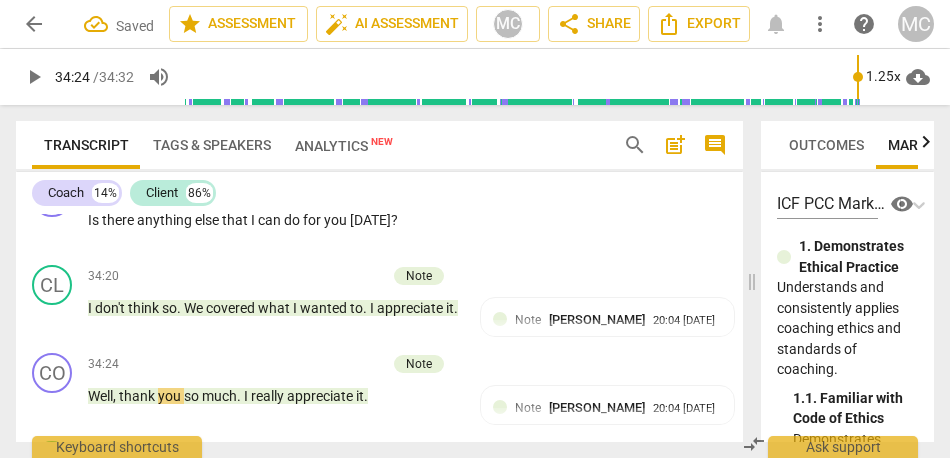 click on "would" at bounding box center (280, 151) 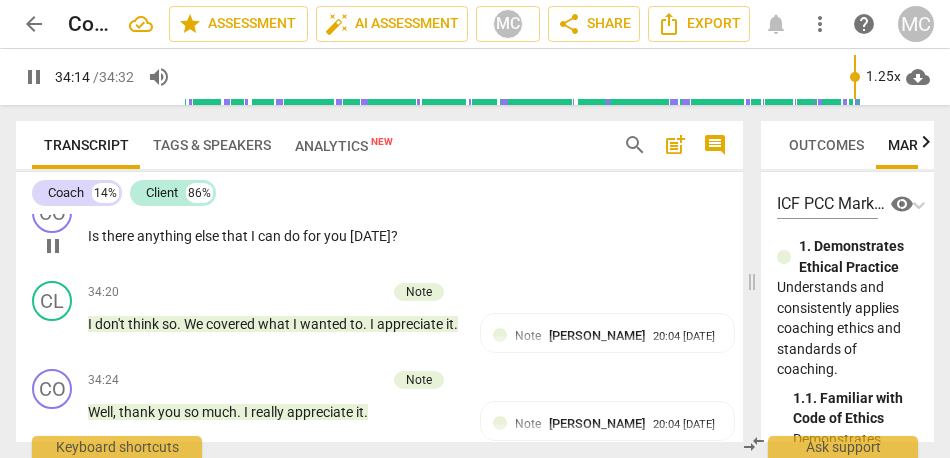 scroll, scrollTop: 10214, scrollLeft: 0, axis: vertical 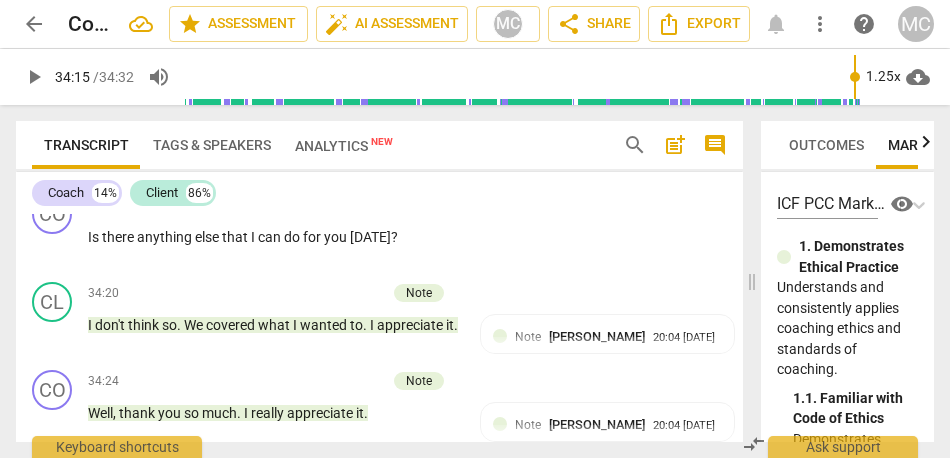 click on "I" at bounding box center [256, 168] 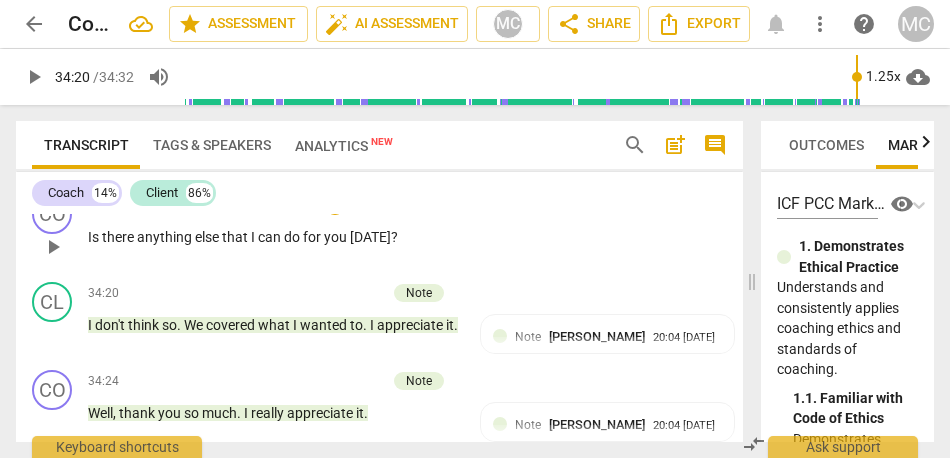 click on "Add competency" at bounding box center (396, 206) 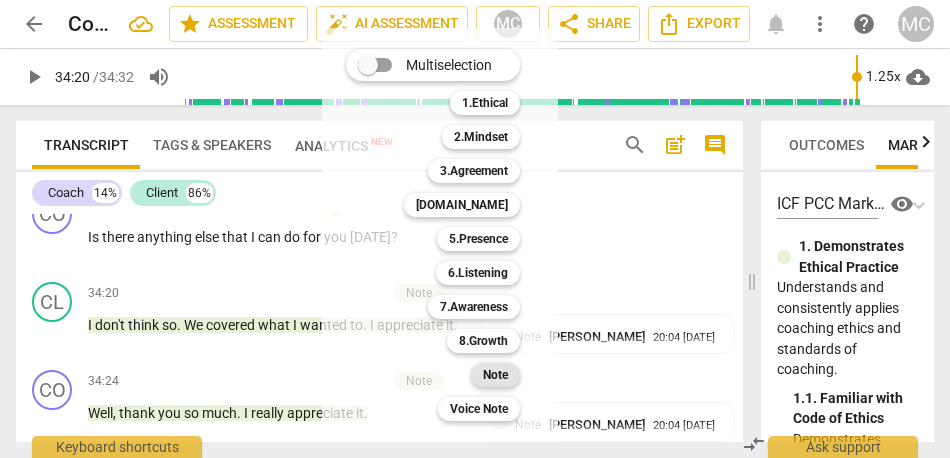 click on "Note" at bounding box center [495, 375] 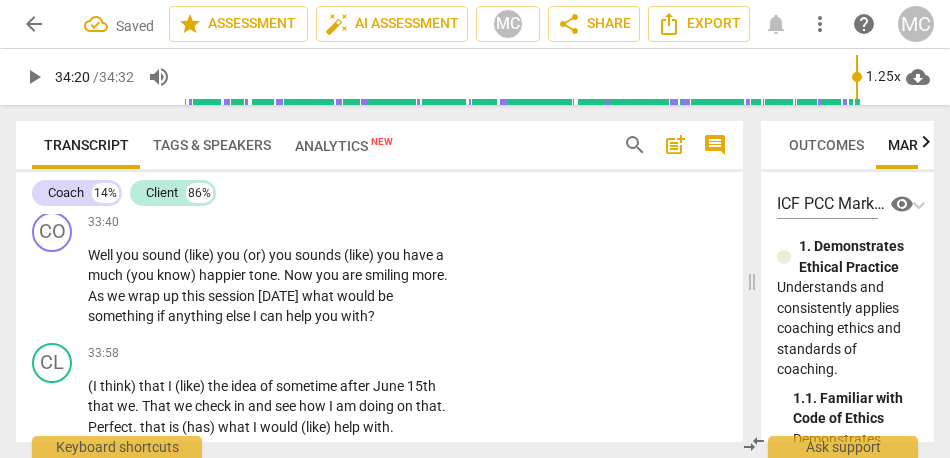 scroll, scrollTop: 9951, scrollLeft: 0, axis: vertical 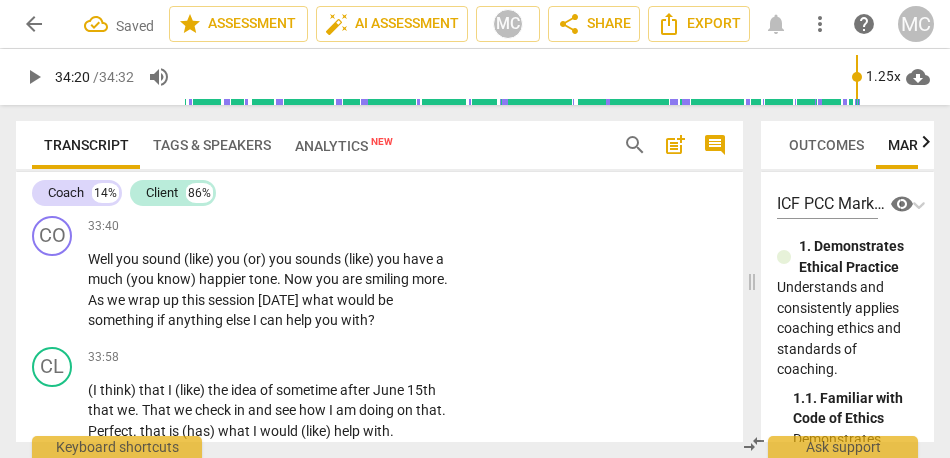 click on "said" at bounding box center [191, 189] 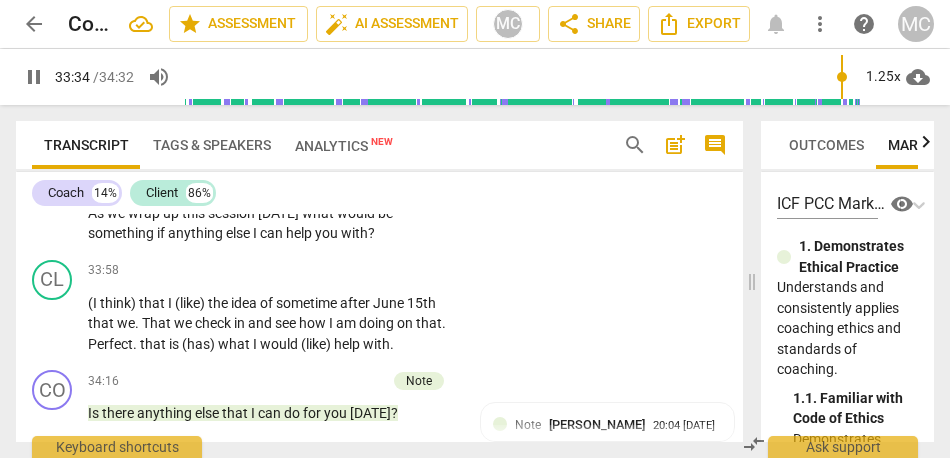 scroll, scrollTop: 10039, scrollLeft: 0, axis: vertical 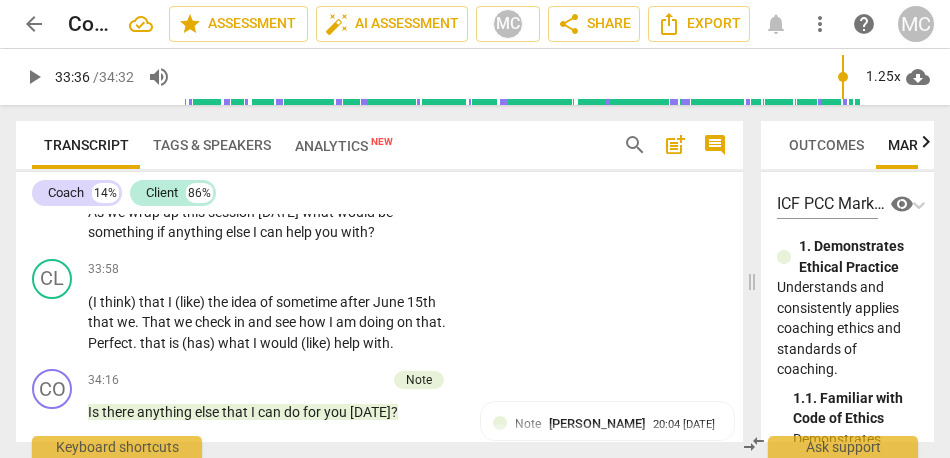 click on "going" at bounding box center [284, 101] 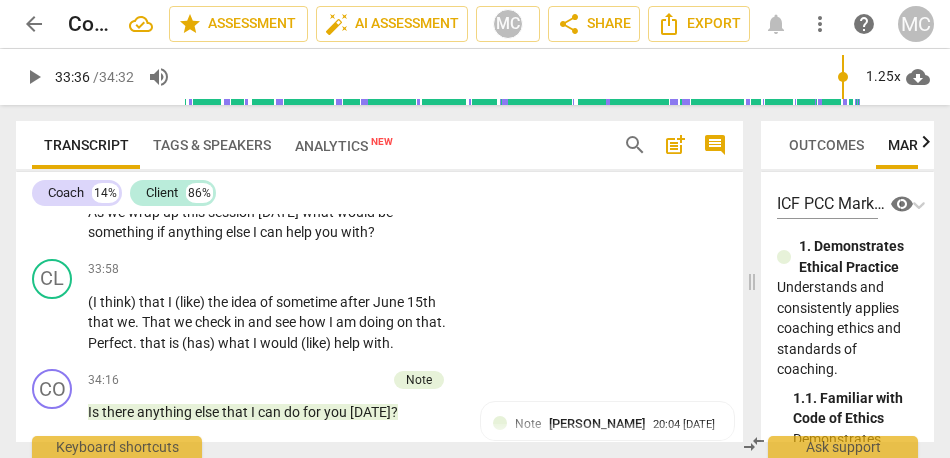 click on "going" at bounding box center (284, 101) 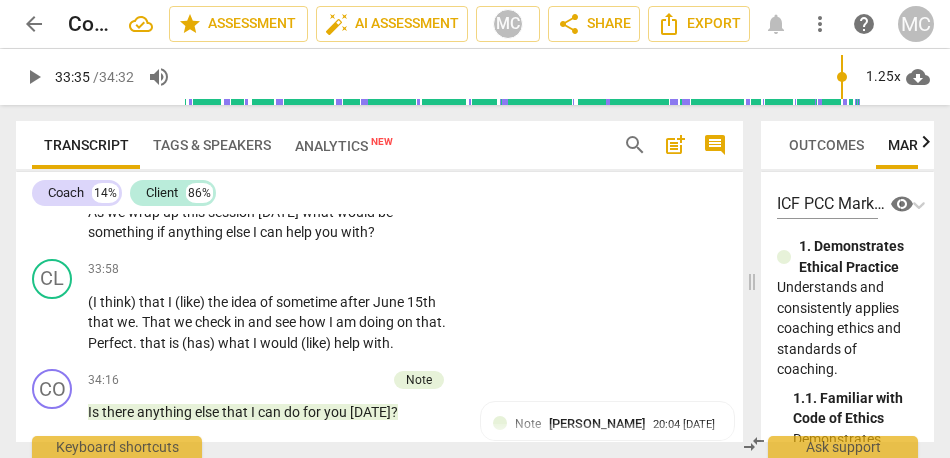 type on "2016" 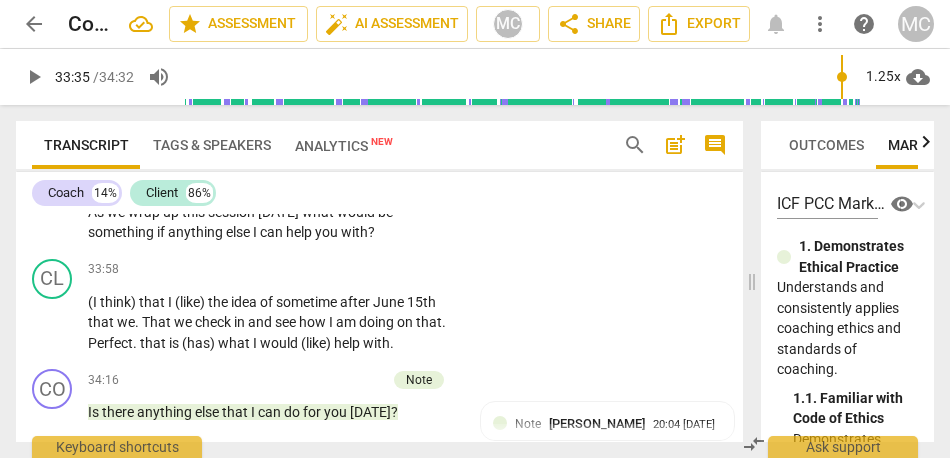 click on "Well" at bounding box center (102, 171) 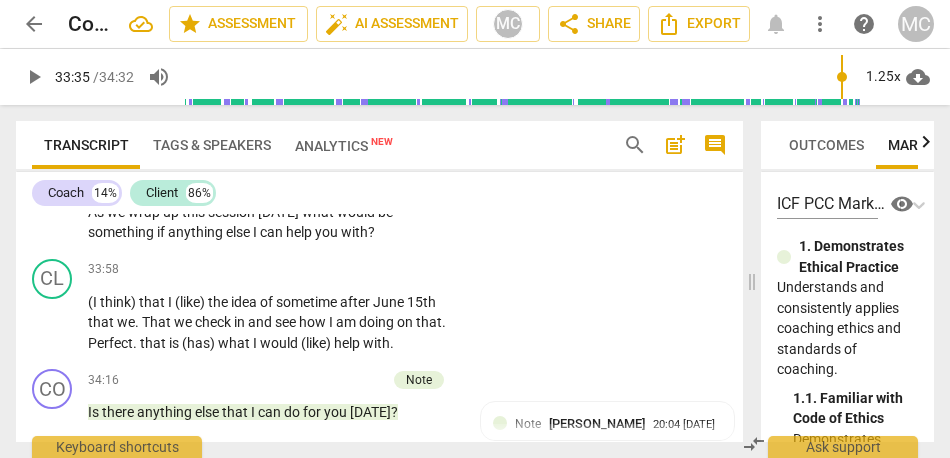type 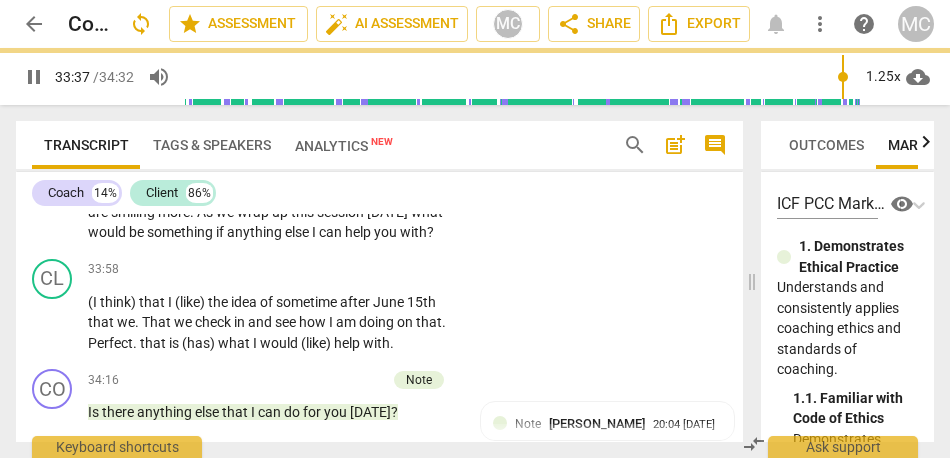 click on "you" at bounding box center [238, 171] 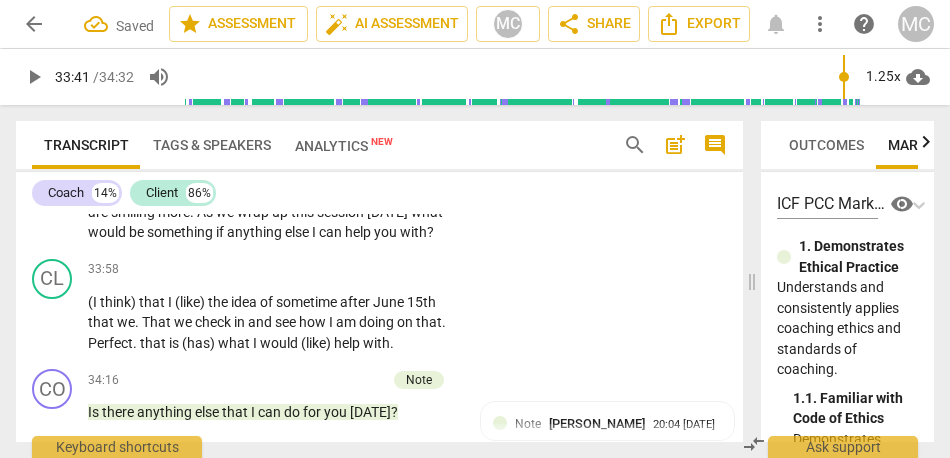 click on "you" at bounding box center [238, 171] 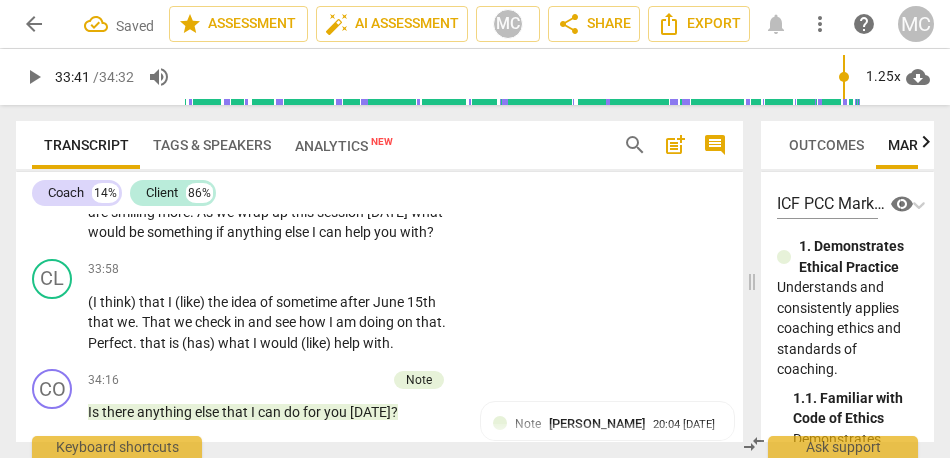 click on "you" at bounding box center (238, 171) 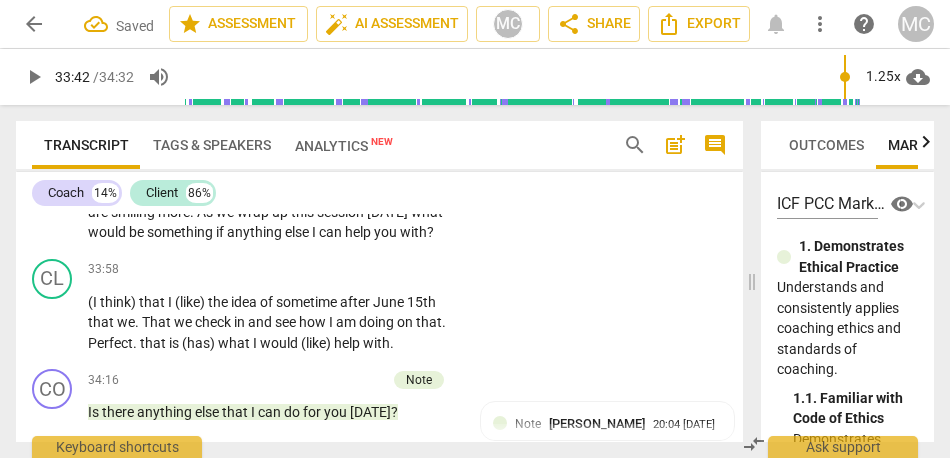 click on "you" at bounding box center [339, 171] 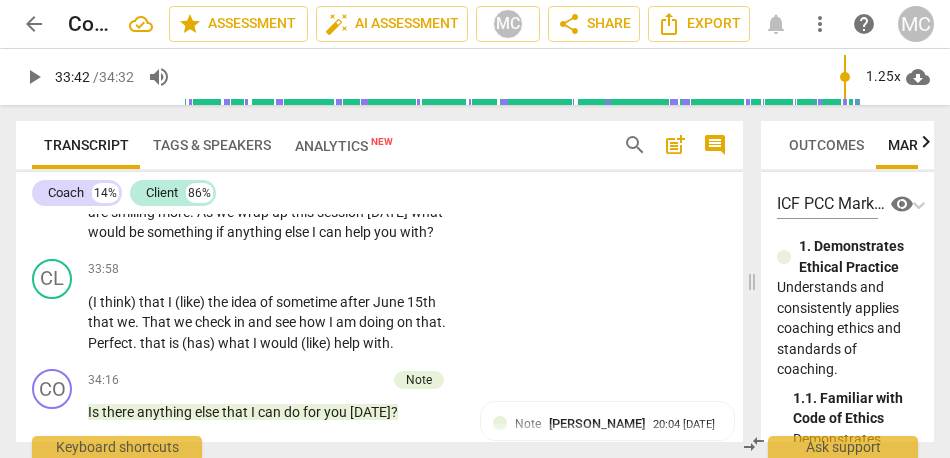 click on "you" at bounding box center [323, 171] 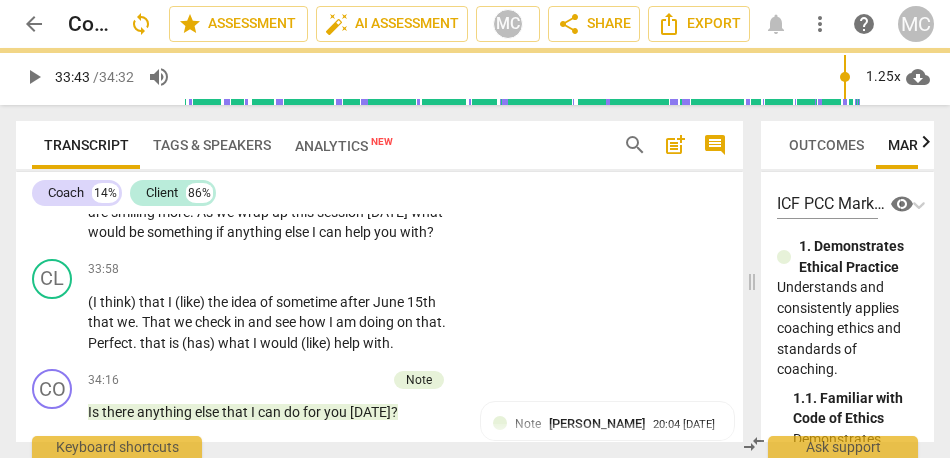 click on "you... or" at bounding box center (335, 171) 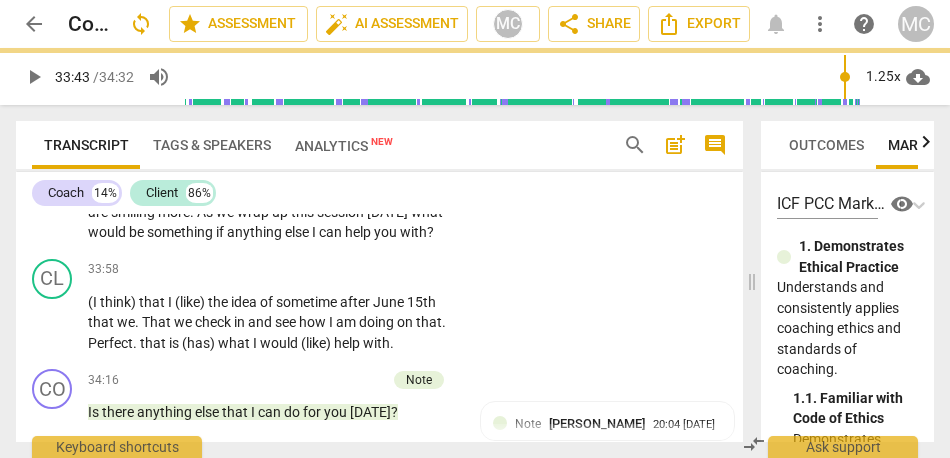 click on "you... or" at bounding box center (335, 171) 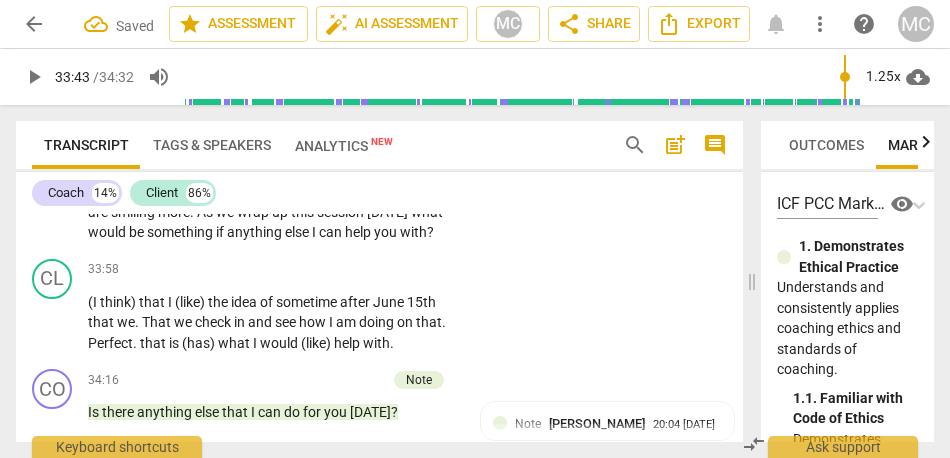 click on "you" at bounding box center [374, 171] 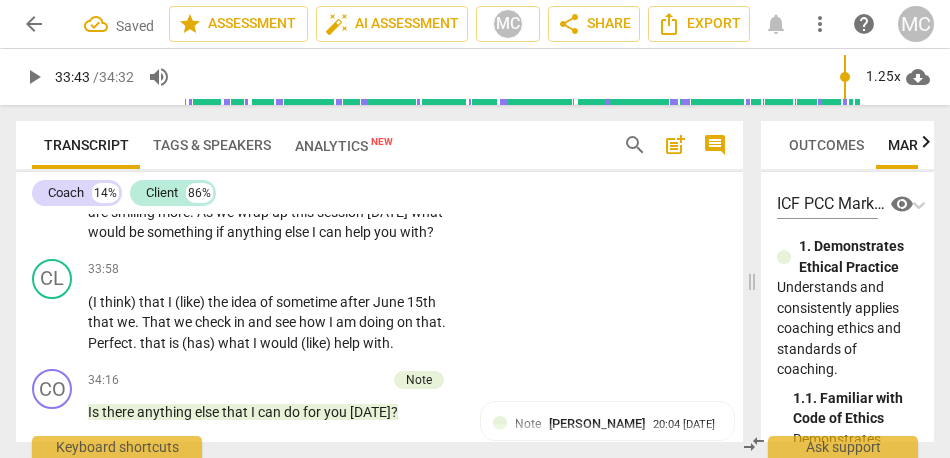 click on "you... or" at bounding box center (335, 171) 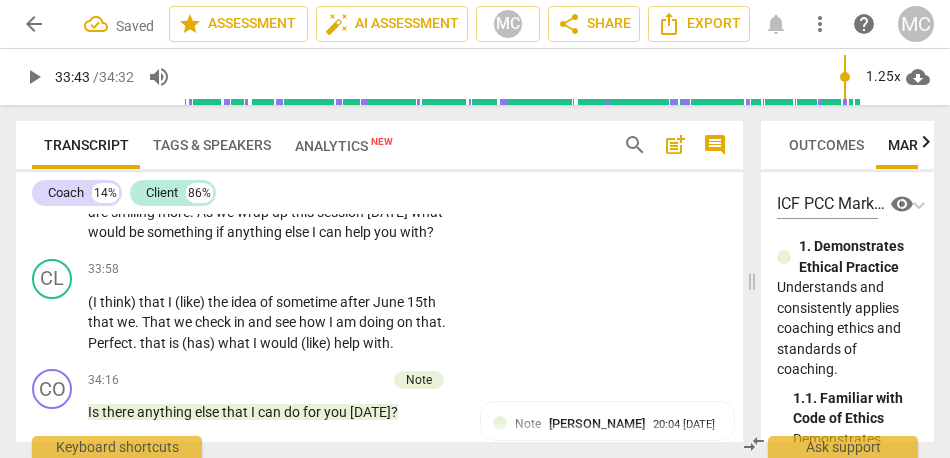 click on "you... or" at bounding box center [335, 171] 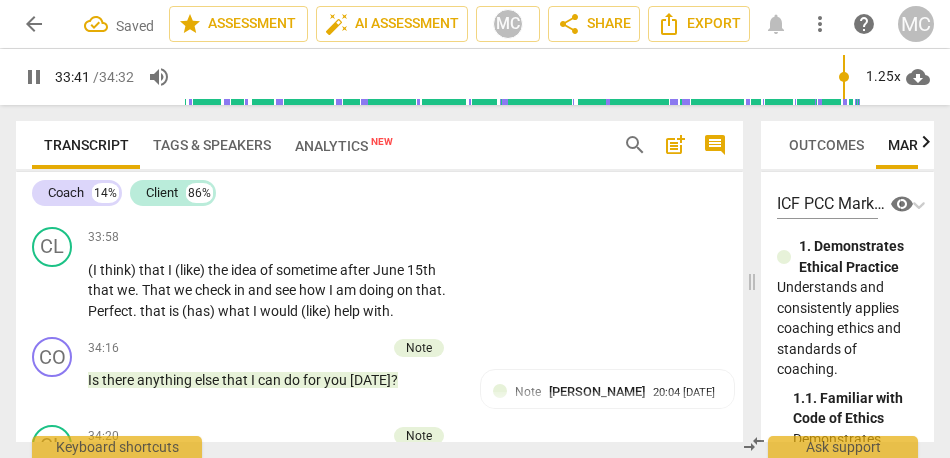 scroll, scrollTop: 10073, scrollLeft: 0, axis: vertical 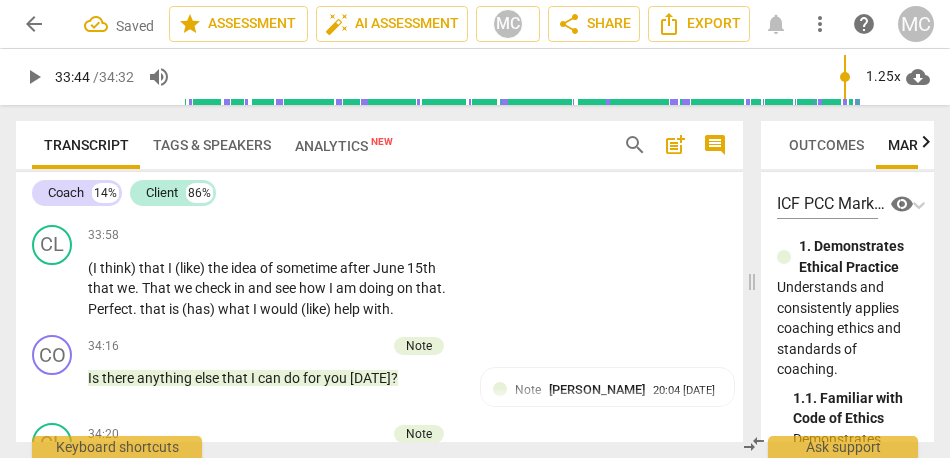 click on "you" at bounding box center (134, 157) 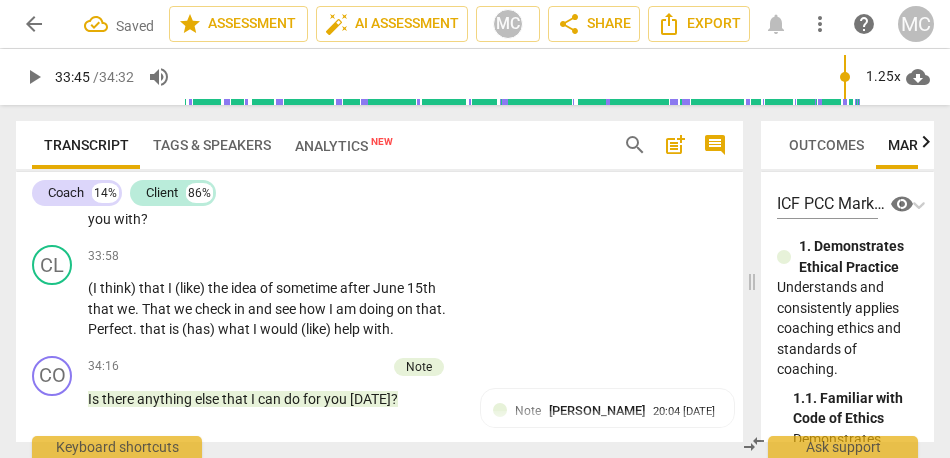 click on "ou" at bounding box center (235, 157) 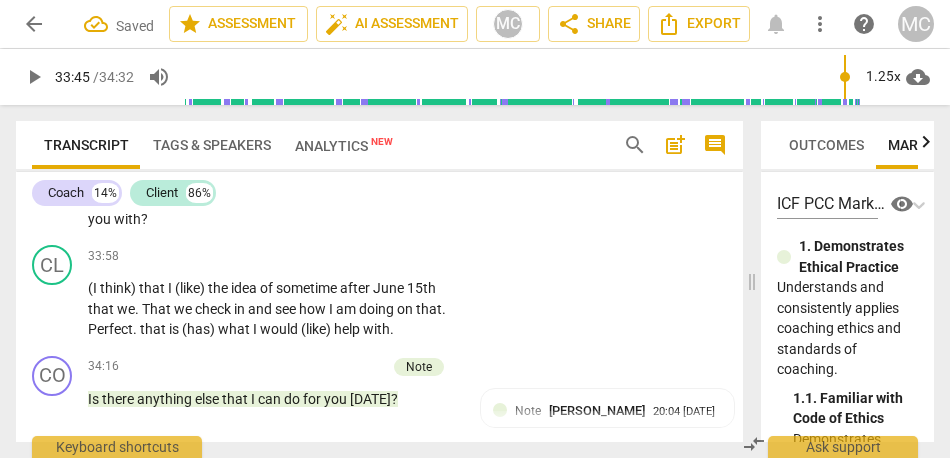 click on "ou" at bounding box center (235, 157) 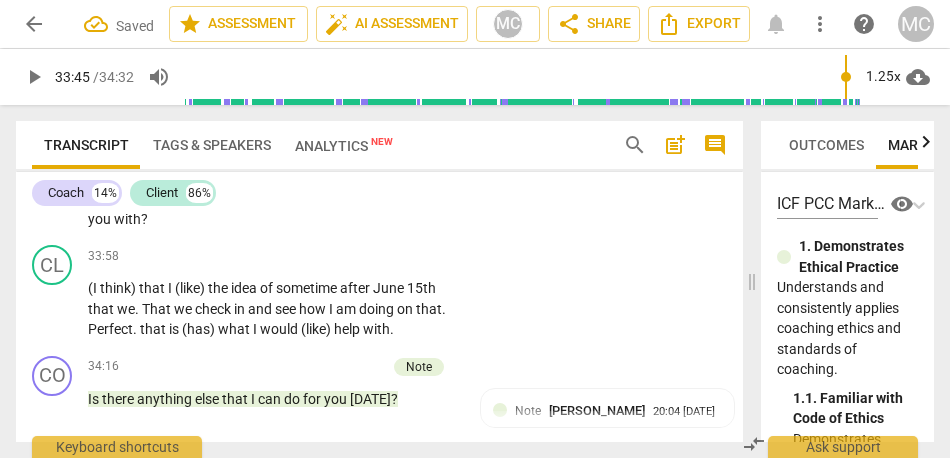 click on "(you" at bounding box center [342, 157] 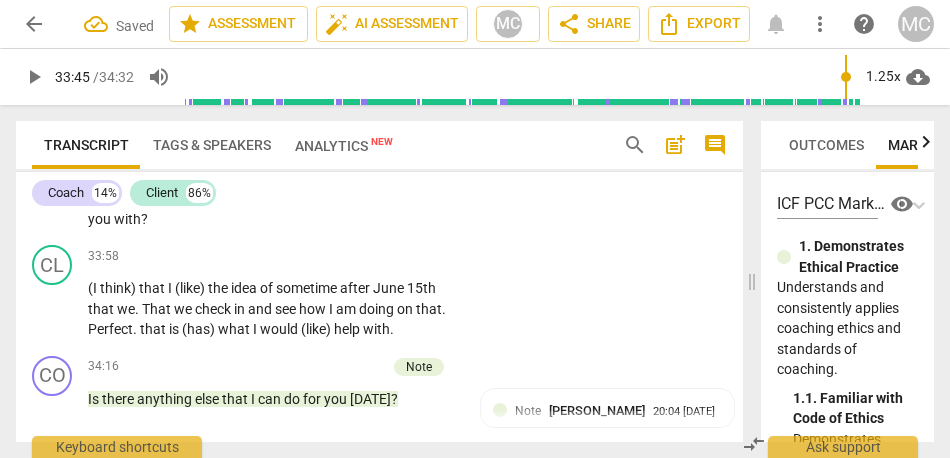 click on "a" at bounding box center [283, 157] 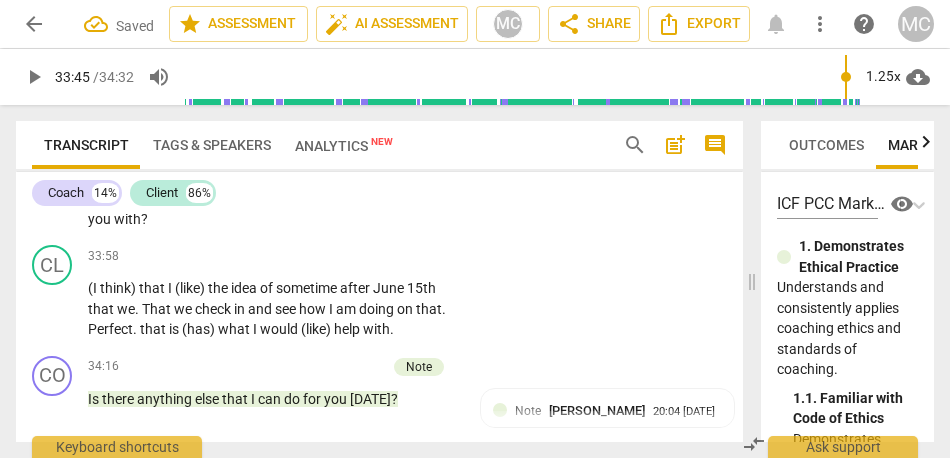 click on "a" at bounding box center (283, 157) 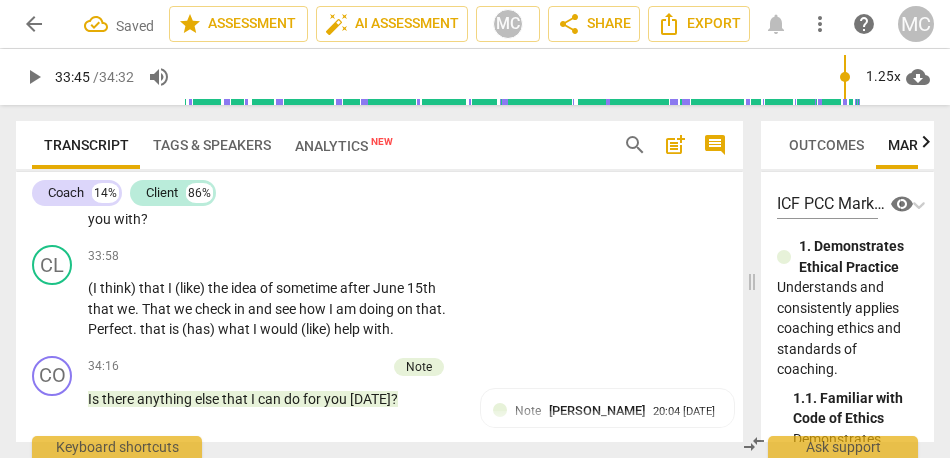 click on "(you" at bounding box center (342, 157) 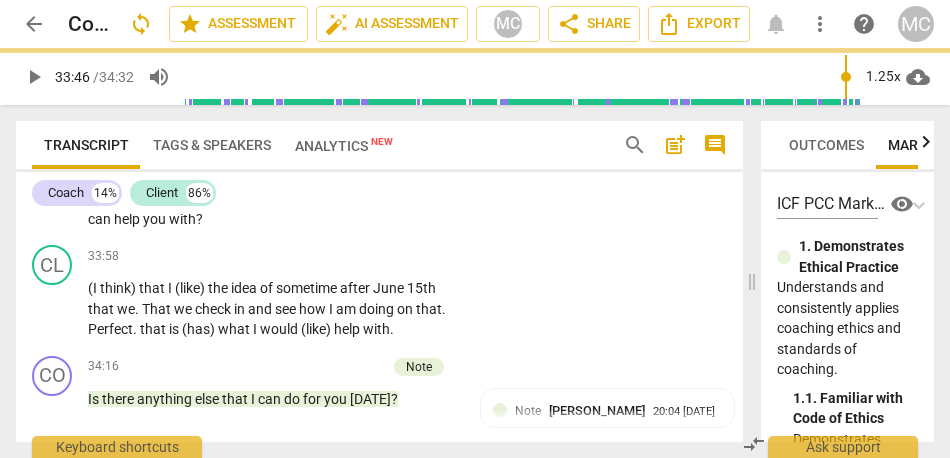 click on "you" at bounding box center [218, 178] 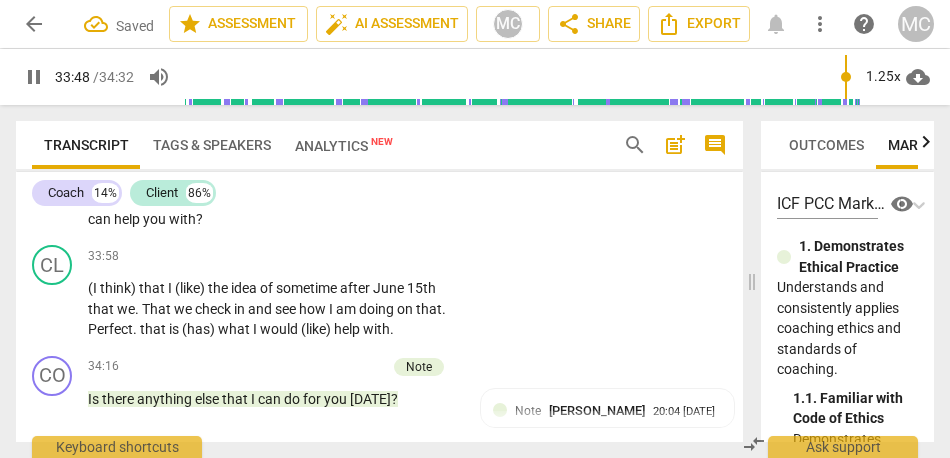 click on "smiling" at bounding box center (276, 178) 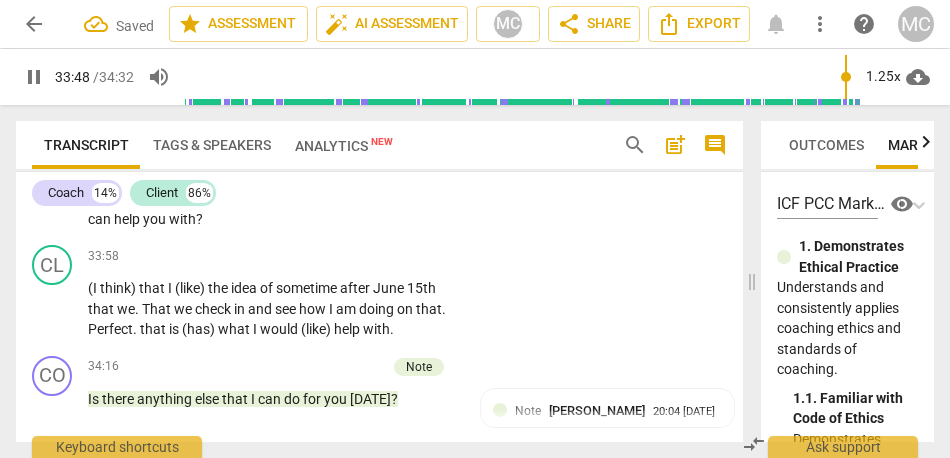 click on "smiling" at bounding box center [276, 178] 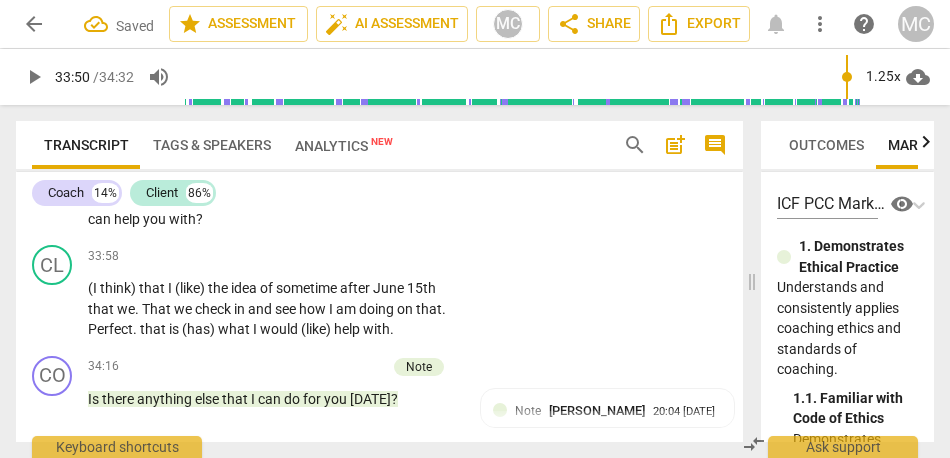 click on "what" at bounding box center (199, 198) 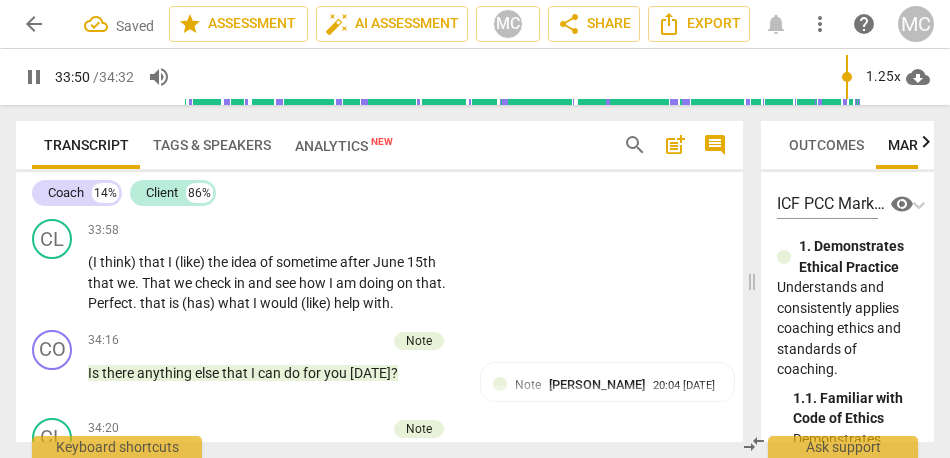 scroll, scrollTop: 10099, scrollLeft: 0, axis: vertical 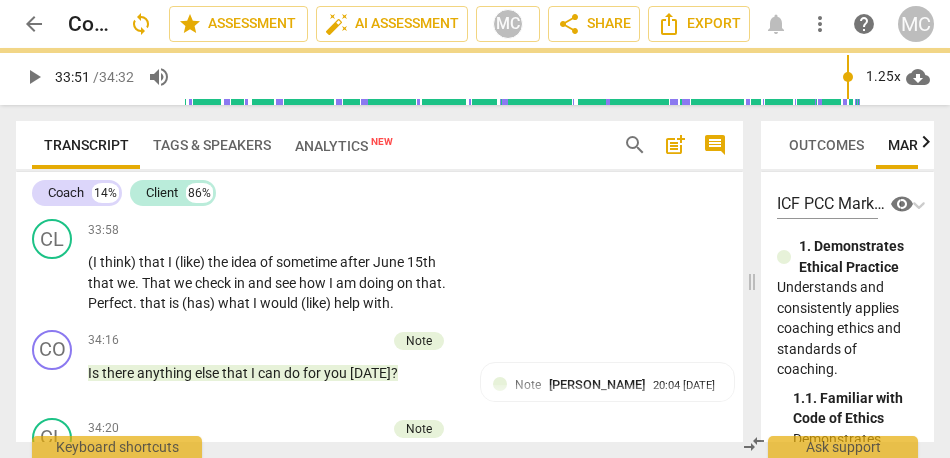 click on "if" at bounding box center (350, 172) 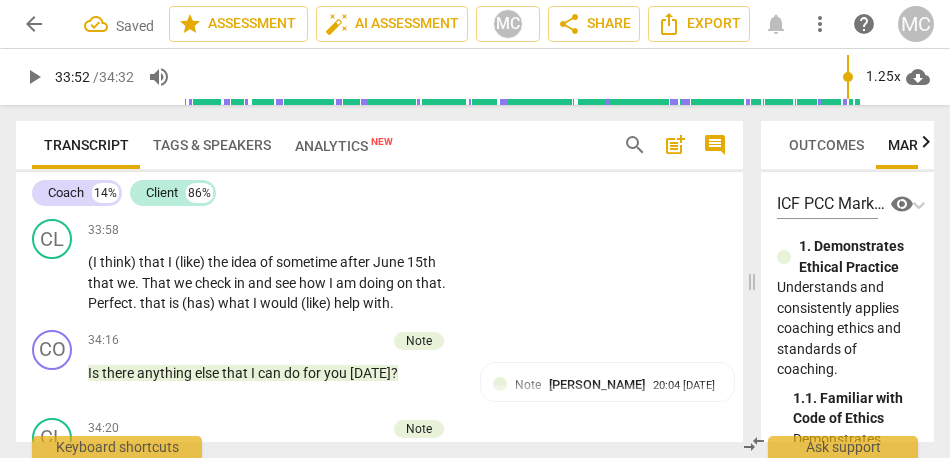 click on "I" at bounding box center [443, 172] 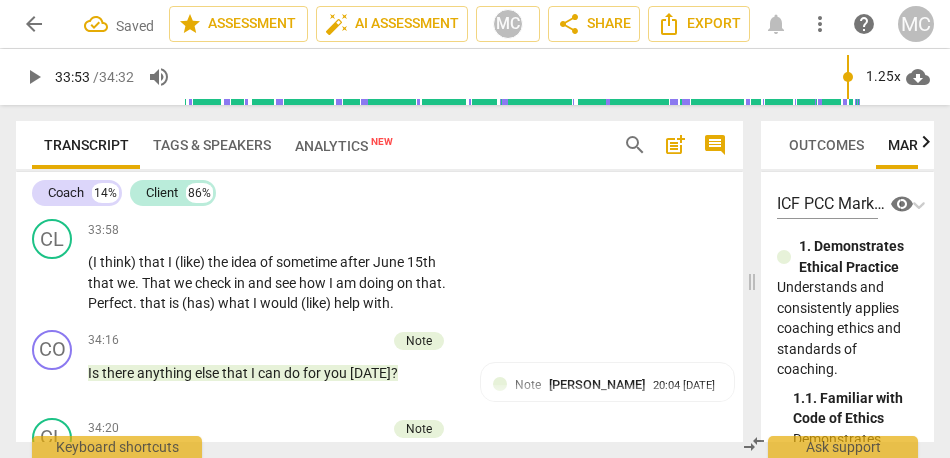 type on "2033" 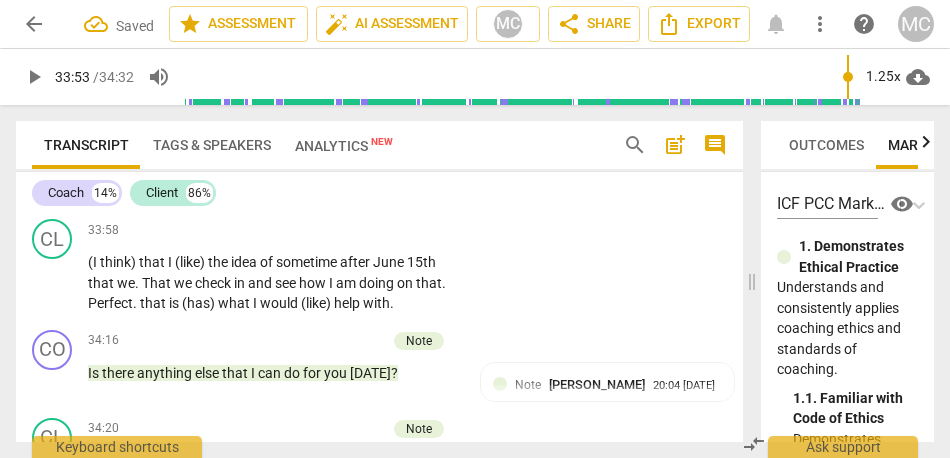 click on "CO play_arrow pause 33:40 + Add competency keyboard_arrow_right [33:35] [laughter] Well,  you   sound  like  you... or  you  (uh)  sounds  like y ou   have   a   much  (uh)  (you   know)   happier   tone .   Now,  you   are   smiling   more .   As   we   wrap   up   this   session   [DATE],  what   would   be   something,  if   anything   else, I   can   help   you   with ?" at bounding box center [379, 136] 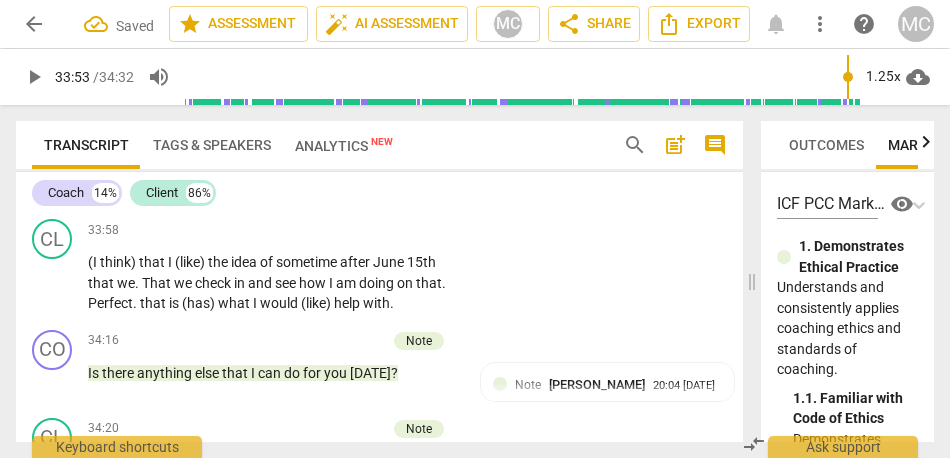 click on "with" at bounding box center (156, 193) 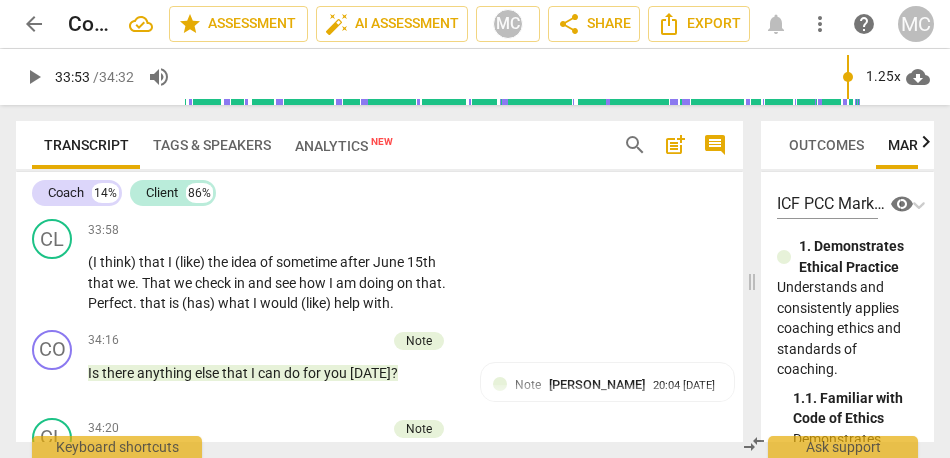 click on "CO play_arrow pause 33:40 + Add competency keyboard_arrow_right [33:35]   [laughter]   Well ,   you   sound   like   you . . .   or   you   (uh)   sounds   like   you   have   a   much   (uh)   (you   know)   happier   tone .   Now ,   you   are   smiling   more .   As   we   wrap   up   this   session   [DATE] ,   what   would   be   something ,   if   anything   else ,   I   can   help   you   with? [33:53, 33:58]" at bounding box center [379, 136] 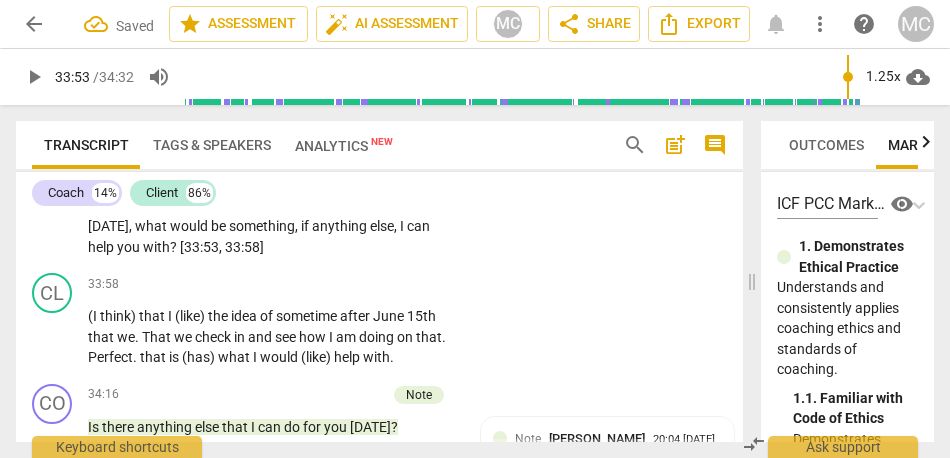 scroll, scrollTop: 10043, scrollLeft: 0, axis: vertical 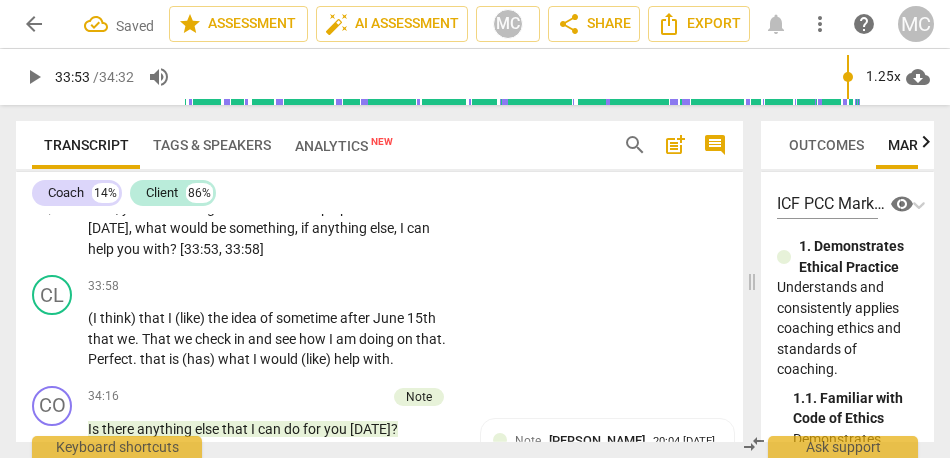 click on "Add competency" at bounding box center [396, 135] 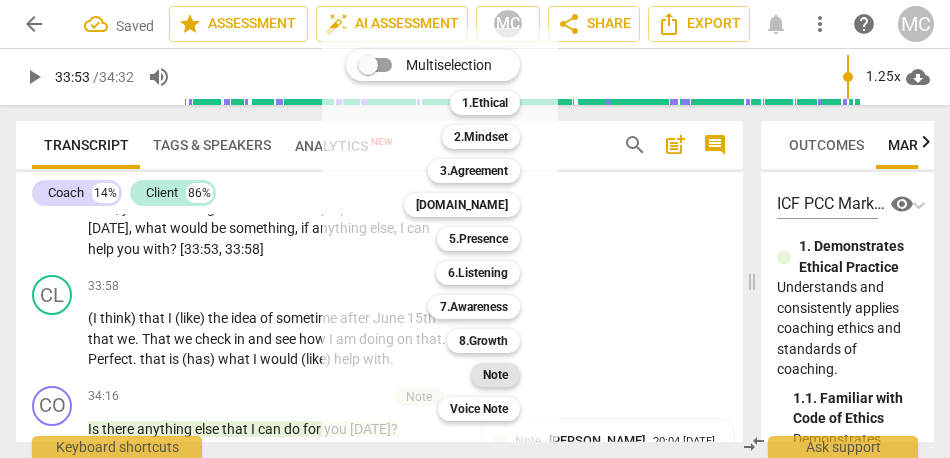 click on "Note" at bounding box center [495, 375] 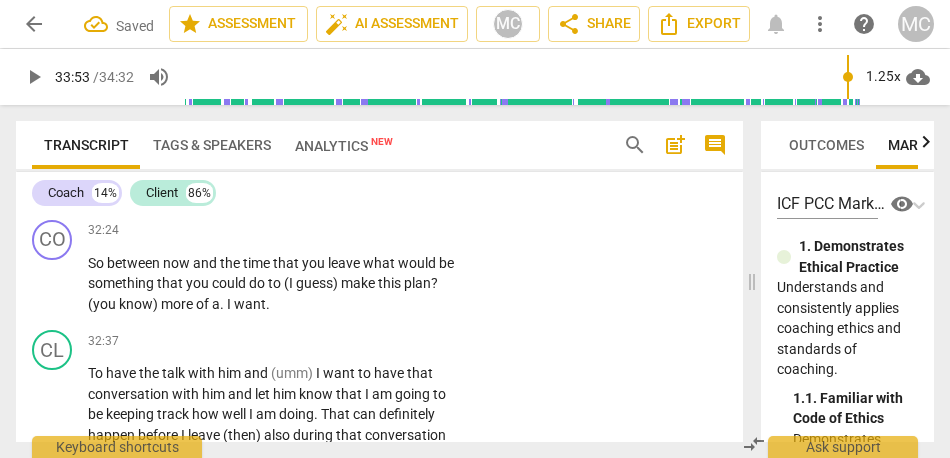 scroll, scrollTop: 9555, scrollLeft: 0, axis: vertical 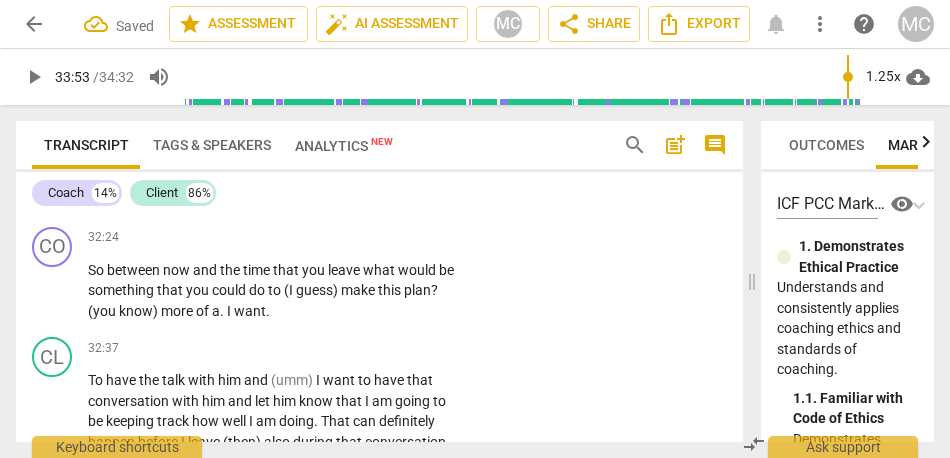 click on "it" at bounding box center (254, 180) 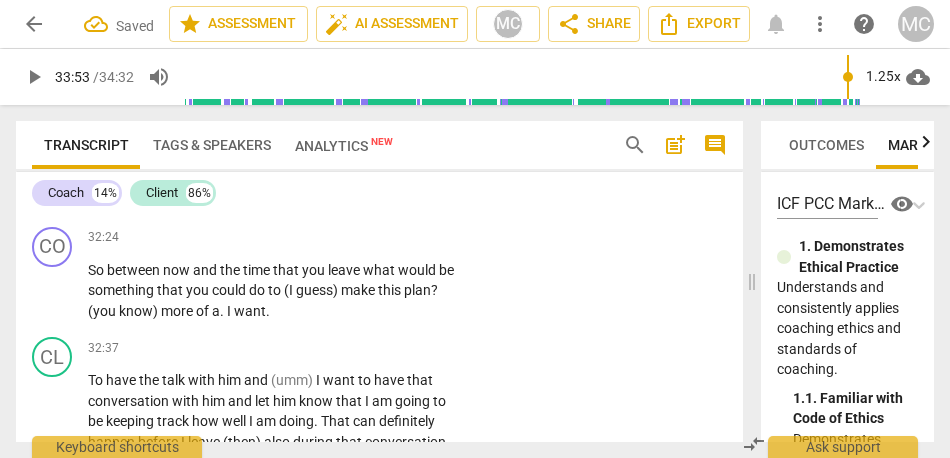 click on "it" at bounding box center [254, 180] 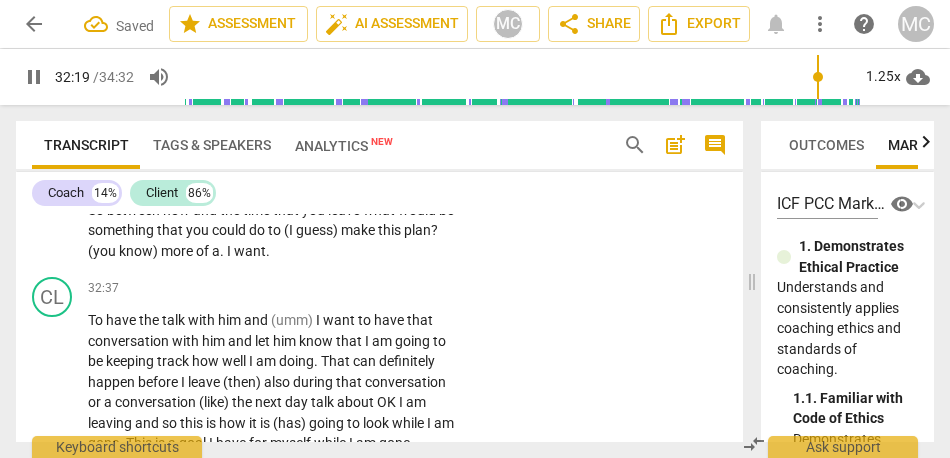 scroll, scrollTop: 9615, scrollLeft: 0, axis: vertical 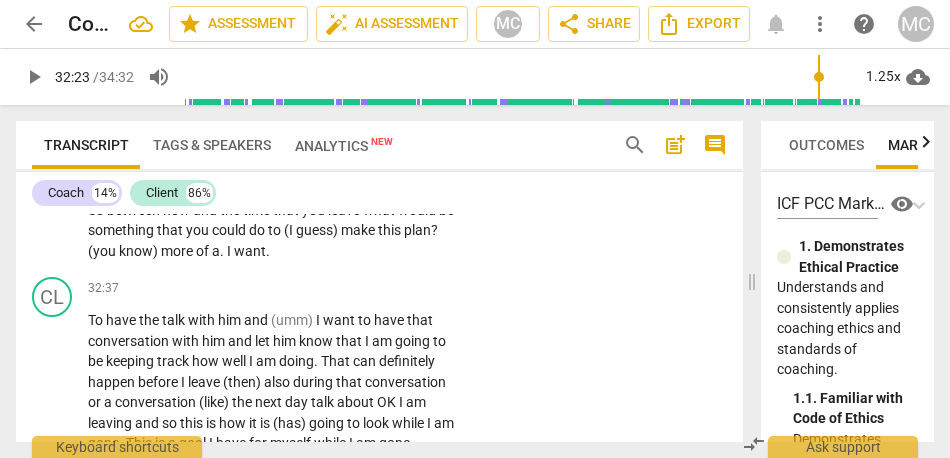 click on "crazy" at bounding box center (104, 140) 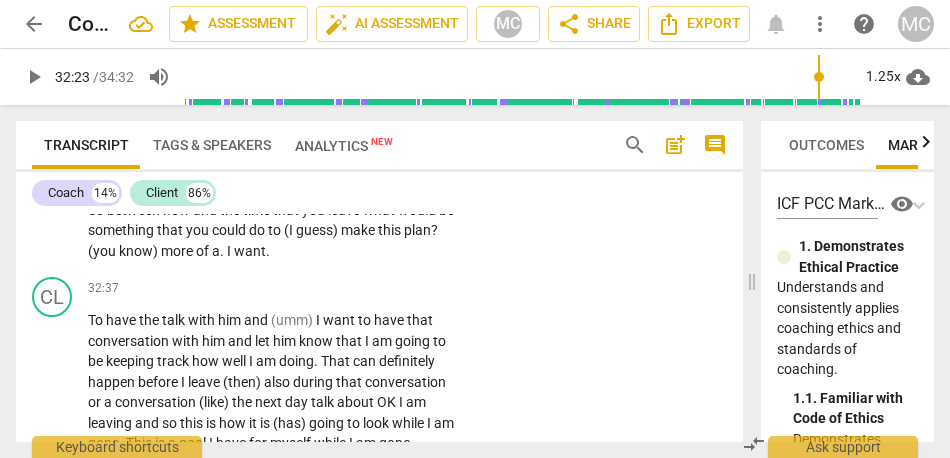 click on "crazy" at bounding box center (104, 140) 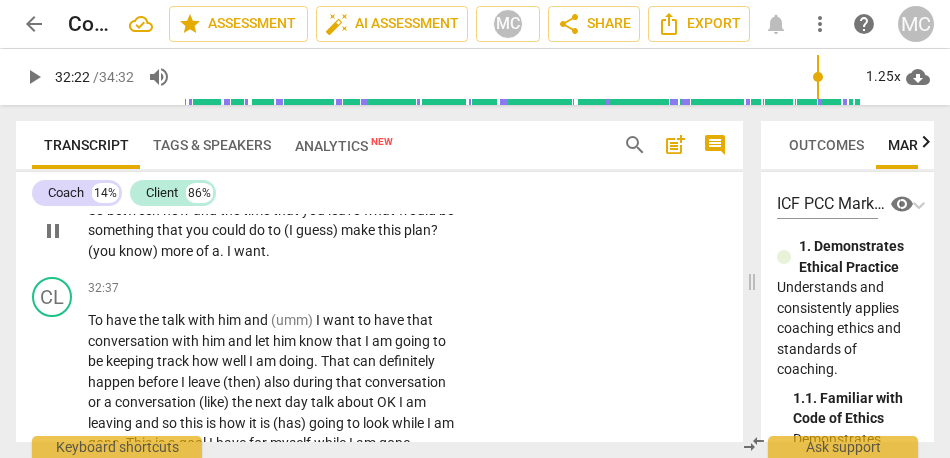 type on "1942" 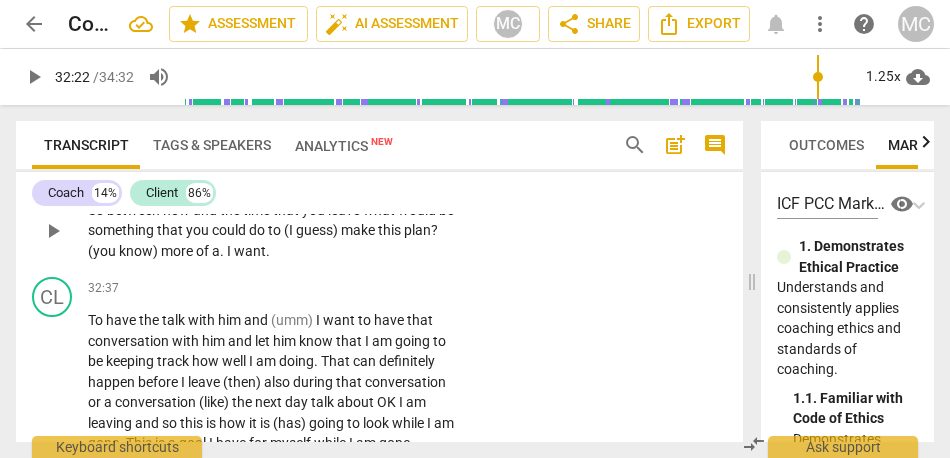 click on "So" at bounding box center (97, 210) 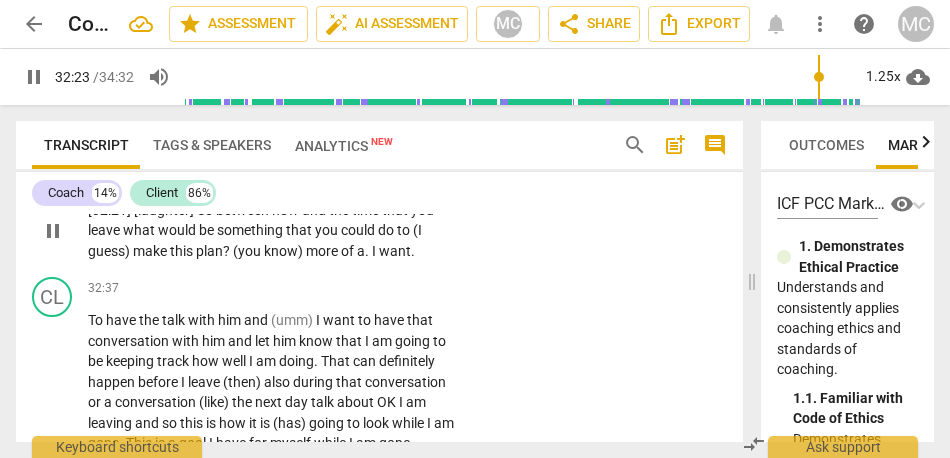 click on "[32:21] [laughter] So" at bounding box center (152, 210) 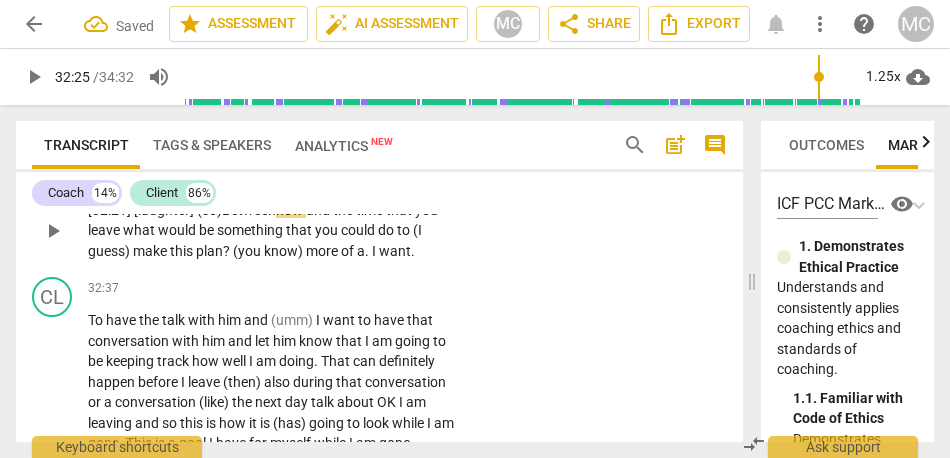 click on "Between" at bounding box center [249, 210] 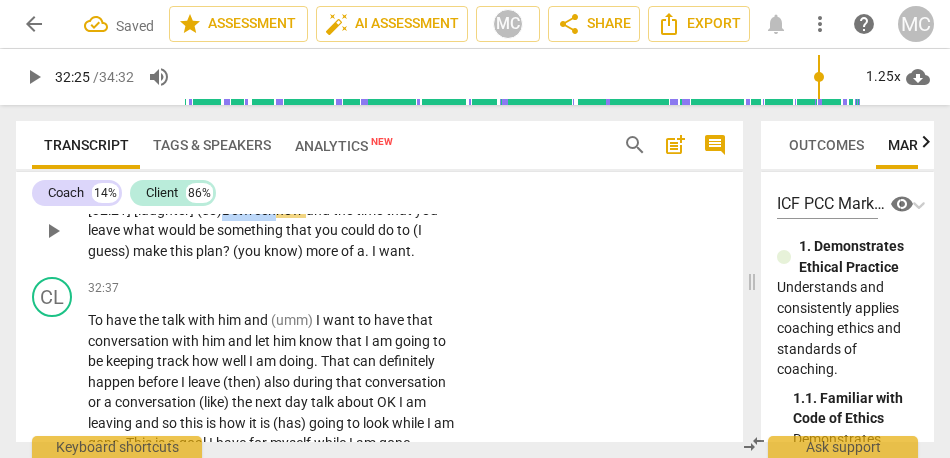 click on "Between" at bounding box center [249, 210] 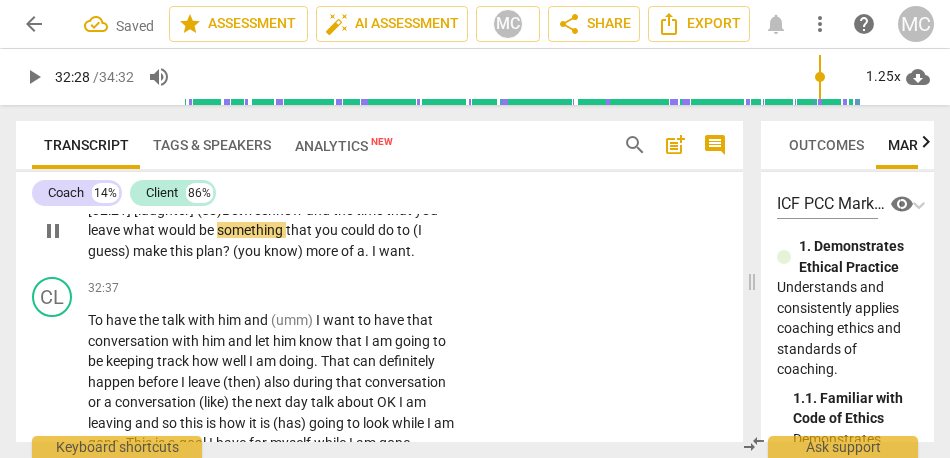 click on "what" at bounding box center [140, 230] 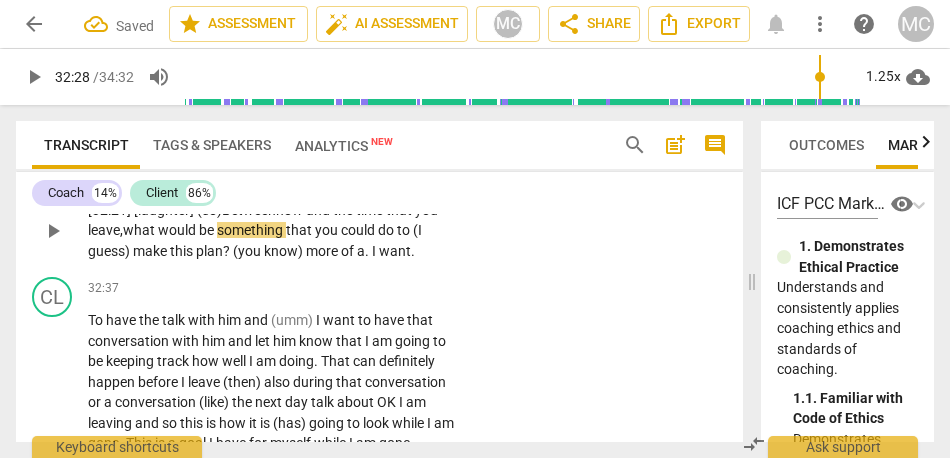 click on "what" at bounding box center [140, 230] 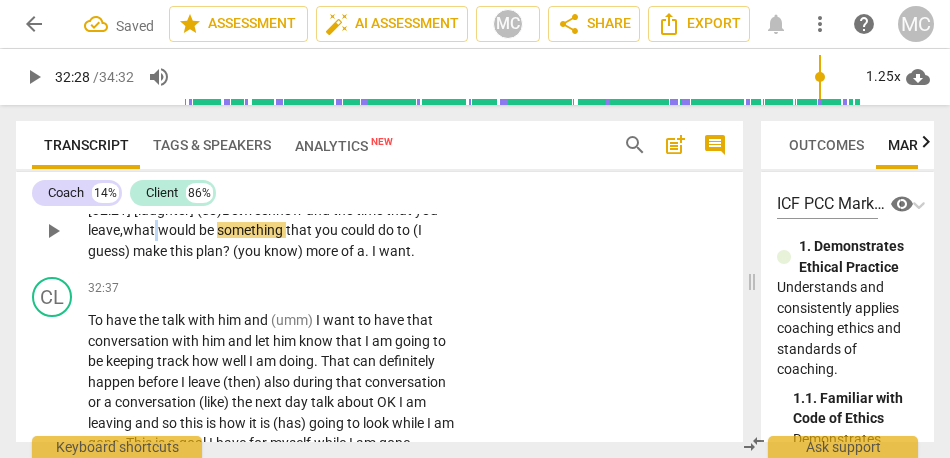 click on "what" at bounding box center (140, 230) 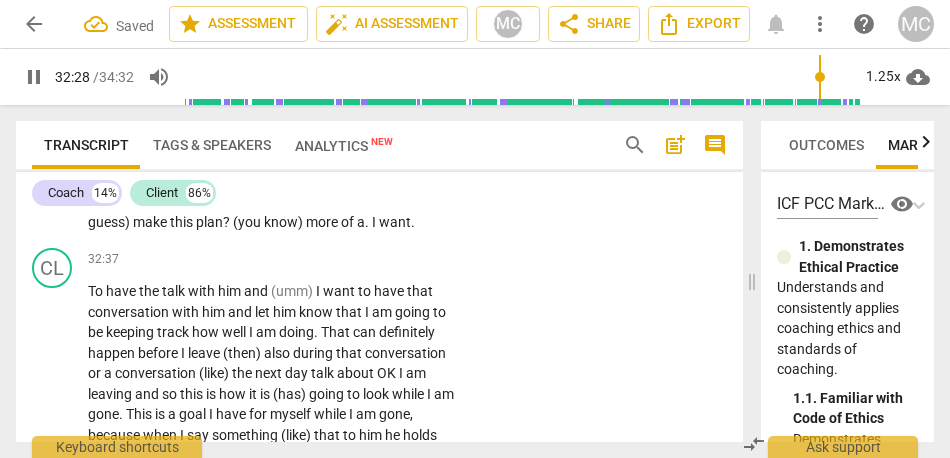 scroll, scrollTop: 9654, scrollLeft: 0, axis: vertical 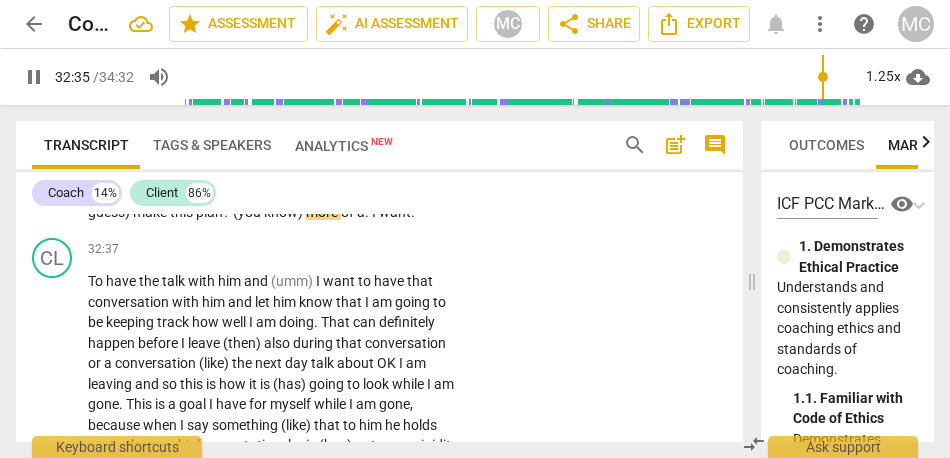 click on "?" at bounding box center (228, 212) 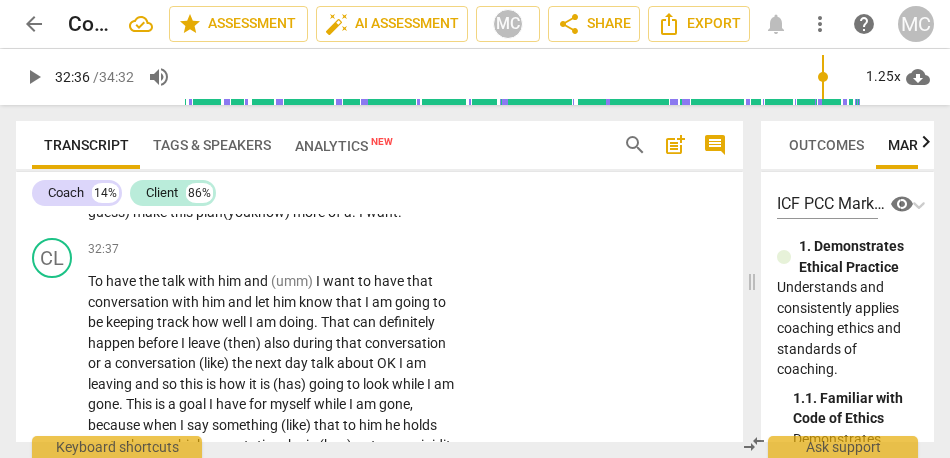 click on "more" at bounding box center [310, 212] 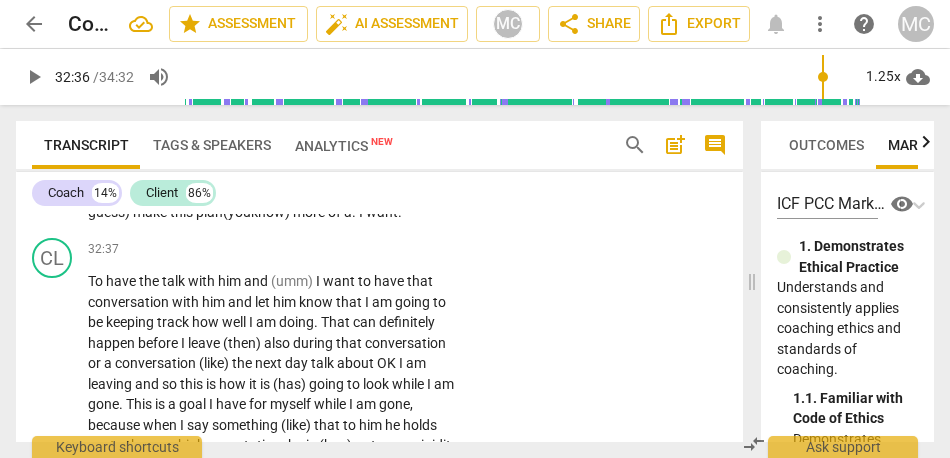click on "more" at bounding box center [310, 212] 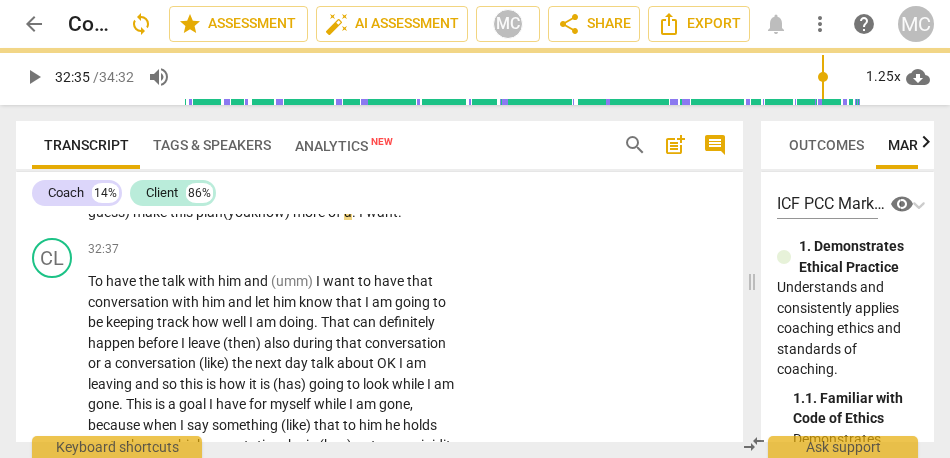 click on "a" at bounding box center [348, 212] 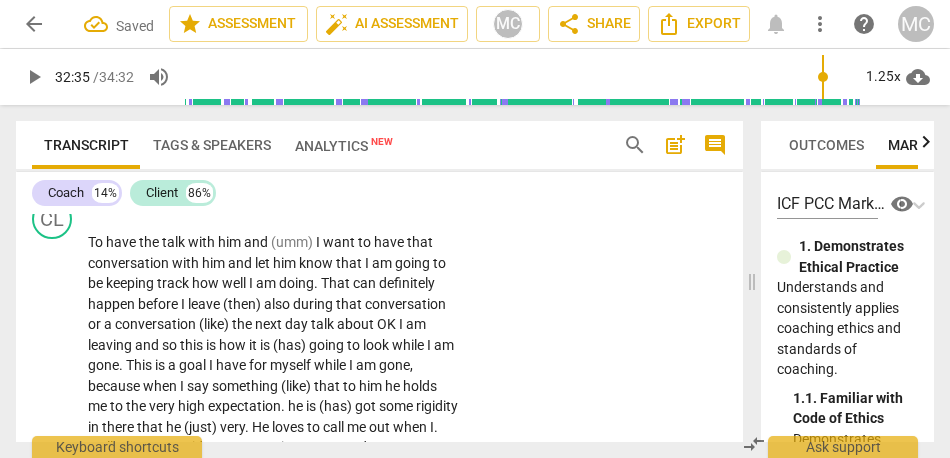 scroll, scrollTop: 9782, scrollLeft: 0, axis: vertical 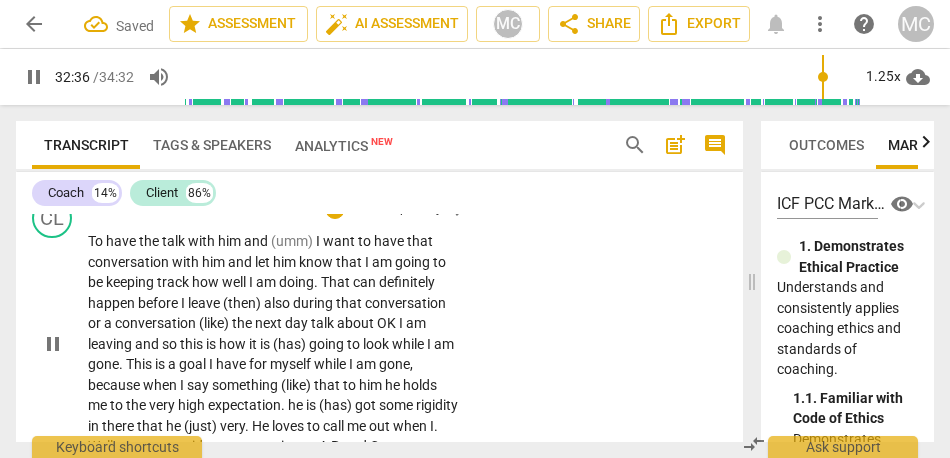 click on "To" at bounding box center [97, 241] 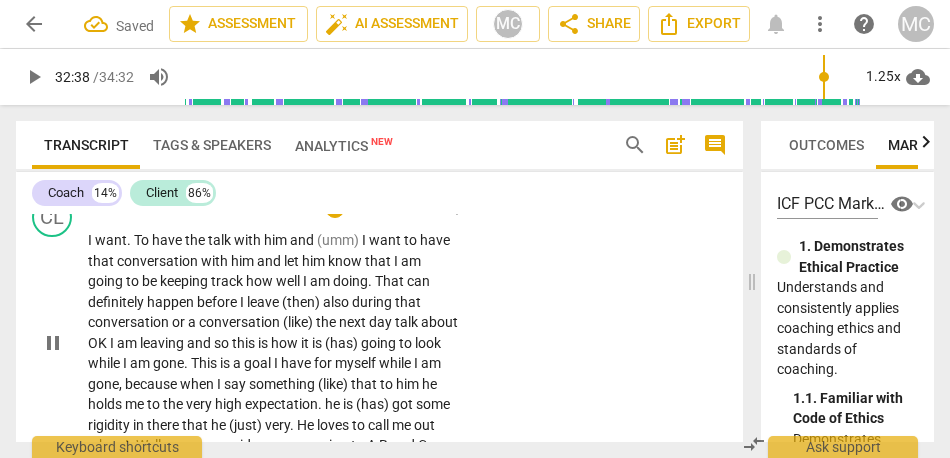 scroll, scrollTop: 9694, scrollLeft: 0, axis: vertical 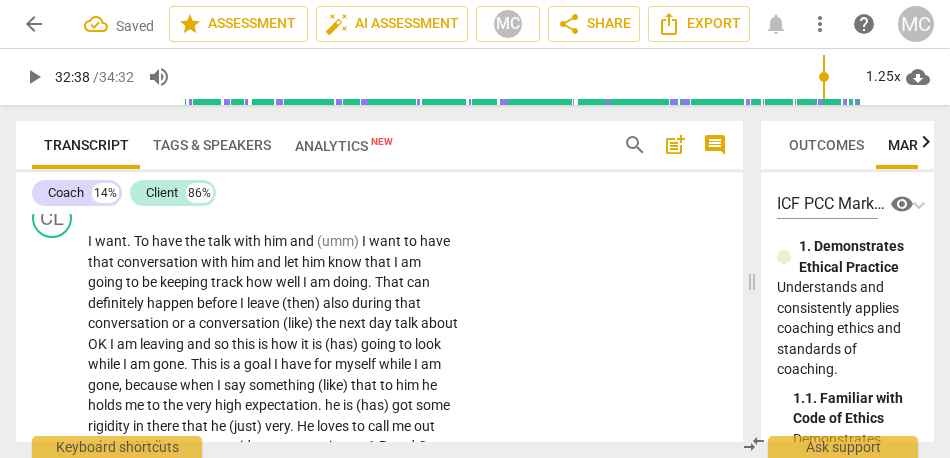 click on "do" at bounding box center (390, 151) 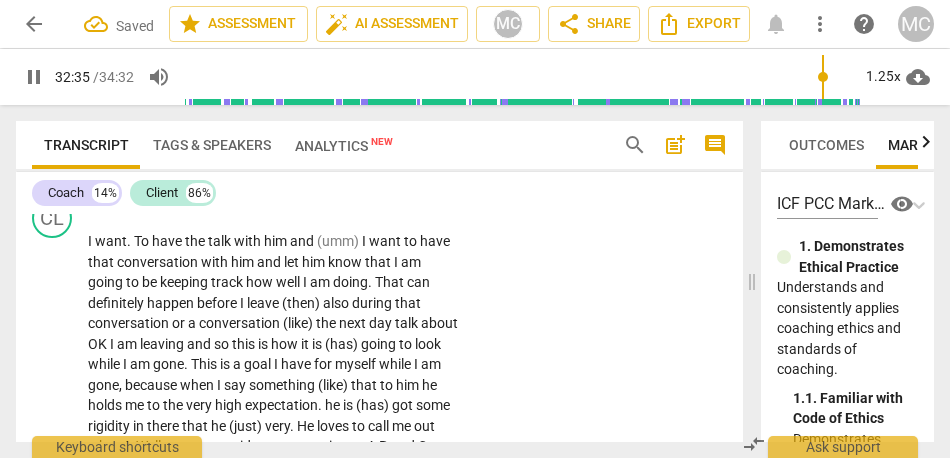 scroll, scrollTop: 9651, scrollLeft: 0, axis: vertical 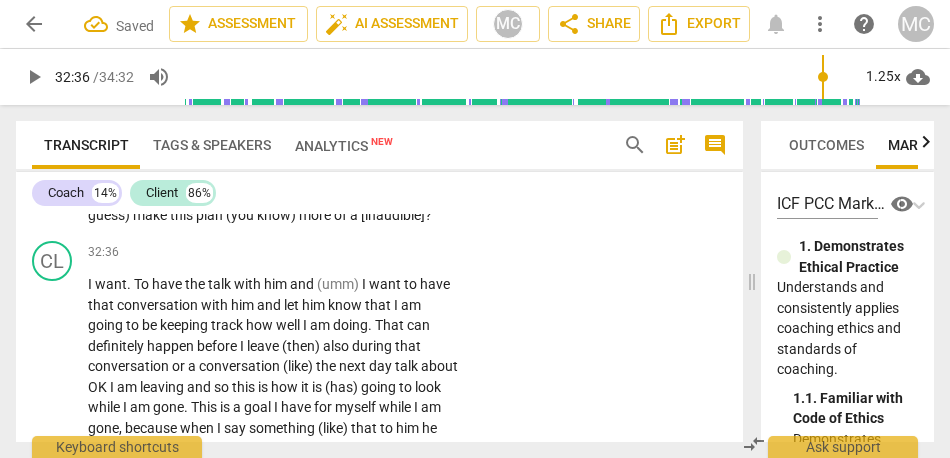 click on "Add competency" at bounding box center [396, 142] 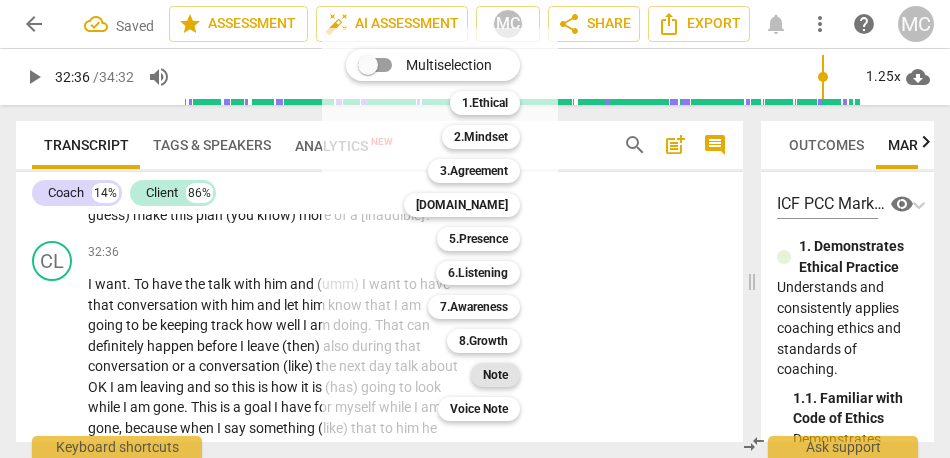 click on "Note" at bounding box center [495, 375] 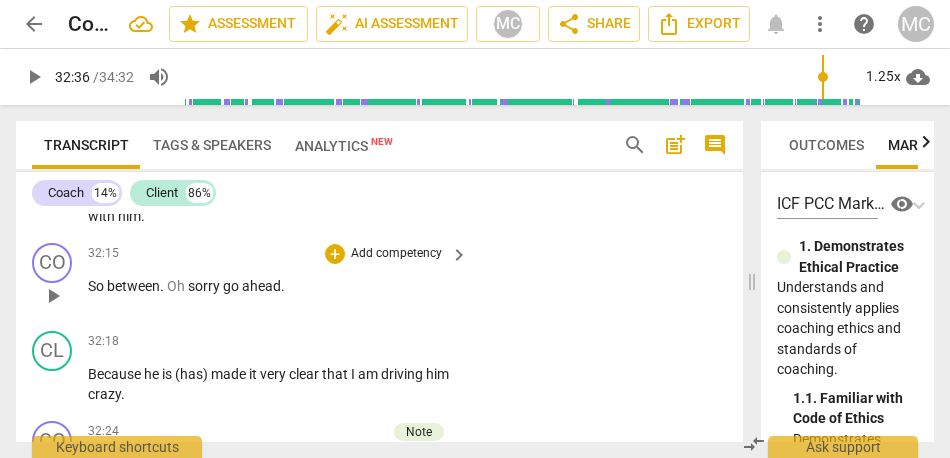 scroll, scrollTop: 9360, scrollLeft: 0, axis: vertical 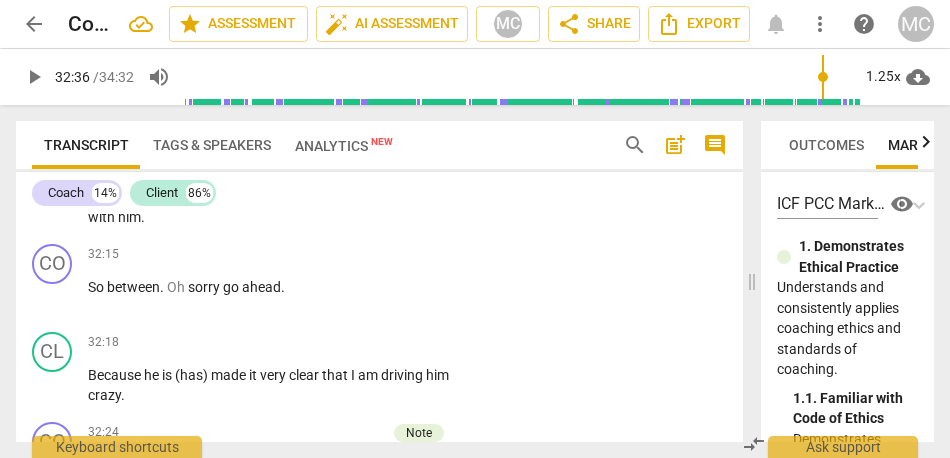 click on "before" at bounding box center (168, 197) 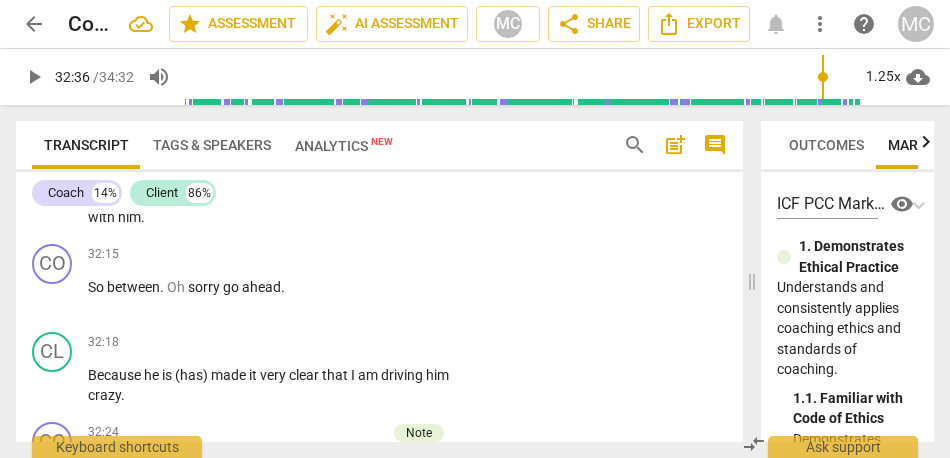 click on "before" at bounding box center [168, 197] 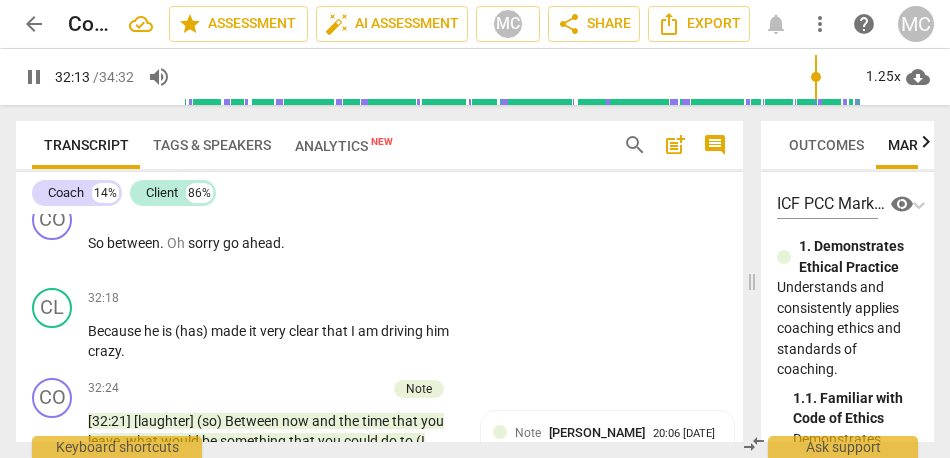 scroll, scrollTop: 9399, scrollLeft: 0, axis: vertical 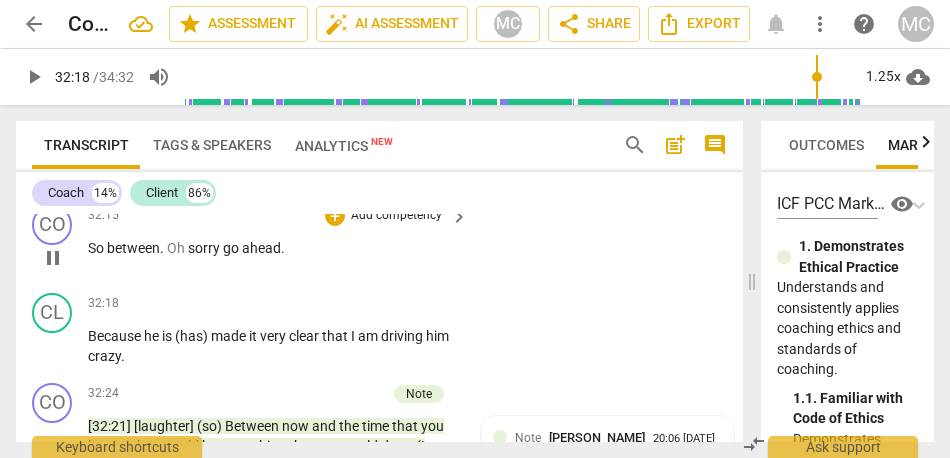 type on "1938" 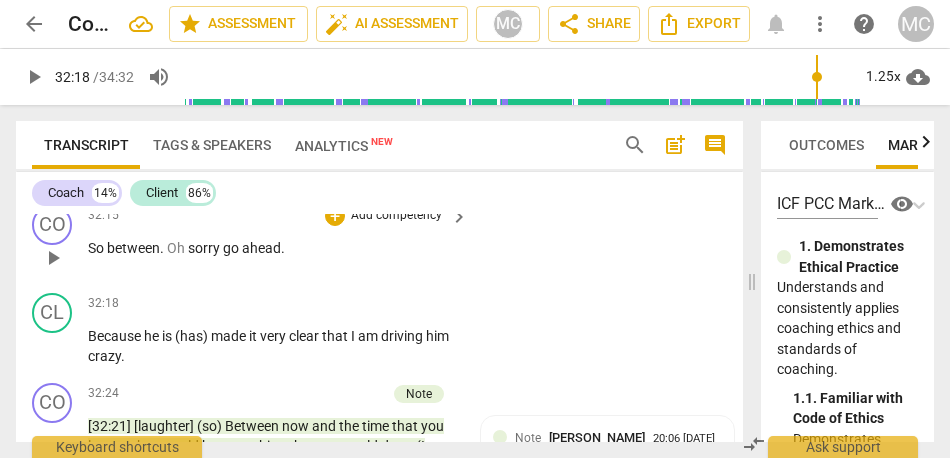 click on "between" at bounding box center (133, 248) 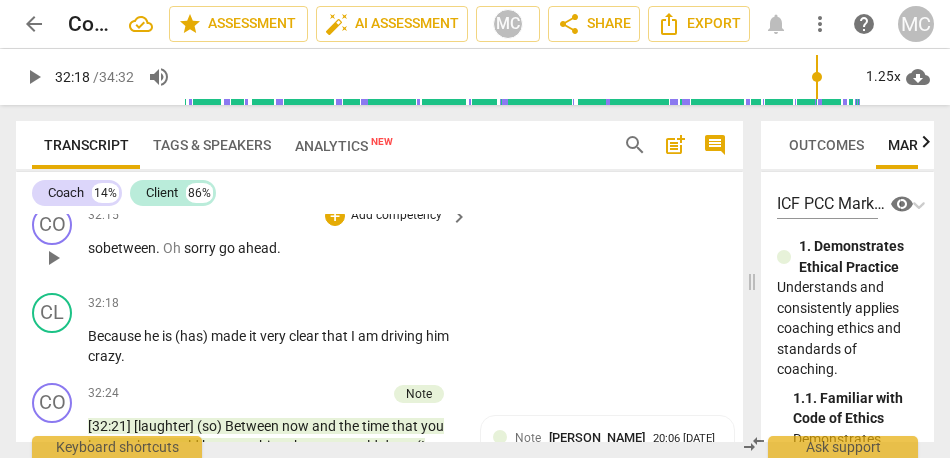 type 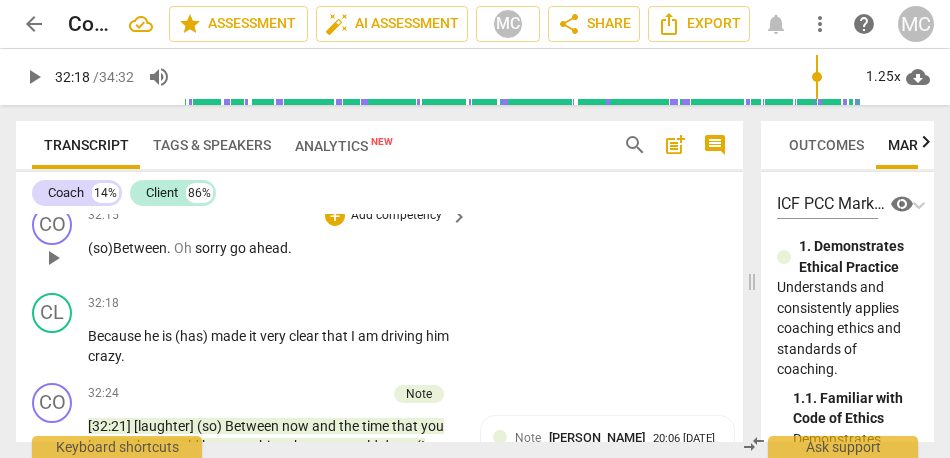 click on "Oh" at bounding box center [184, 248] 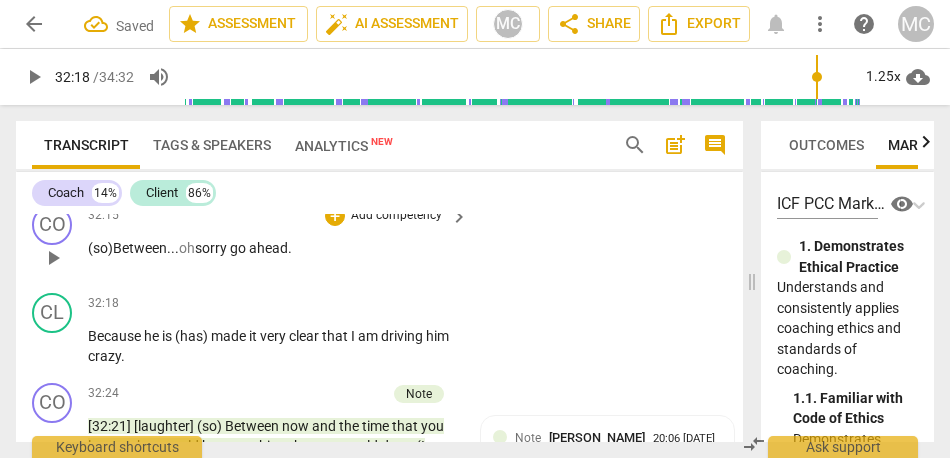 click on "sorry" at bounding box center (212, 248) 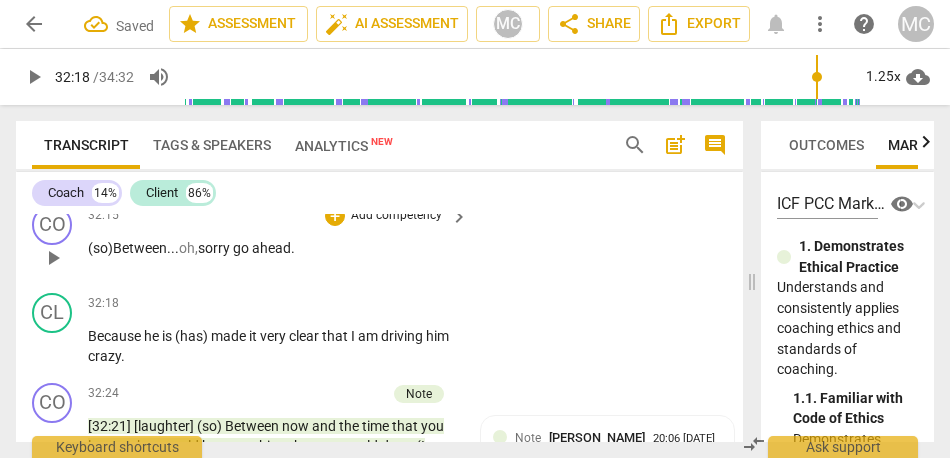 click on "sorry" at bounding box center [215, 248] 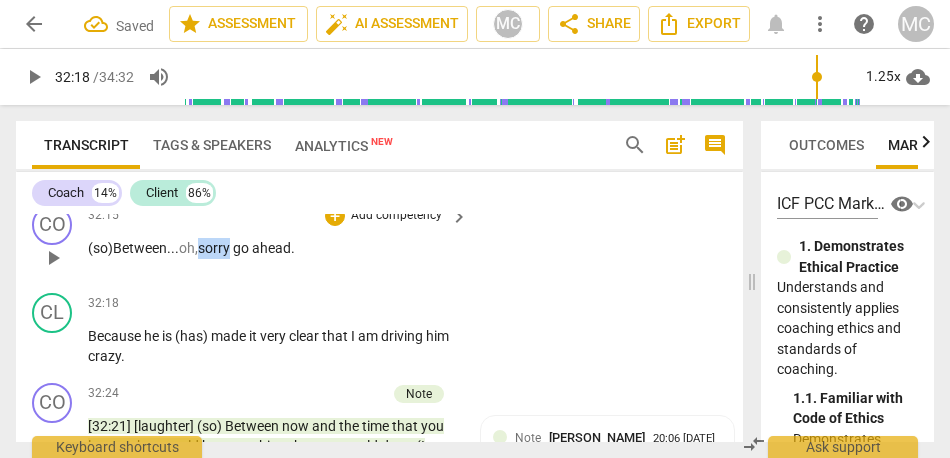 click on "sorry" at bounding box center (215, 248) 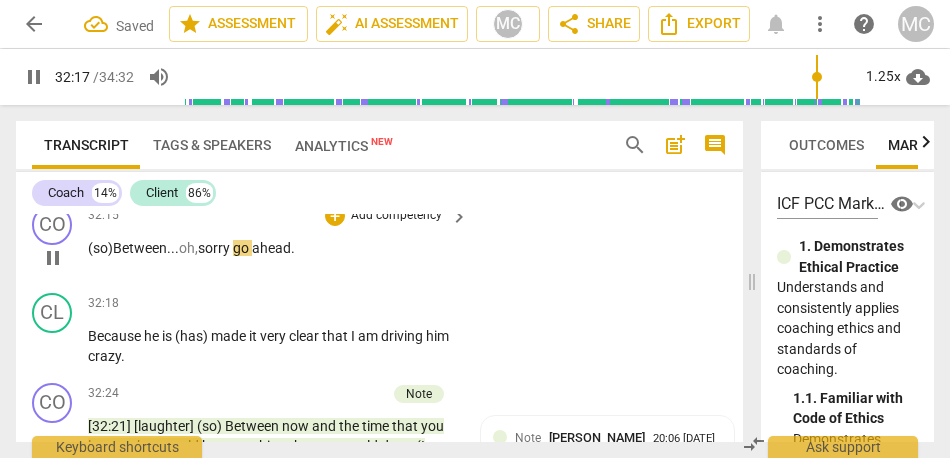 click on "sorry" at bounding box center [215, 248] 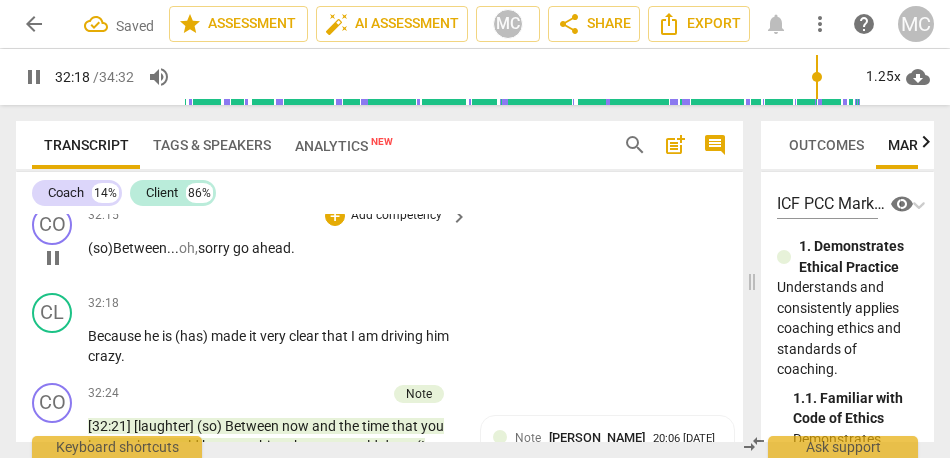 scroll, scrollTop: 9441, scrollLeft: 0, axis: vertical 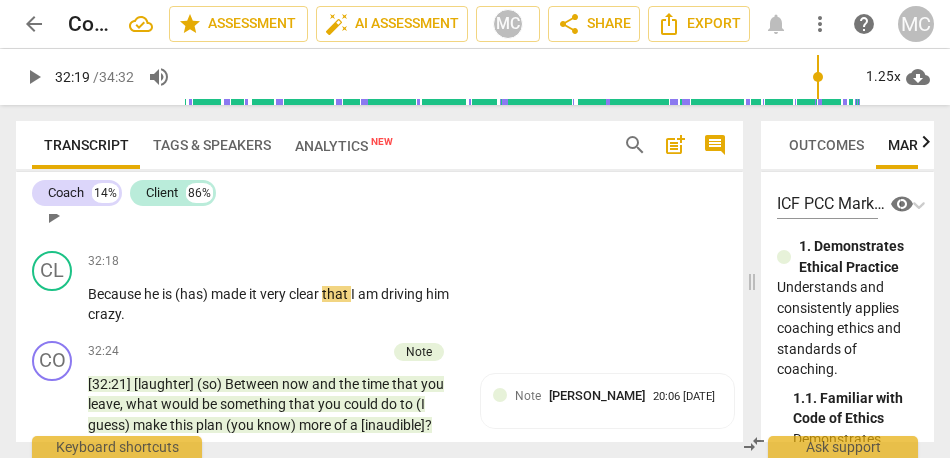 click on "ahead" at bounding box center (270, 206) 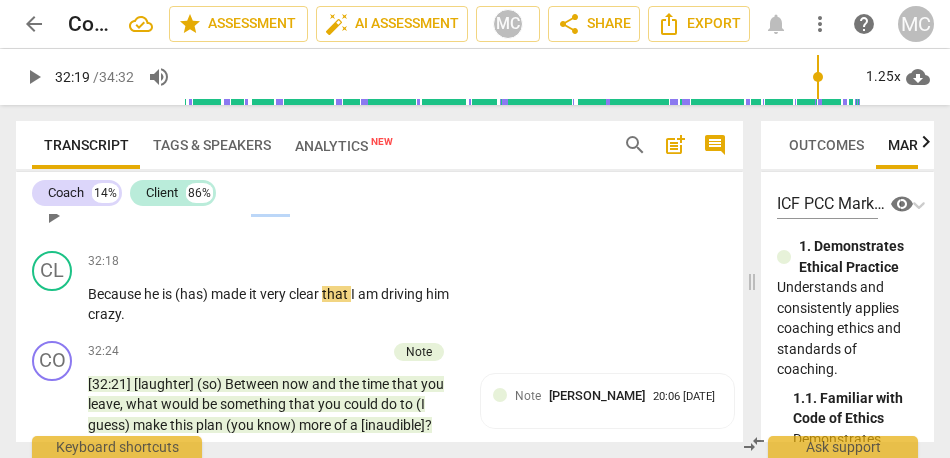 click on "ahead" at bounding box center [270, 206] 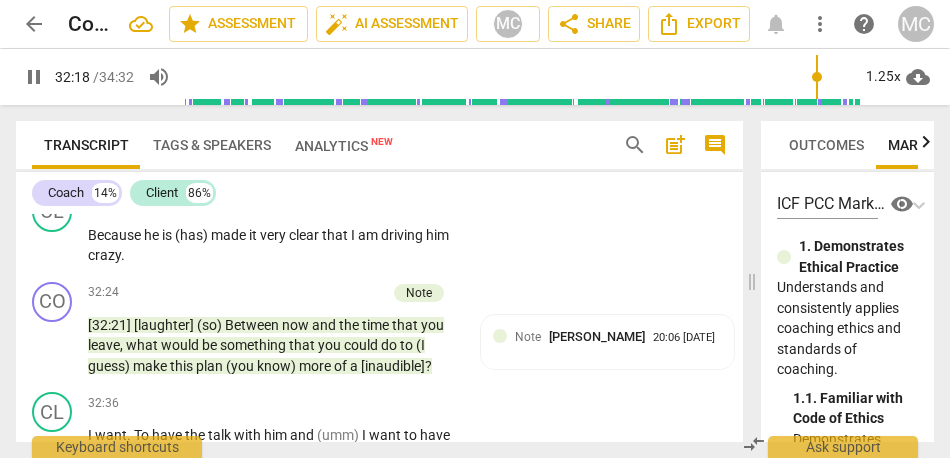 scroll, scrollTop: 9507, scrollLeft: 0, axis: vertical 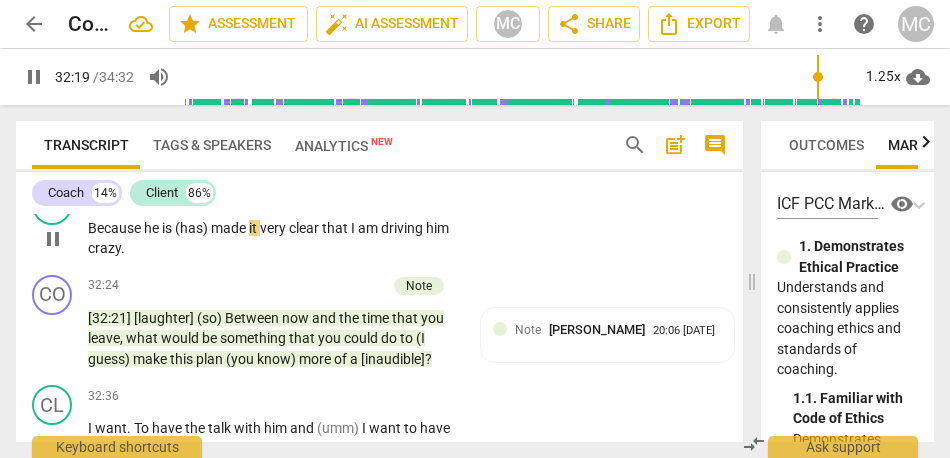 click on "made" at bounding box center [230, 228] 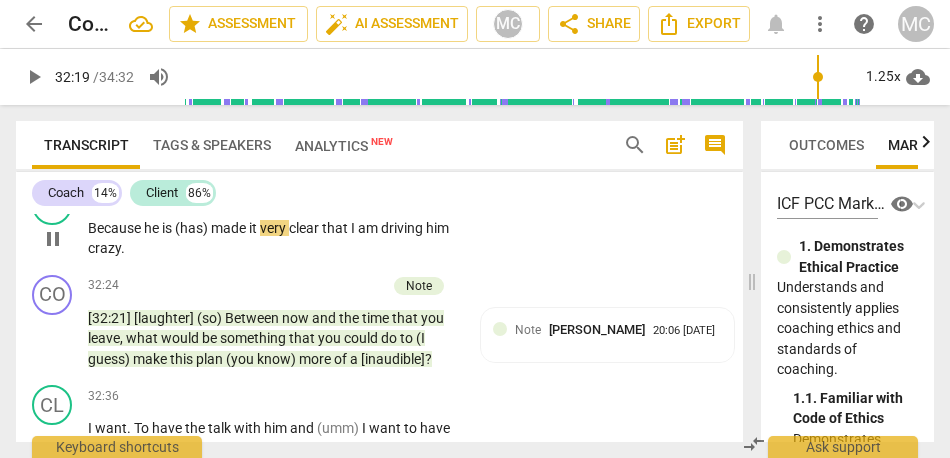 type on "1939" 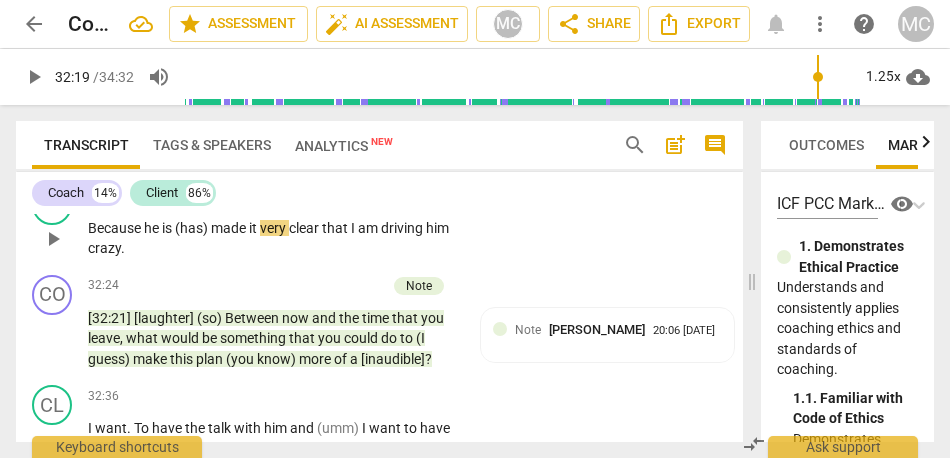 type 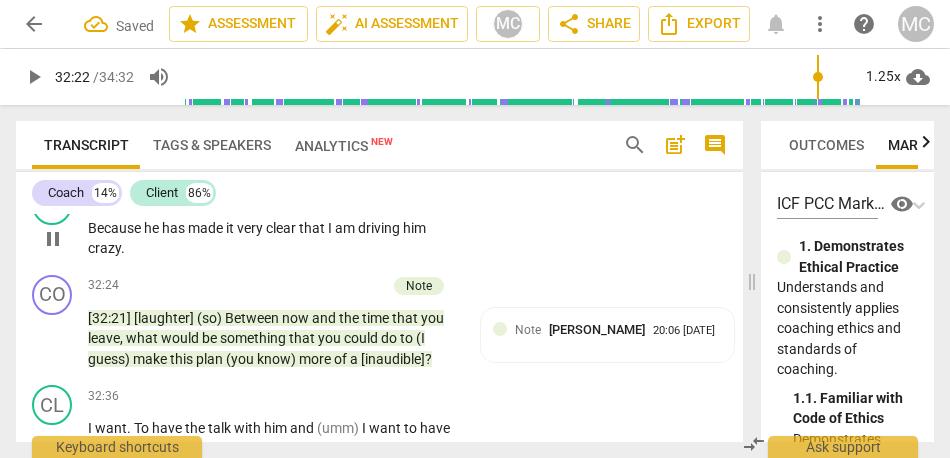 click on "Add competency" at bounding box center (396, 196) 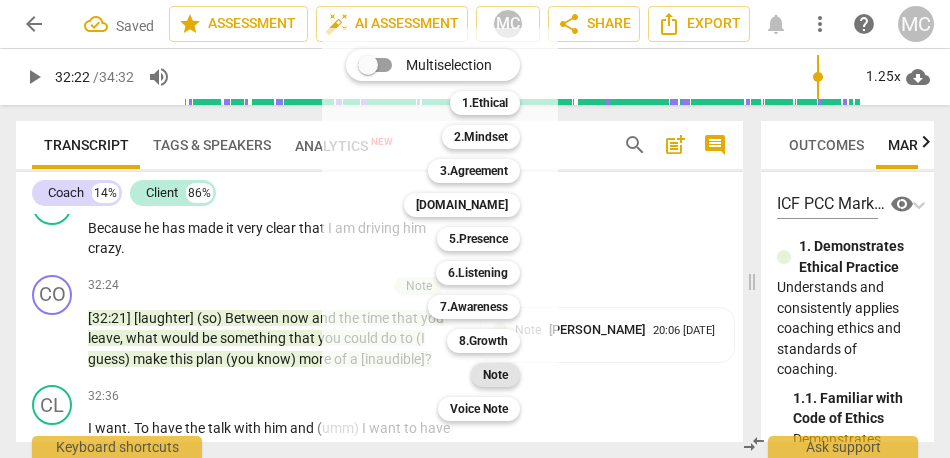 click on "Note" at bounding box center (495, 375) 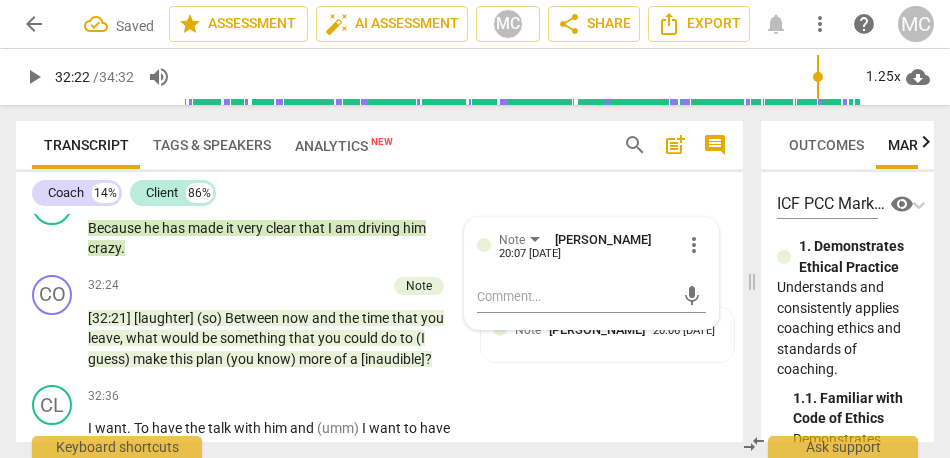 click on "Add competency" at bounding box center (396, 108) 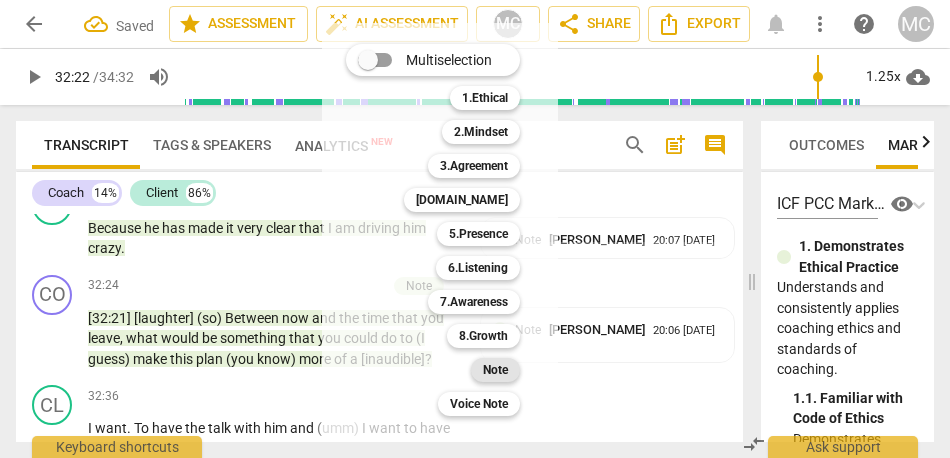 click on "Note" at bounding box center [495, 370] 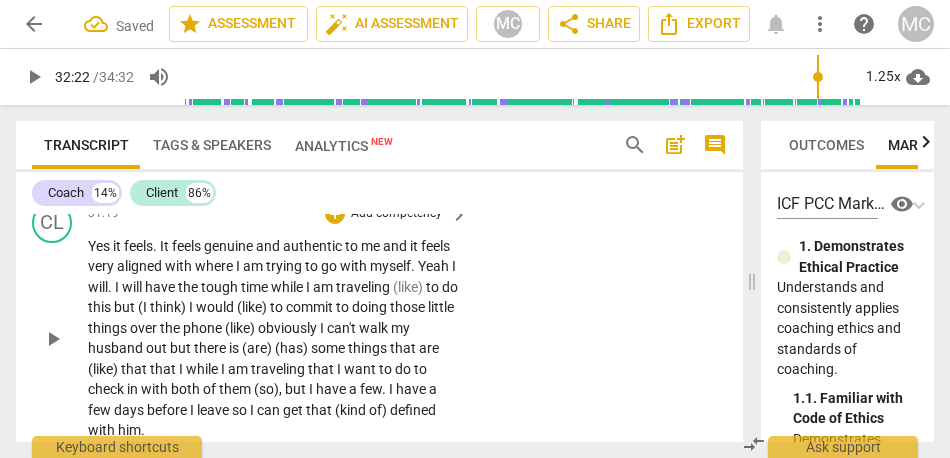 scroll, scrollTop: 9120, scrollLeft: 0, axis: vertical 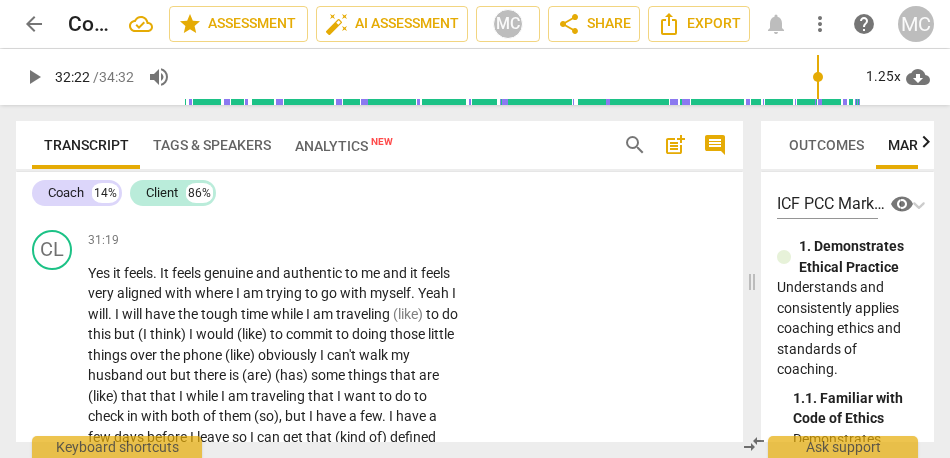 click on "partner" at bounding box center [203, 113] 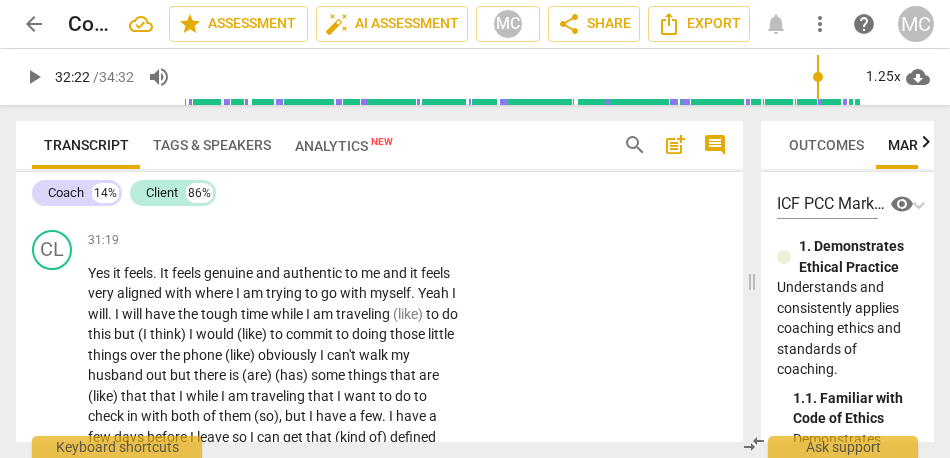 click on "partner" at bounding box center (203, 113) 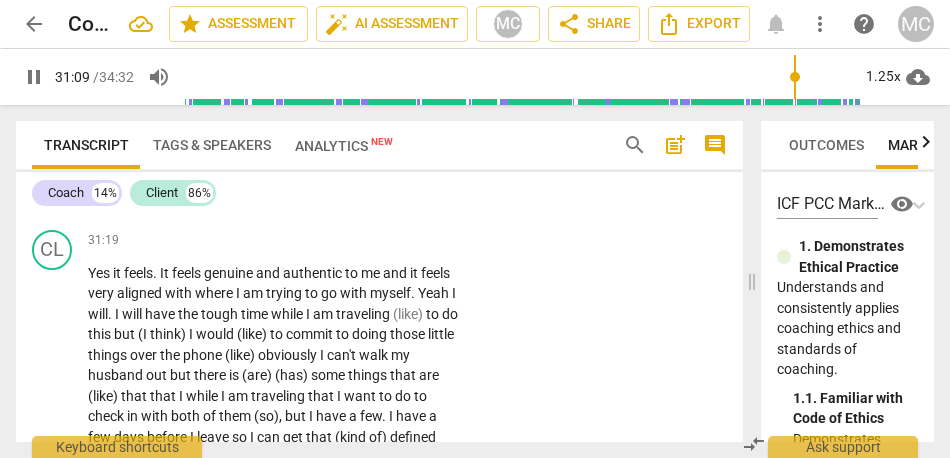 click on "And" at bounding box center [102, 183] 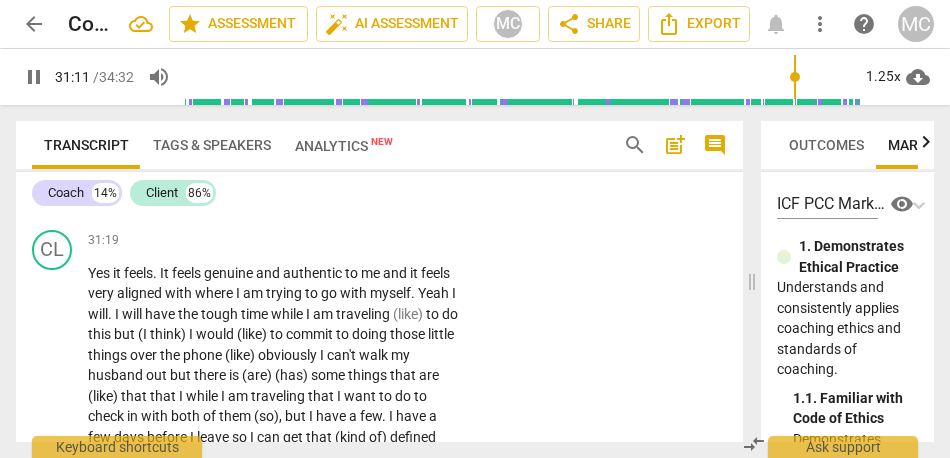 type on "1871" 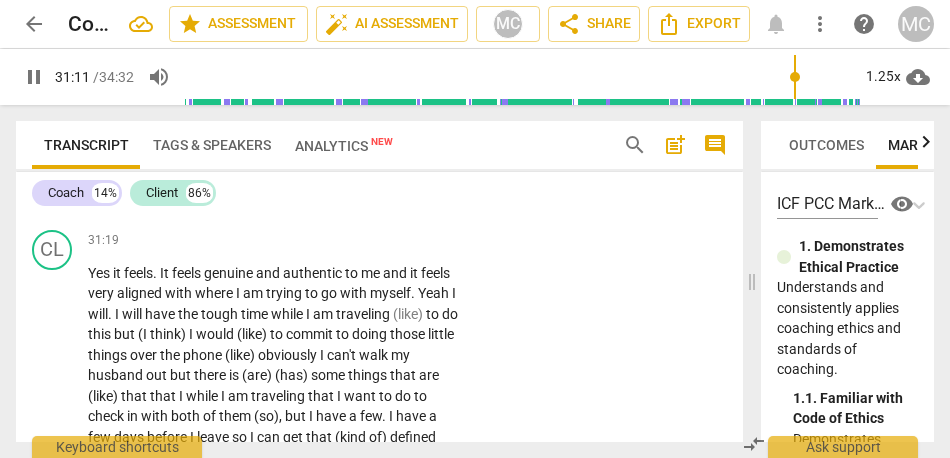 type 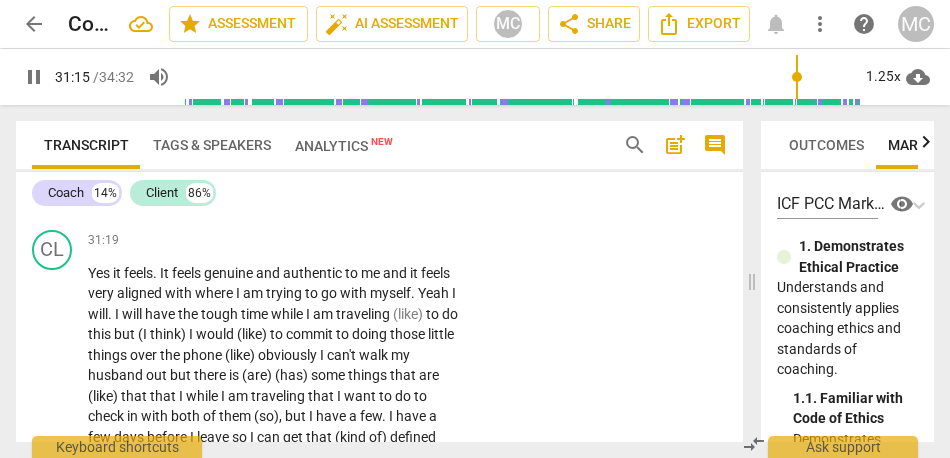 click on "(and)  How  do   you   feel   about   that   plan ?   Is   that   something   you   can   hold   yourself   accountable   to ?" at bounding box center [273, 193] 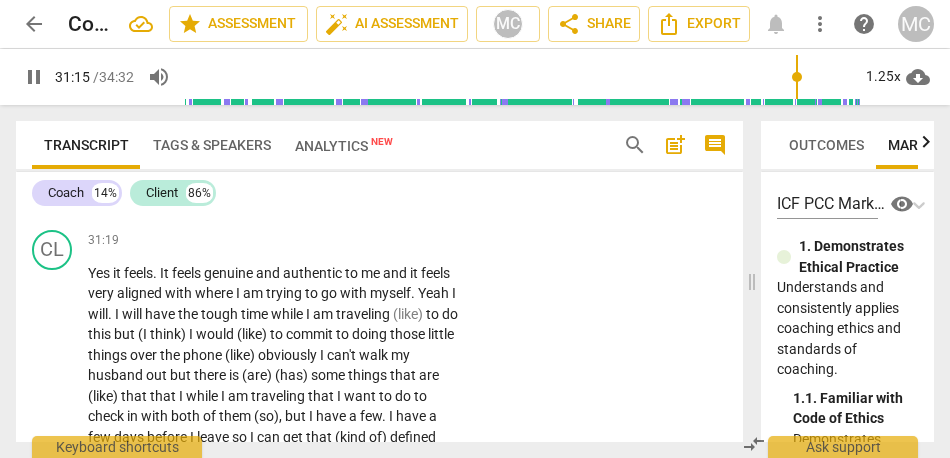 click on "(and)  How  do   you   feel   about   that   plan ?   Is   that   something   you   can   hold   yourself   accountable   to ?" at bounding box center (273, 193) 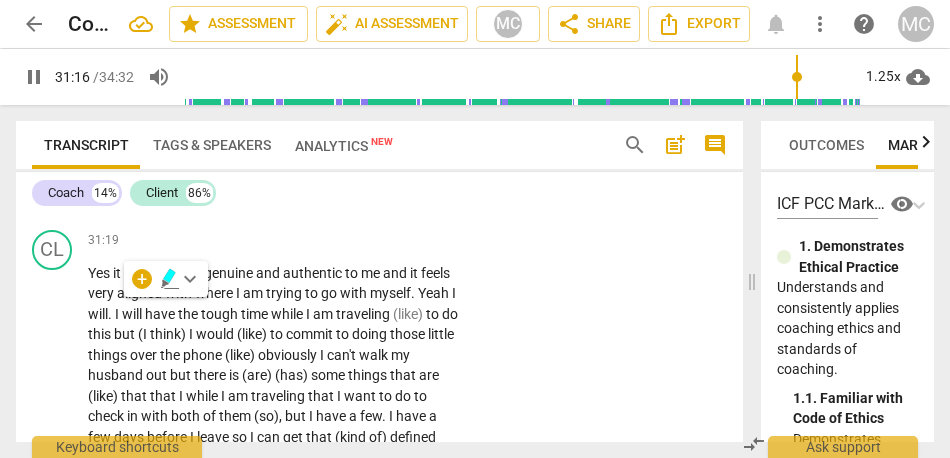 click on "How" at bounding box center (136, 183) 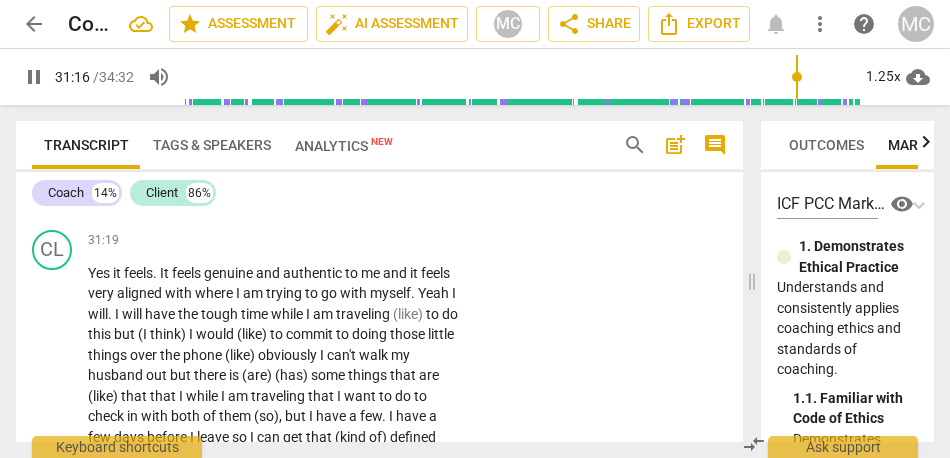 click on "How" at bounding box center [136, 183] 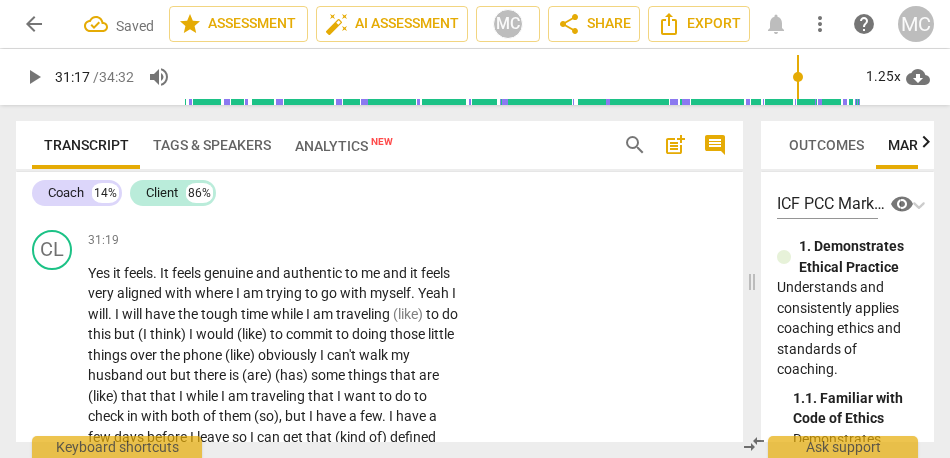 click on "+ Add competency" at bounding box center [384, 151] 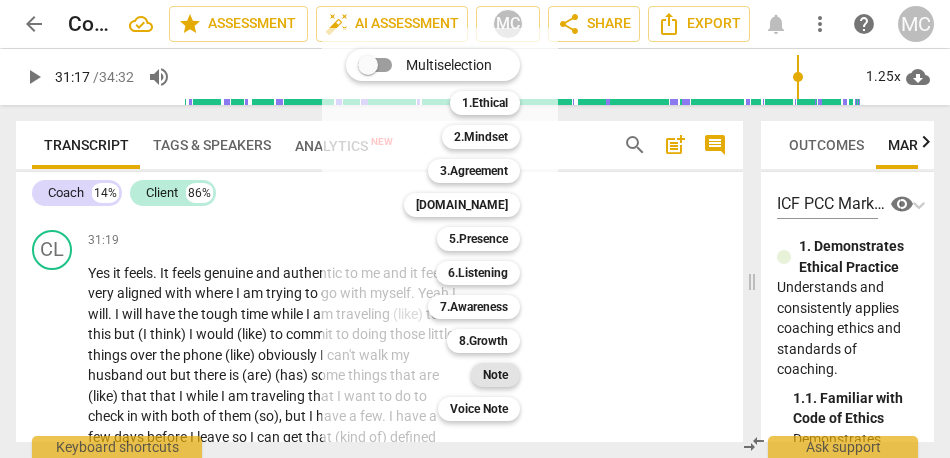 click on "Note" at bounding box center [495, 375] 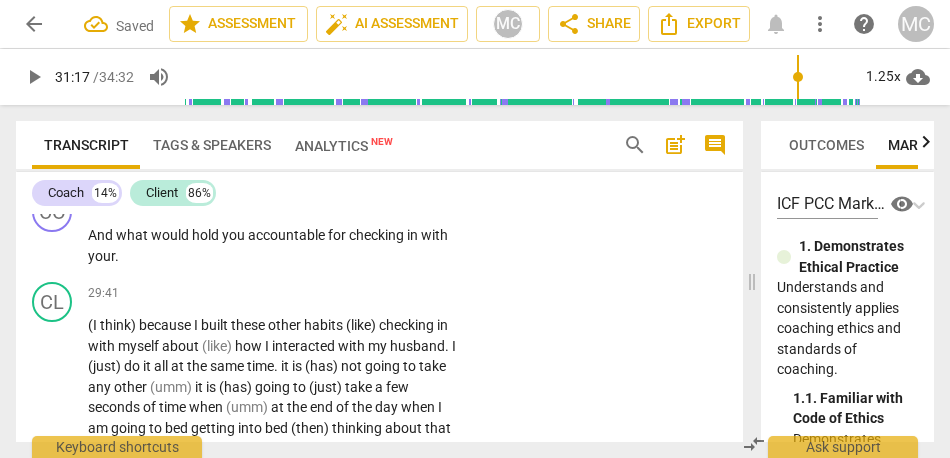 scroll, scrollTop: 8579, scrollLeft: 0, axis: vertical 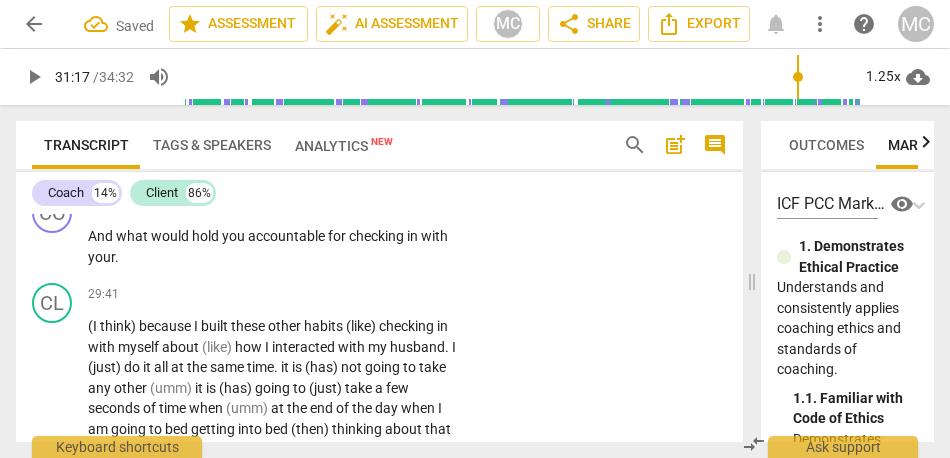 click on "do" at bounding box center (244, 167) 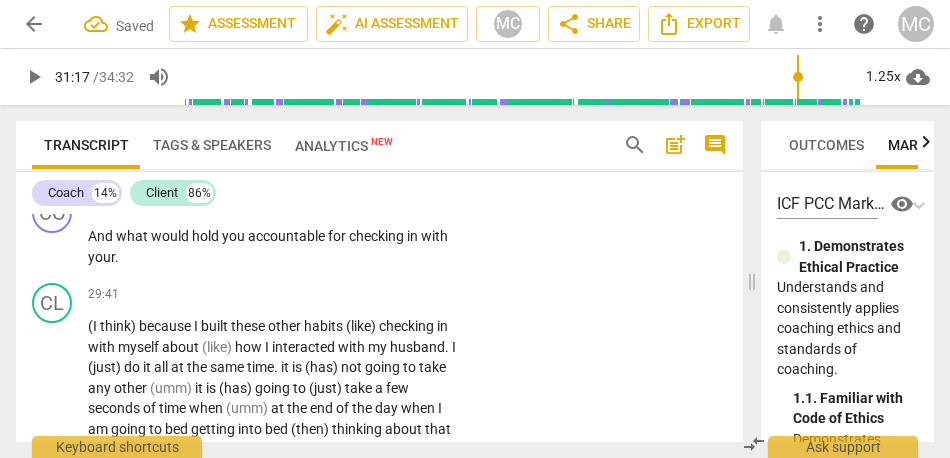 click on "do" at bounding box center (244, 167) 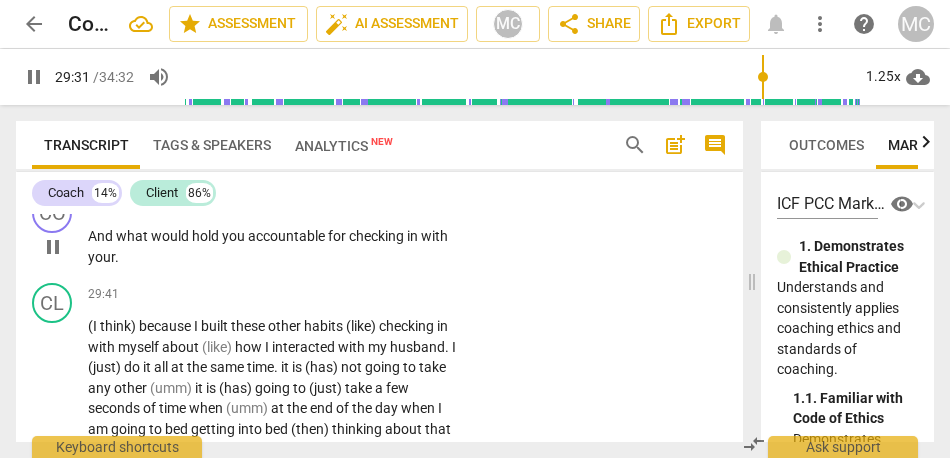 click on "And" at bounding box center [102, 236] 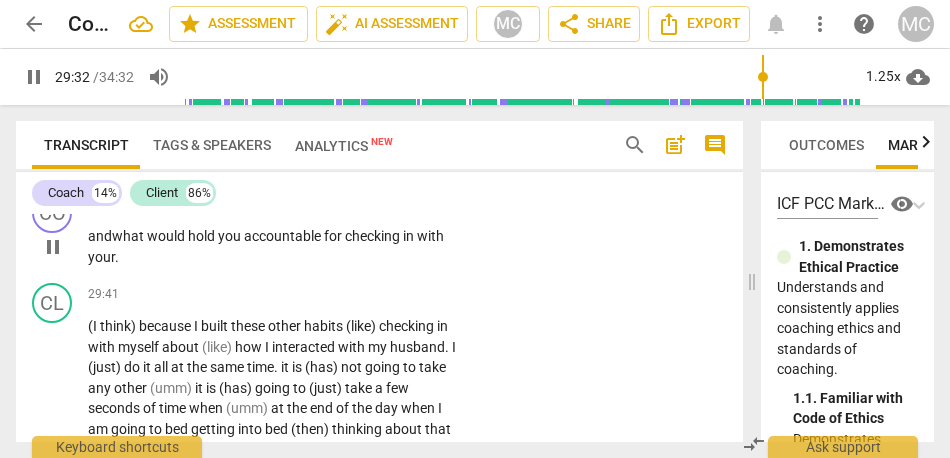 type on "1773" 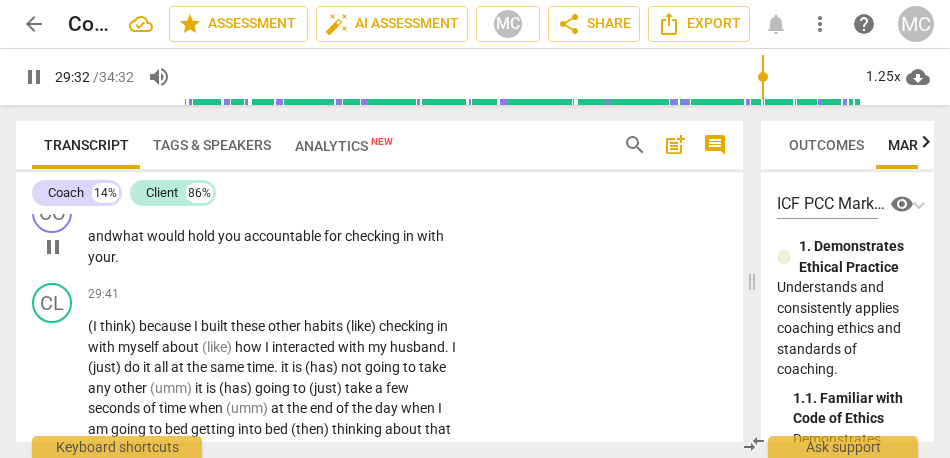 type 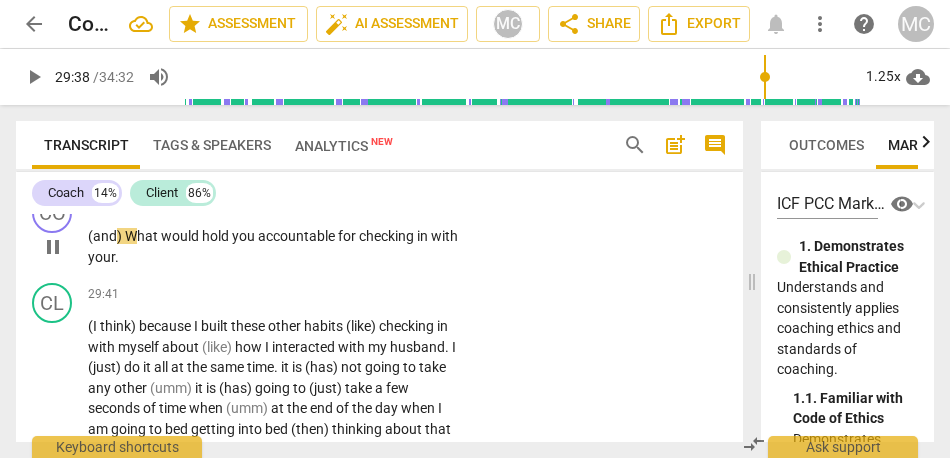 click on "your" at bounding box center (101, 257) 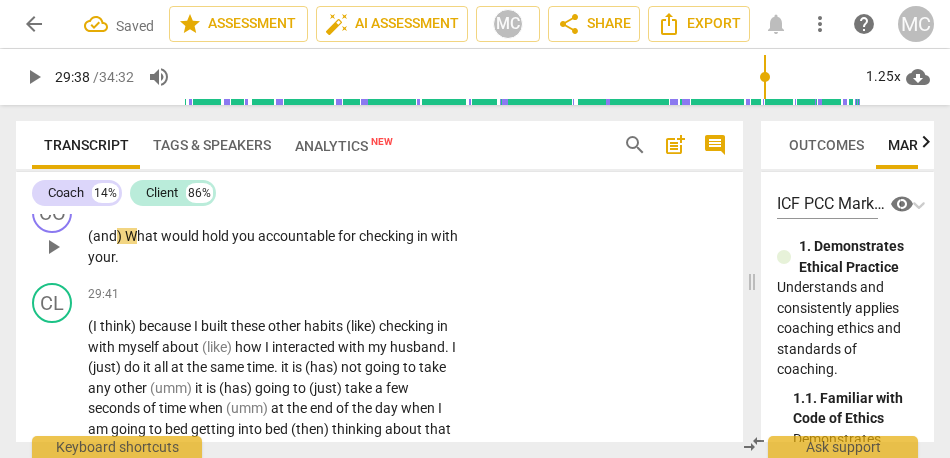 scroll, scrollTop: 8597, scrollLeft: 0, axis: vertical 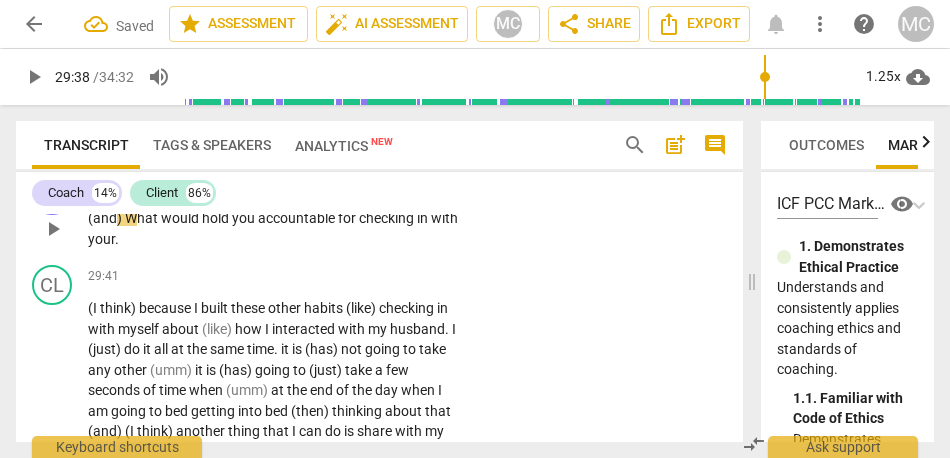 click on "your" at bounding box center [101, 239] 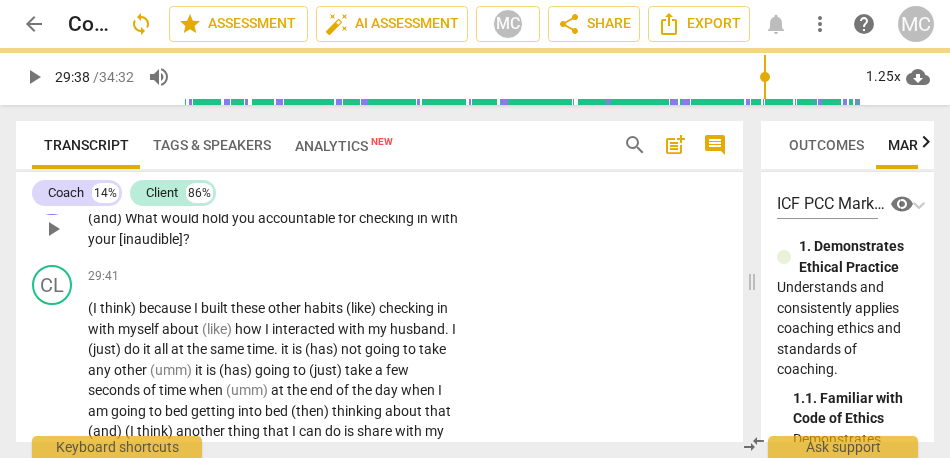 click on "Add competency" at bounding box center [396, 187] 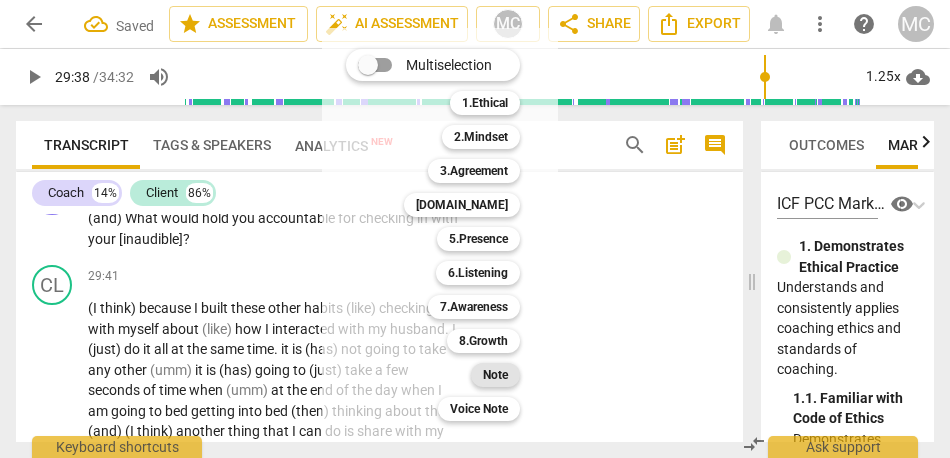 click on "Note" at bounding box center (495, 375) 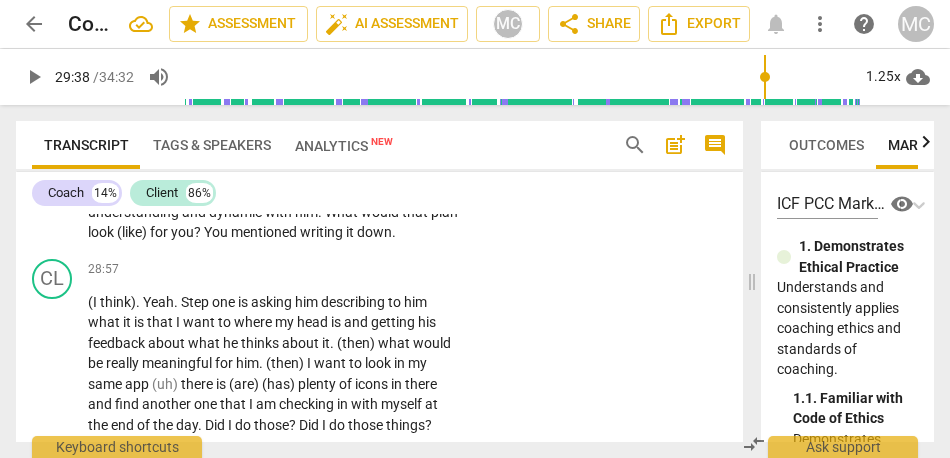 scroll, scrollTop: 8312, scrollLeft: 0, axis: vertical 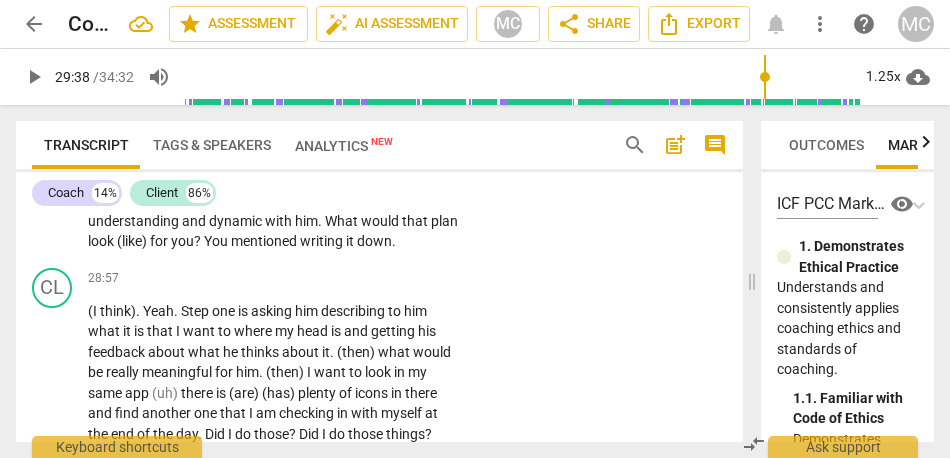 click on "can" at bounding box center [416, 90] 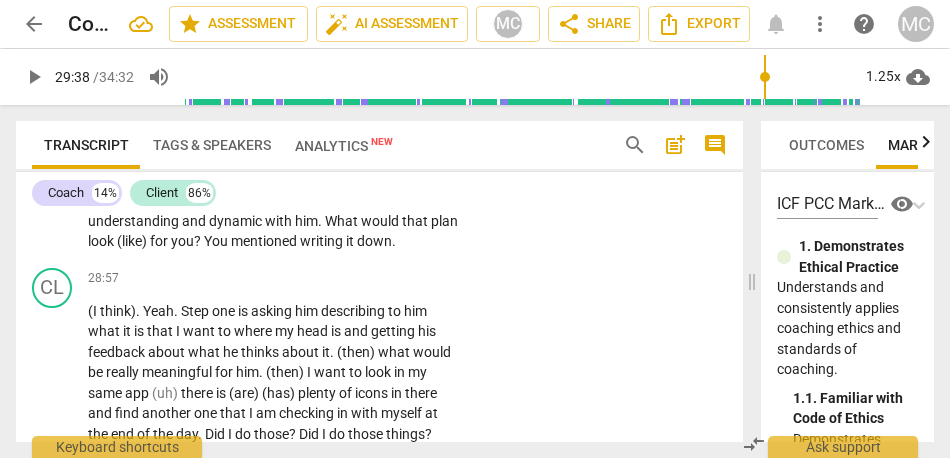 click on "can" at bounding box center [416, 90] 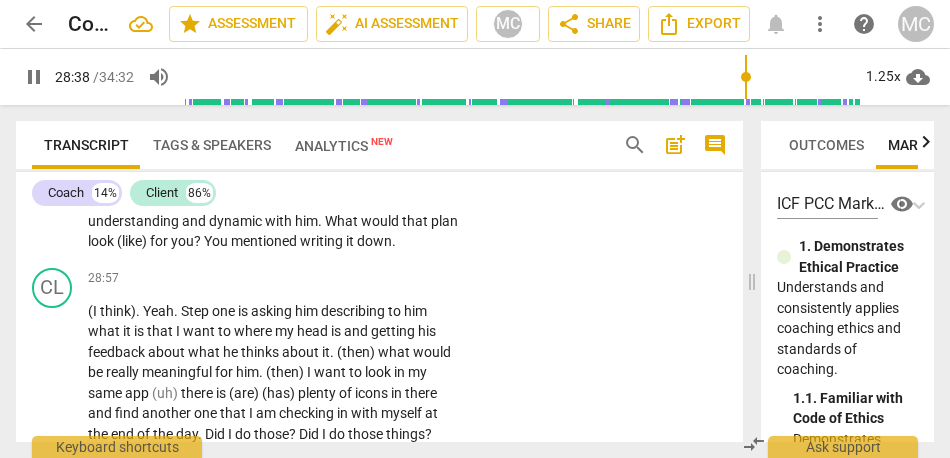click on "can" at bounding box center [416, 90] 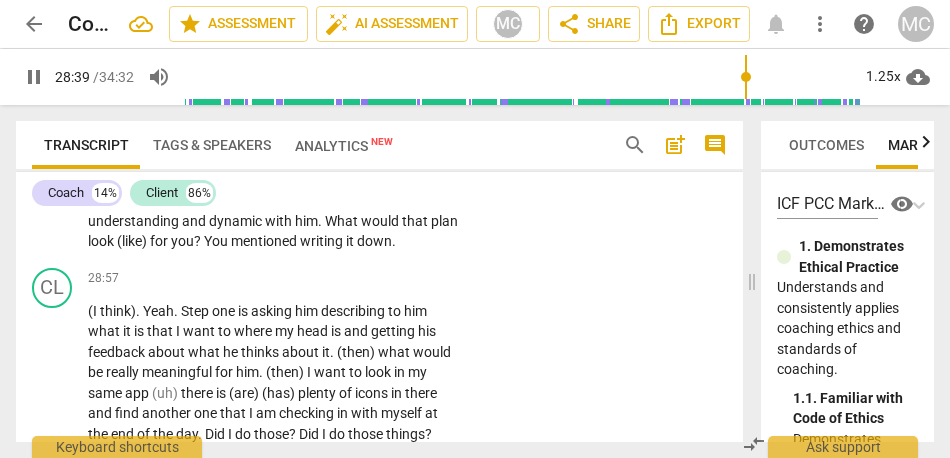 click on "can" at bounding box center [416, 90] 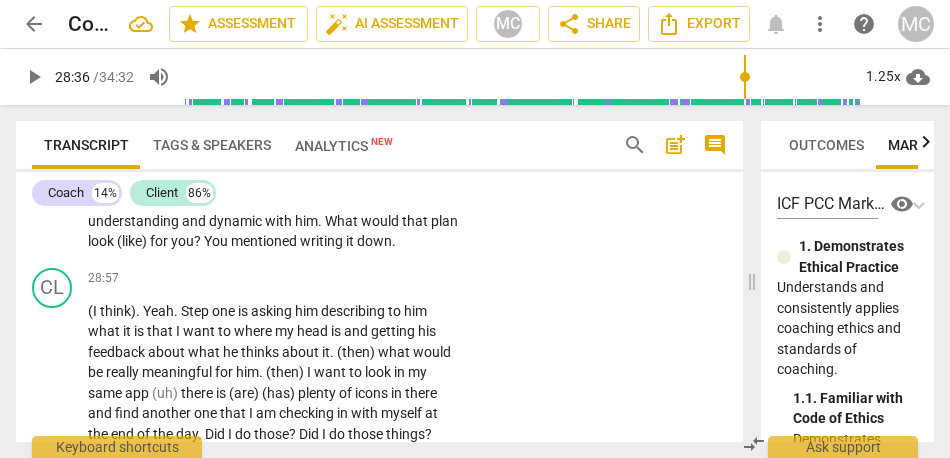 type on "1716" 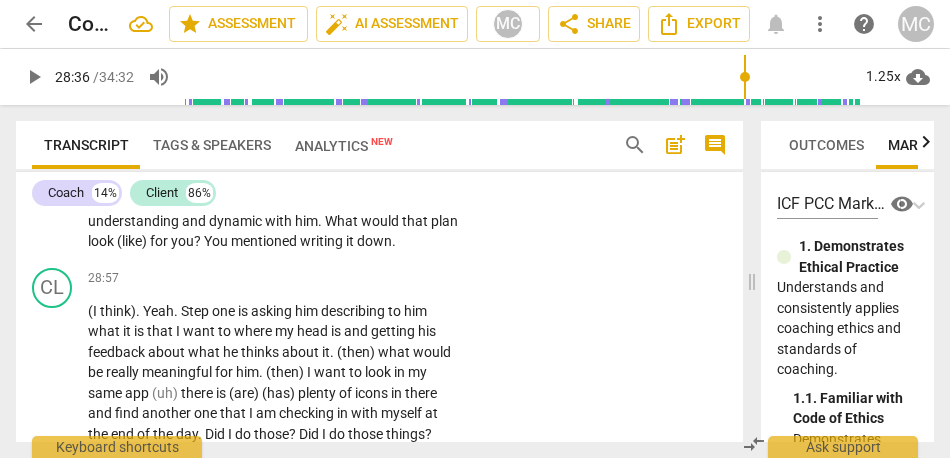 click on "him" at bounding box center (99, 110) 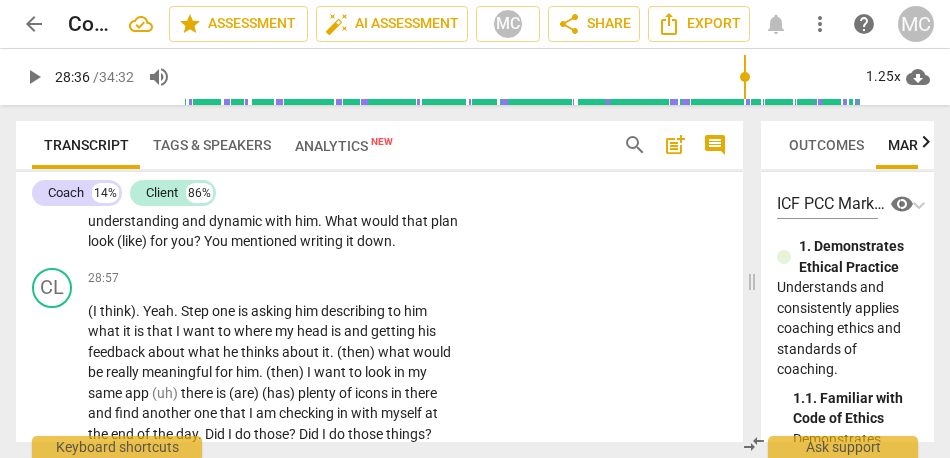 type 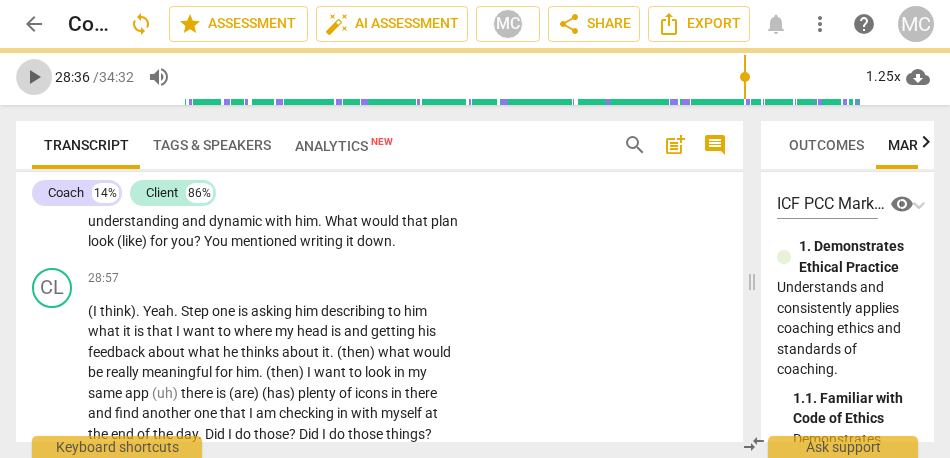 click on "play_arrow" at bounding box center (34, 77) 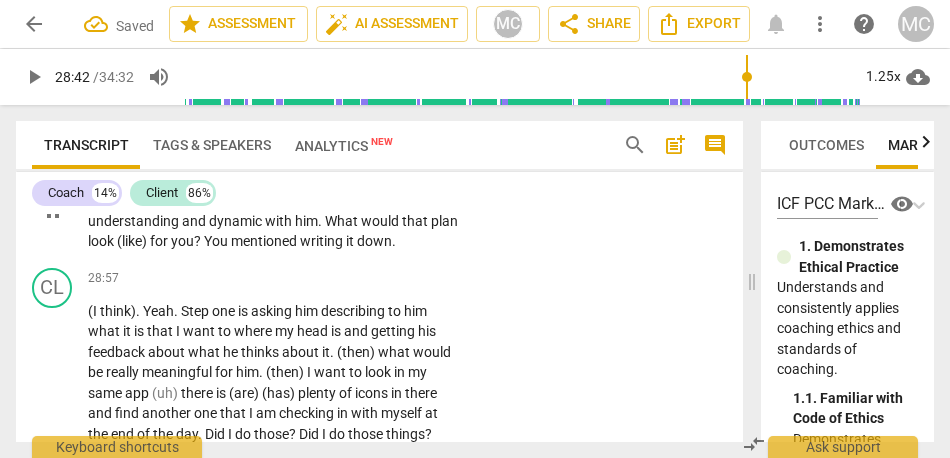 click on "CO play_arrow pause" at bounding box center (60, 194) 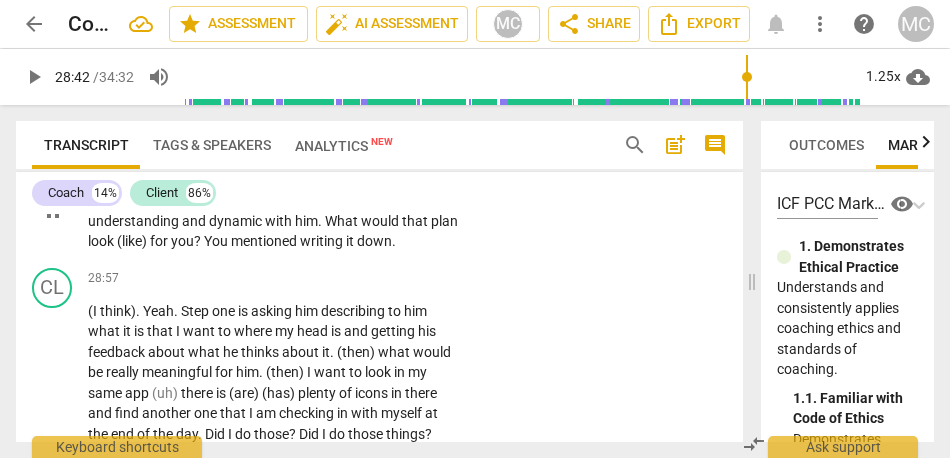type on "1723" 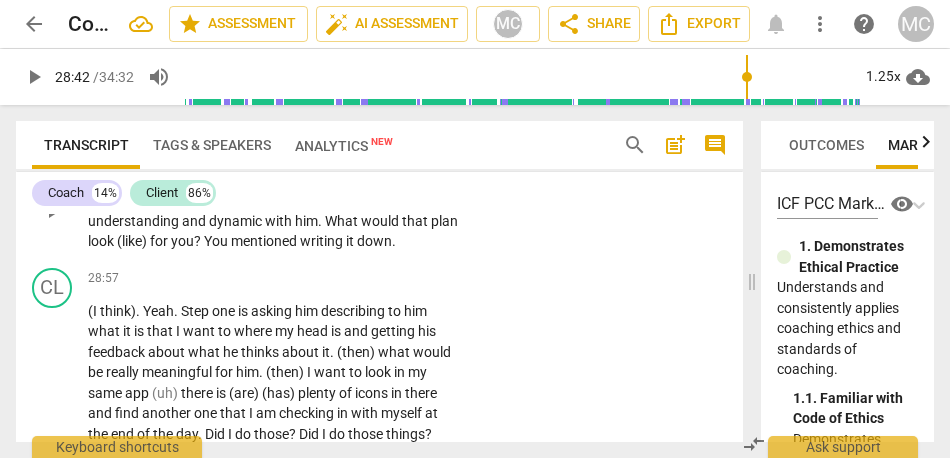 click on "So" at bounding box center [97, 180] 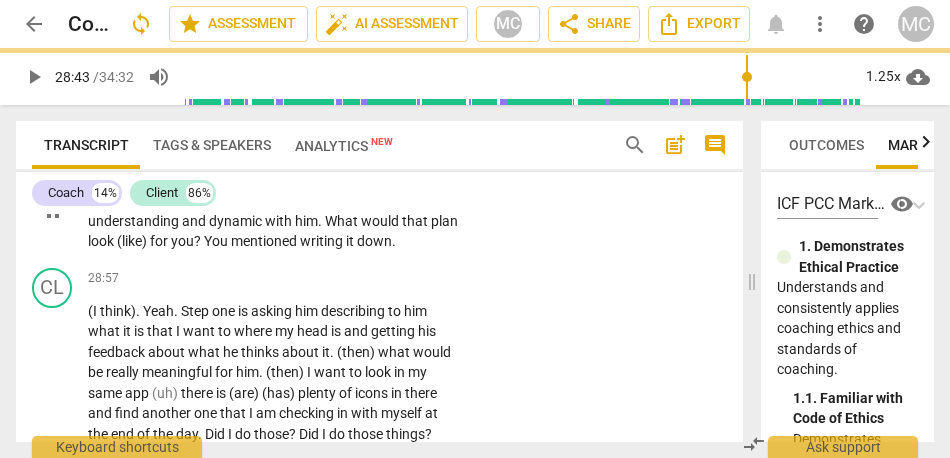 click on "you" at bounding box center [319, 180] 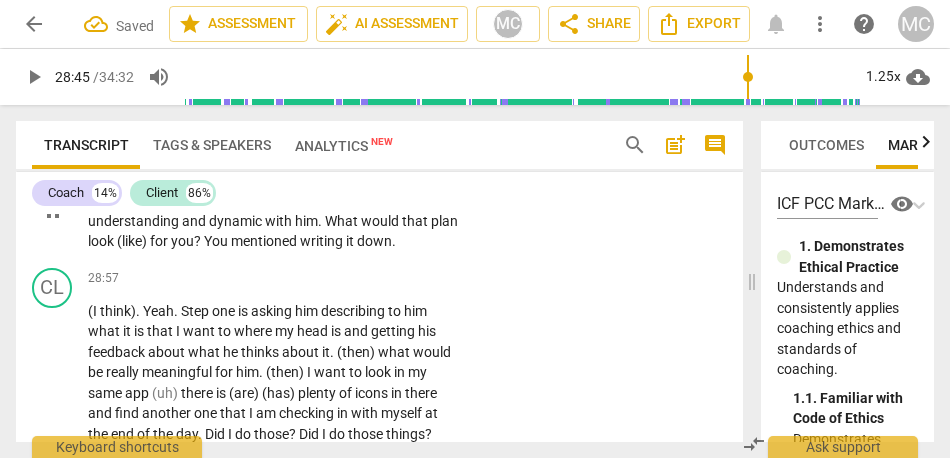 click on "session, y" at bounding box center (286, 180) 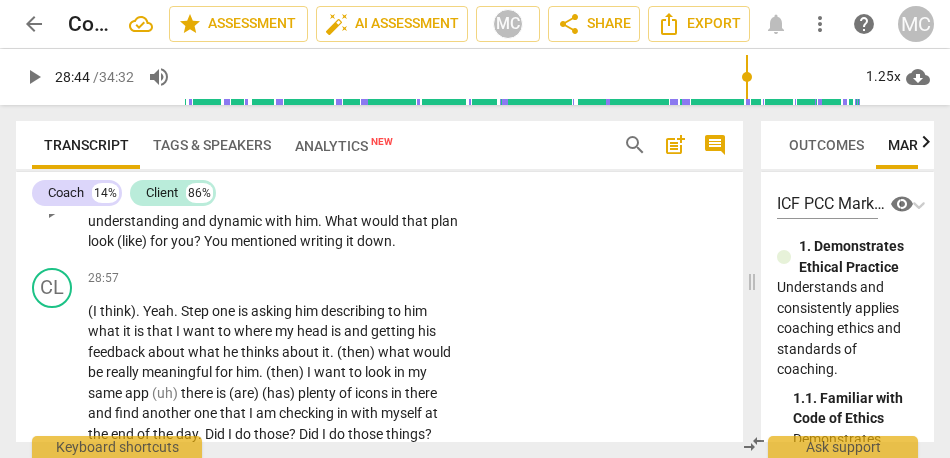 click on "beginning" at bounding box center [182, 180] 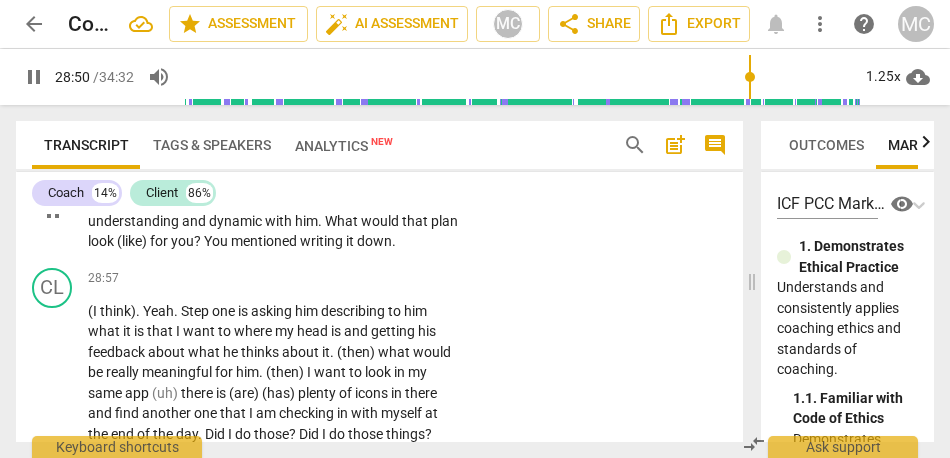 click on "(like)" at bounding box center (133, 241) 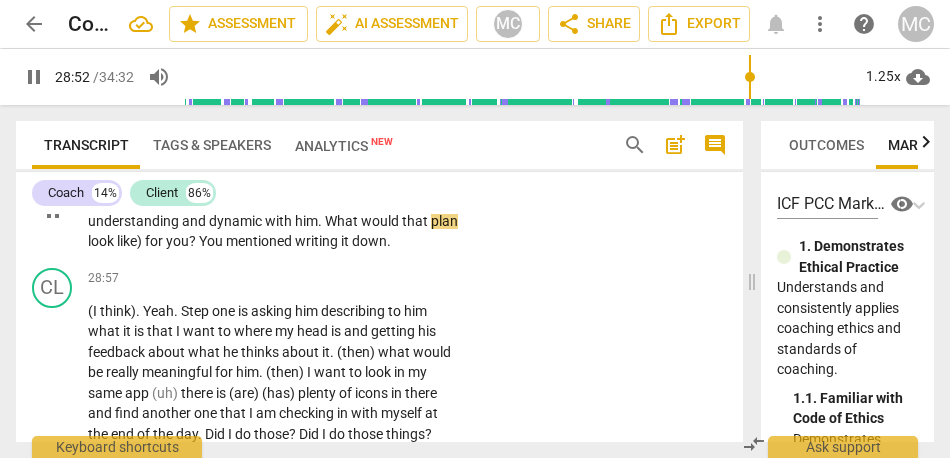 click on "like)" at bounding box center (131, 241) 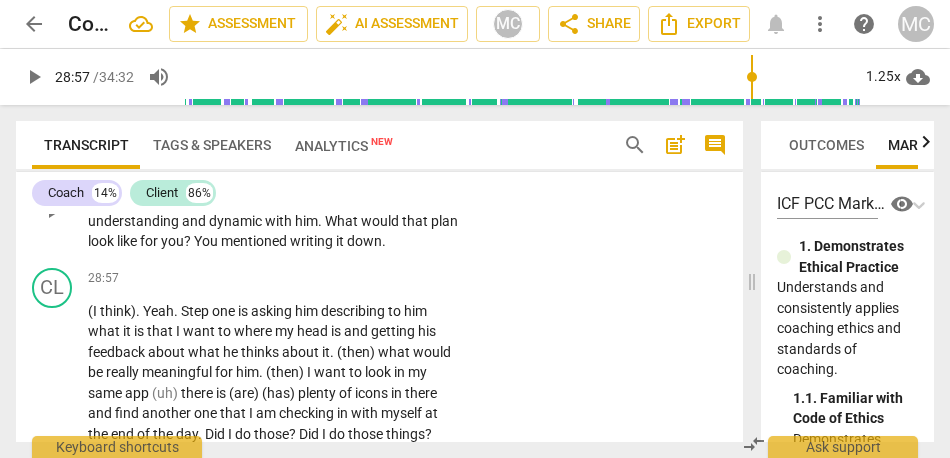click on "Add competency" at bounding box center (396, 148) 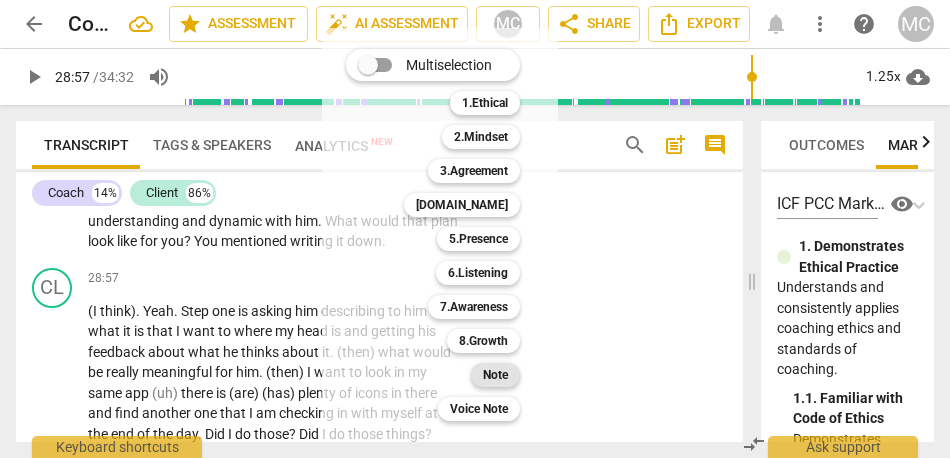 click on "Note" at bounding box center [495, 375] 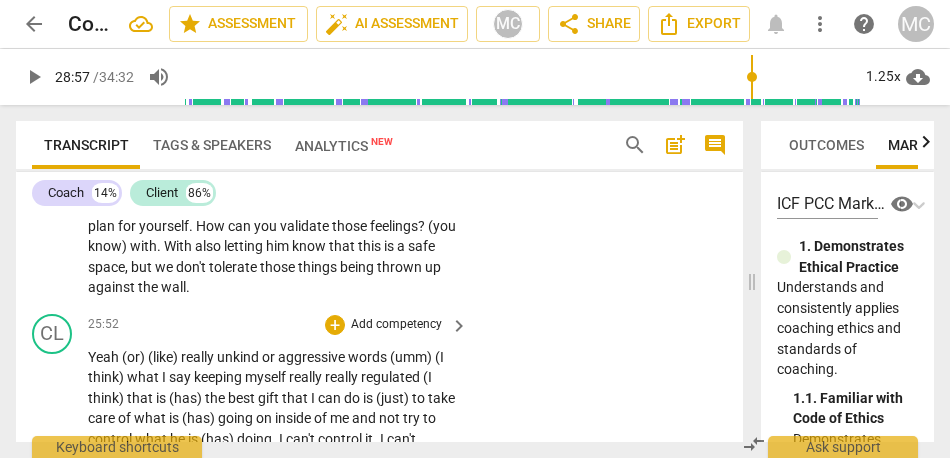 scroll, scrollTop: 7395, scrollLeft: 0, axis: vertical 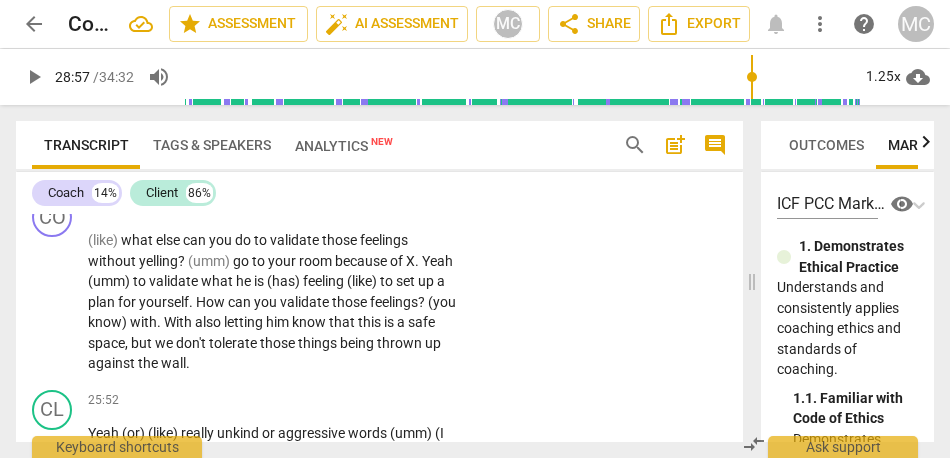 click on "else" at bounding box center [250, 171] 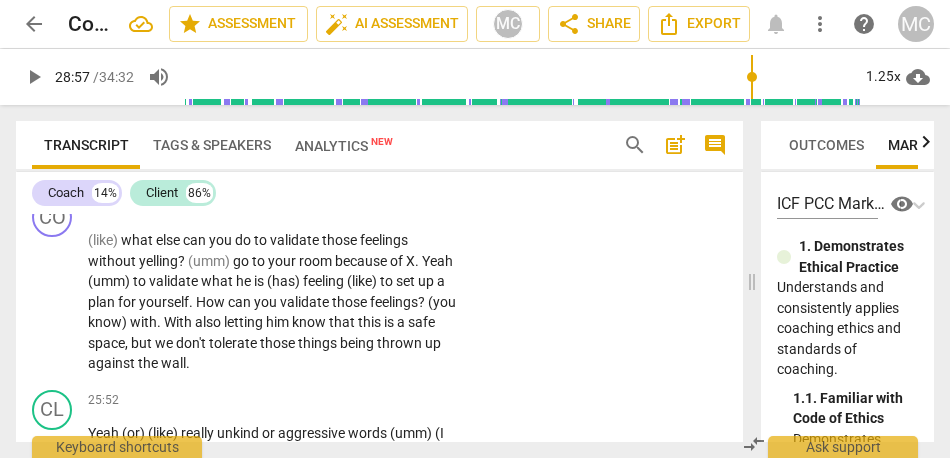 click on "else" at bounding box center (250, 171) 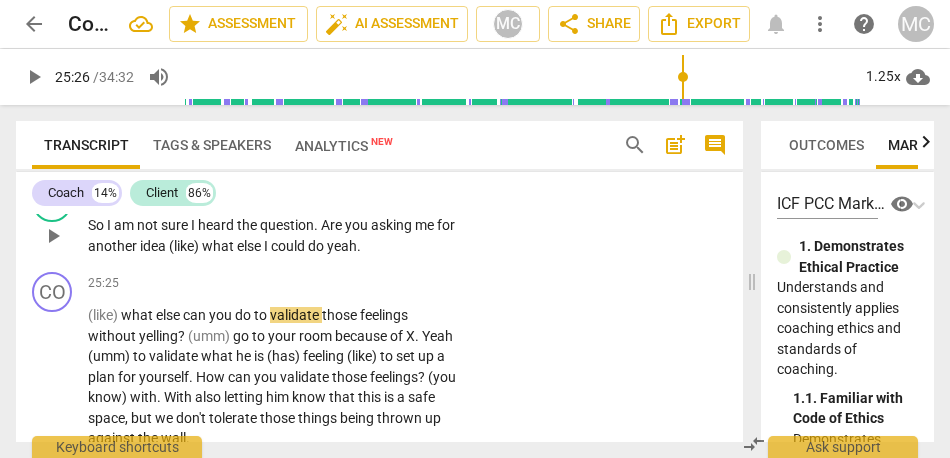 scroll, scrollTop: 7294, scrollLeft: 0, axis: vertical 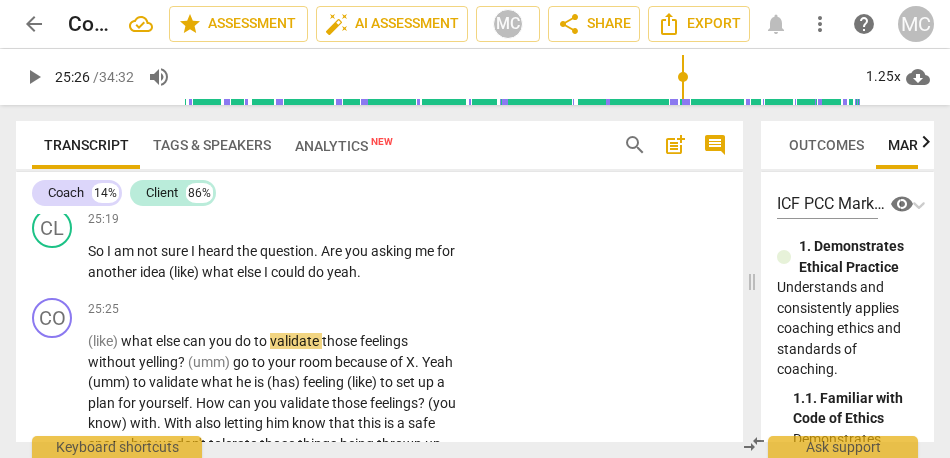 click on "environment" at bounding box center [329, 161] 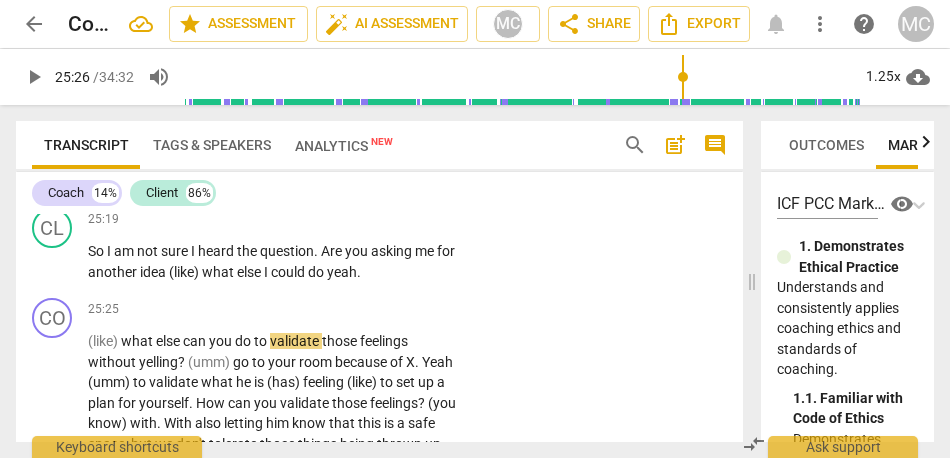 click on "environment" at bounding box center [329, 161] 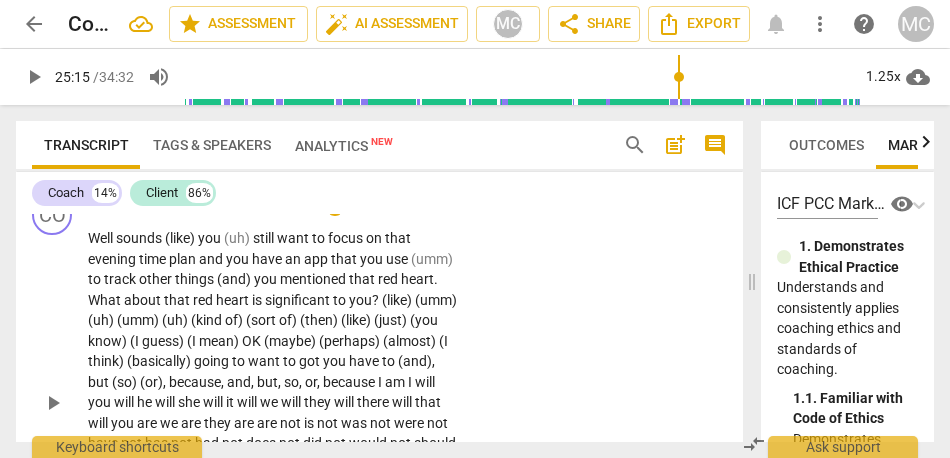 scroll, scrollTop: 657, scrollLeft: 0, axis: vertical 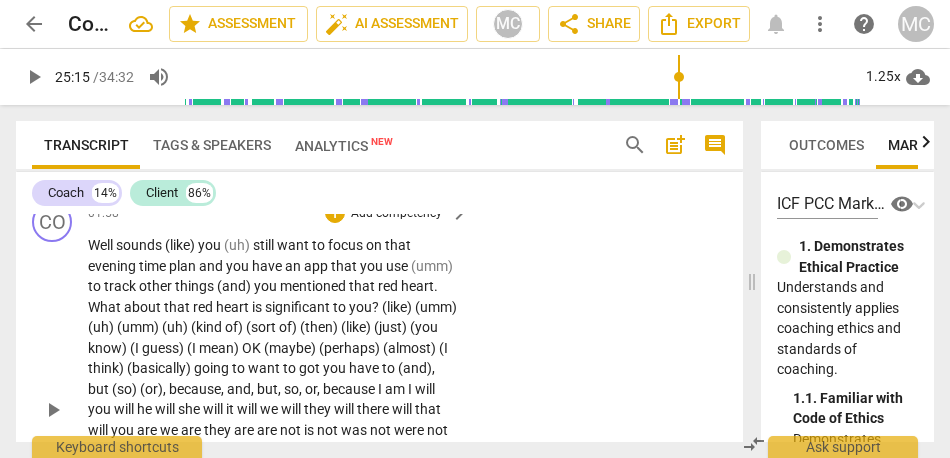 click on "heart" at bounding box center [234, 307] 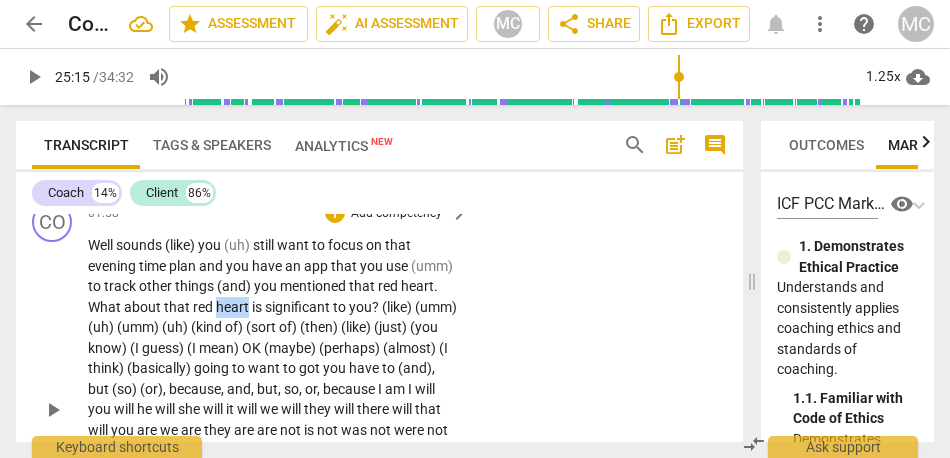 click on "heart" at bounding box center (234, 307) 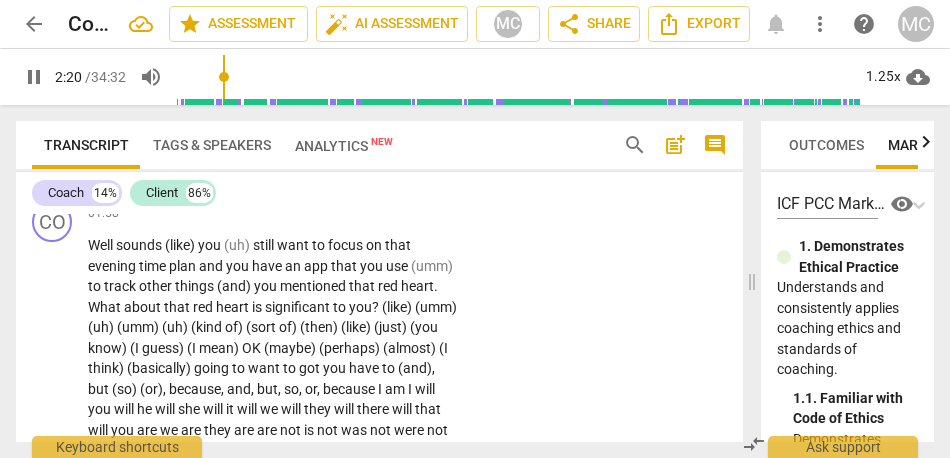scroll, scrollTop: 1077, scrollLeft: 0, axis: vertical 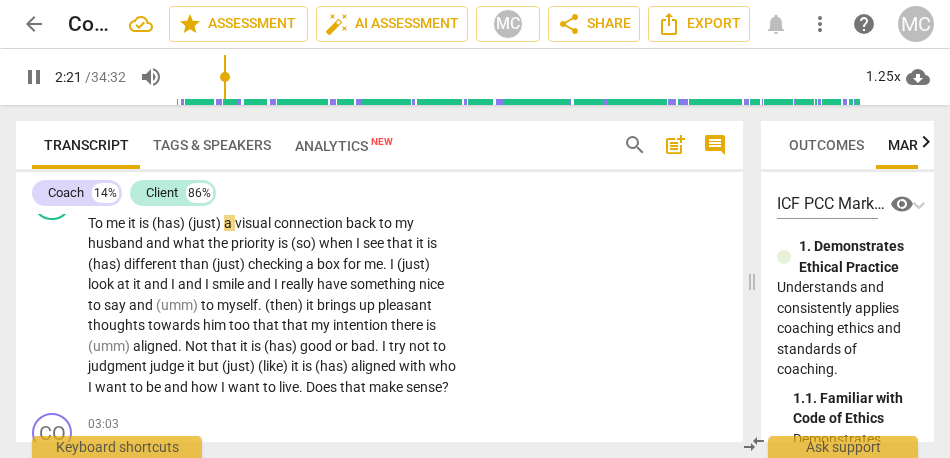 click on "pause" at bounding box center [34, 77] 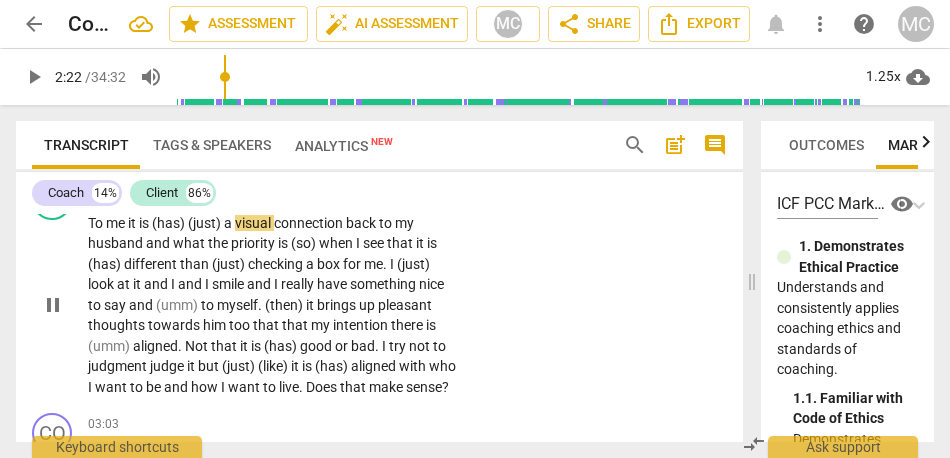 type on "142" 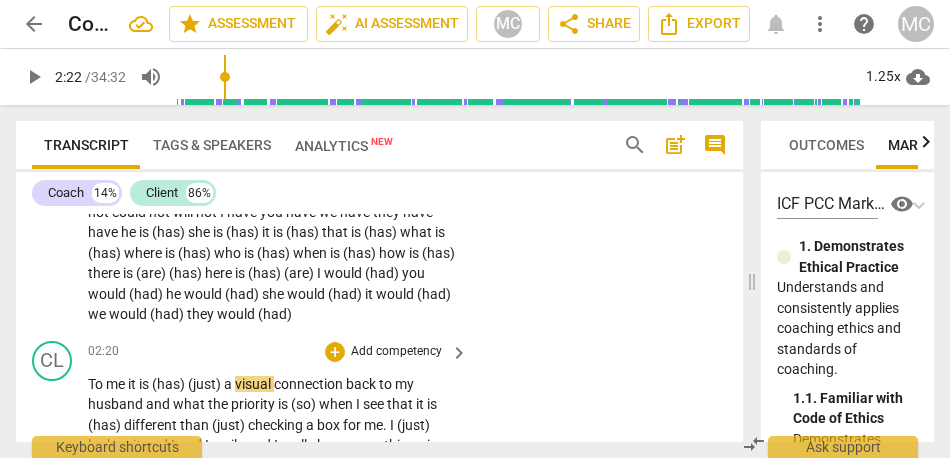 scroll, scrollTop: 915, scrollLeft: 0, axis: vertical 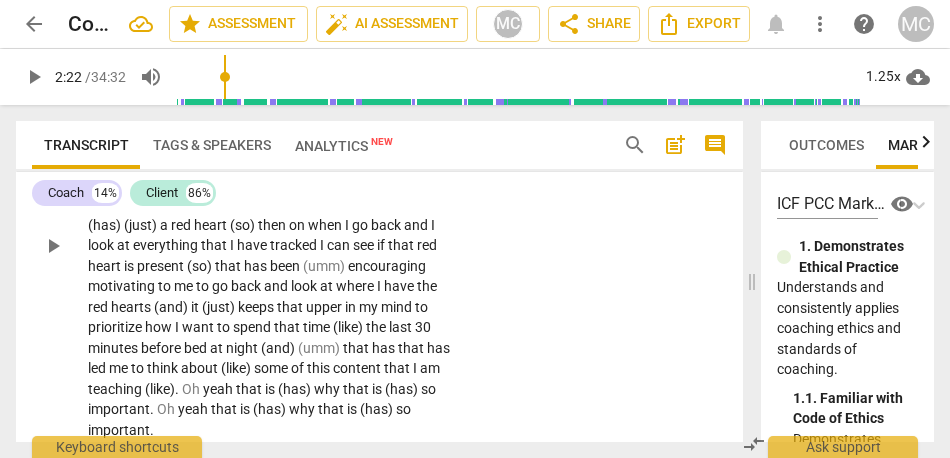 drag, startPoint x: 432, startPoint y: 318, endPoint x: 348, endPoint y: 407, distance: 122.380554 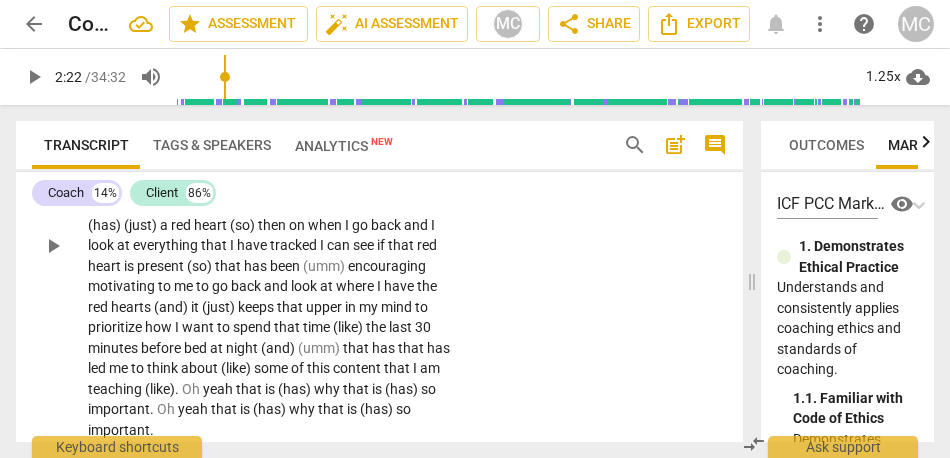 click on "CL play_arrow pause 00:00 + Add competency Note keyboard_arrow_right [expanded   conversation] Note [PERSON_NAME] 20:03 [DATE] CO play_arrow pause 00:12 + Add competency Note keyboard_arrow_right Thank   you   so   much   for   signing   on   and   joining   me   [DATE] .   (umm)   What   brings   you   here ?   What   would   you   like   to   focus   on   [DATE] ? Note [PERSON_NAME] 20:03 [DATE] CL play_arrow pause 00:24 + Add competency keyboard_arrow_right Well   first   I   want   to   to   do   a   little   recap   of   (uh)   the   plan   that   I   had .   The   thing   that   I   was   working   on   the   most .   Mhm .   Was   that   evening   time   (and)   even   though   it   has   not   gone   (like)   I   am   not   hitting   the   mark   every   single   day   I   really   (like)   I   got   into   (I   think)   we   talked   about   I   got   into   an   app   where   I   am   tracking   some   other   goals   and   I   found   this   little   icon   that   I" at bounding box center [379, 328] 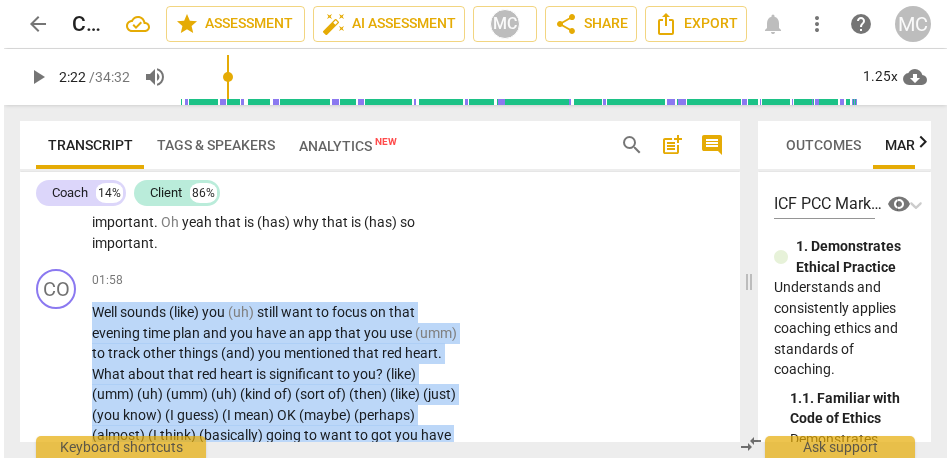 scroll, scrollTop: 590, scrollLeft: 0, axis: vertical 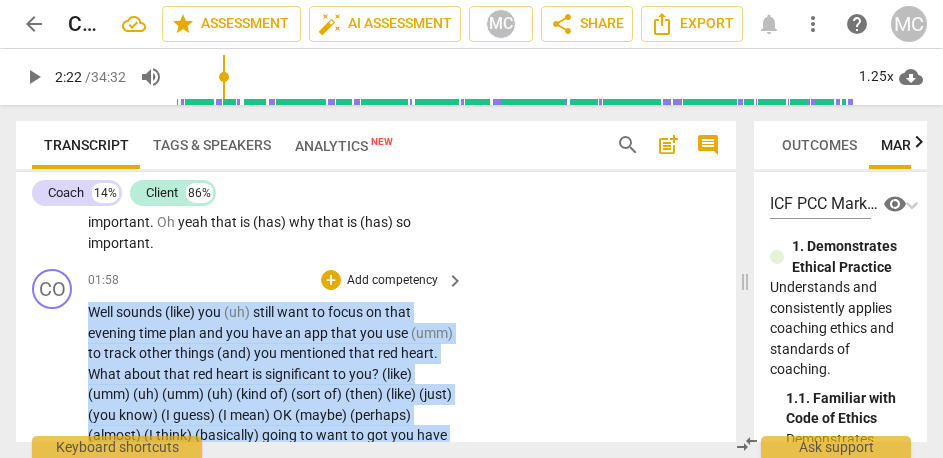 click on "of)" at bounding box center [280, 394] 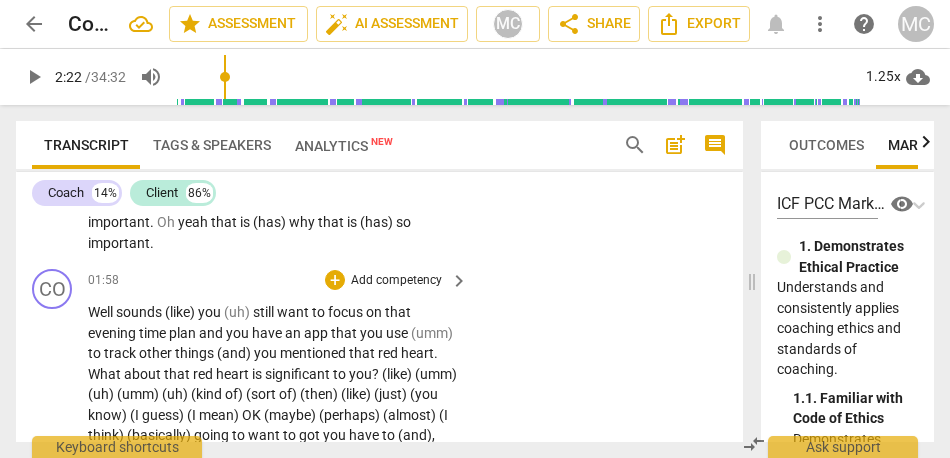 scroll, scrollTop: 631, scrollLeft: 0, axis: vertical 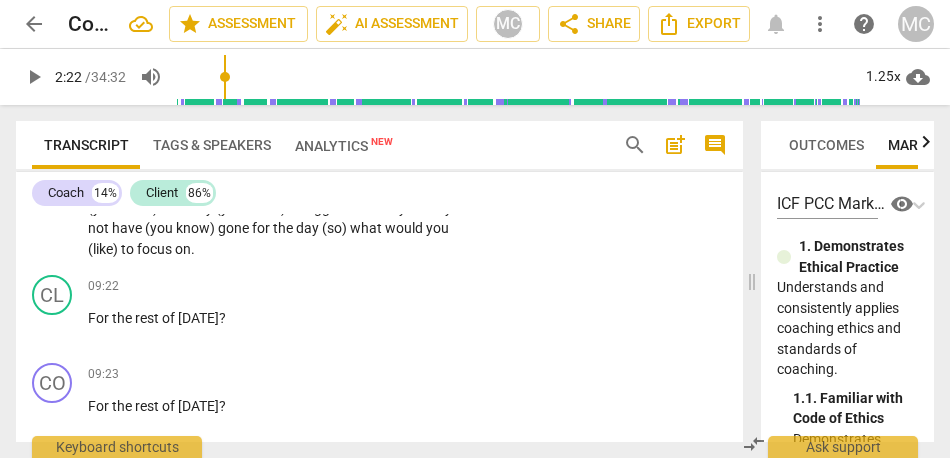 drag, startPoint x: 376, startPoint y: 335, endPoint x: 494, endPoint y: 494, distance: 198.00252 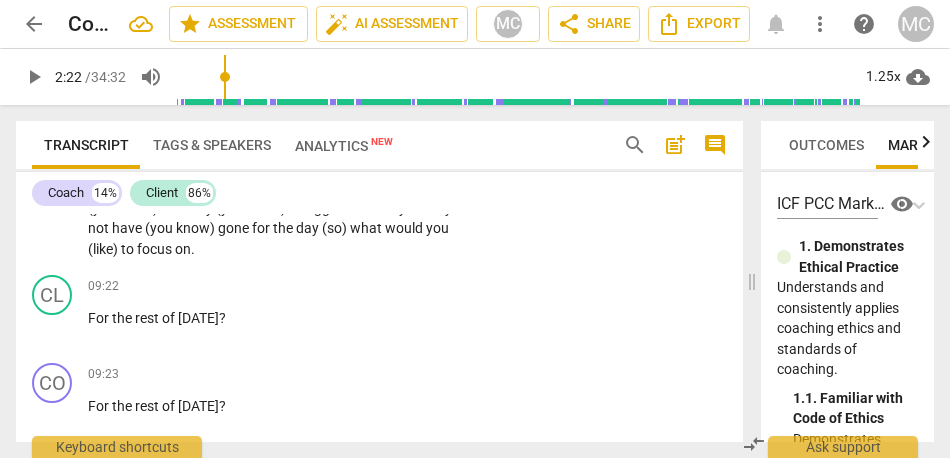 click on "arrow_back Copy of [PERSON_NAME] ACC #4 edit star    Assessment   auto_fix_high    AI Assessment MC share    Share    Export notifications more_vert help MC play_arrow 2:22   /  34:32 volume_up 1.25x cloud_download Transcript Tags & Speakers Analytics   New search post_add comment Coach 14% Client 86% CL play_arrow pause 00:00 + Add competency Note keyboard_arrow_right [expanded   conversation] Note [PERSON_NAME] 20:03 [DATE] CO play_arrow pause 00:12 + Add competency Note keyboard_arrow_right Thank   you   so   much   for   signing   on   and   joining   me   [DATE] .   (umm)   What   brings   you   here ?   What   would   you   like   to   focus   on   [DATE] ? Note [PERSON_NAME] 20:03 [DATE] CL play_arrow pause 00:24 + Add competency keyboard_arrow_right Well   first   I   want   to   to   do   a   little   recap   of   (uh)   the   plan   that   I   had .   The   thing   that   I   was   working   on   the   most .   Mhm .   Was   that   evening   time   (and)   even" at bounding box center [475, 0] 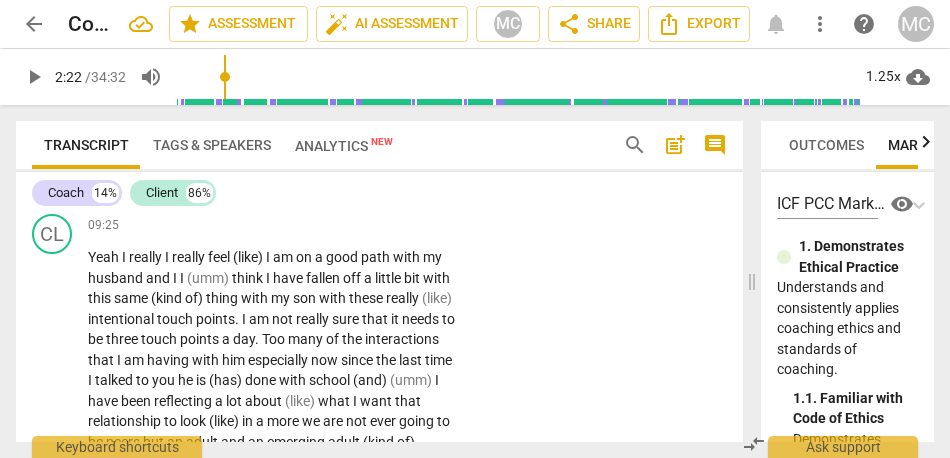 type 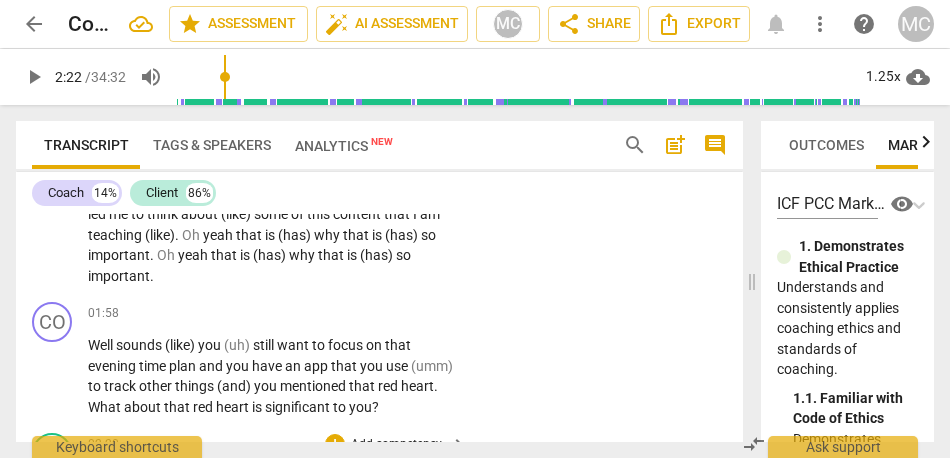 scroll, scrollTop: 555, scrollLeft: 0, axis: vertical 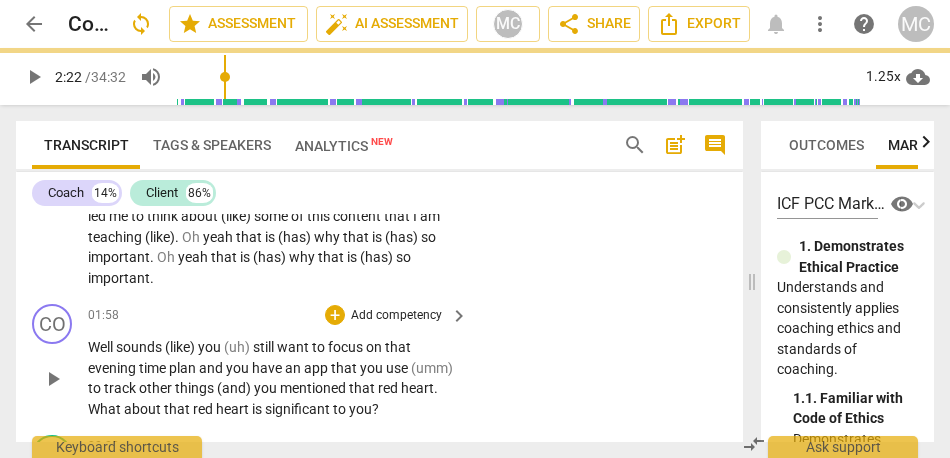 click on "01:58 + Add competency keyboard_arrow_right" at bounding box center [279, 315] 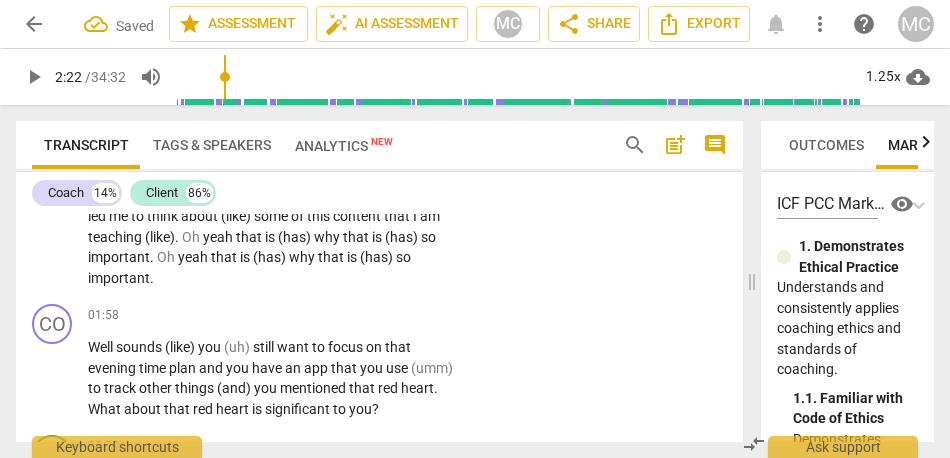 click on "yeah" at bounding box center [219, 237] 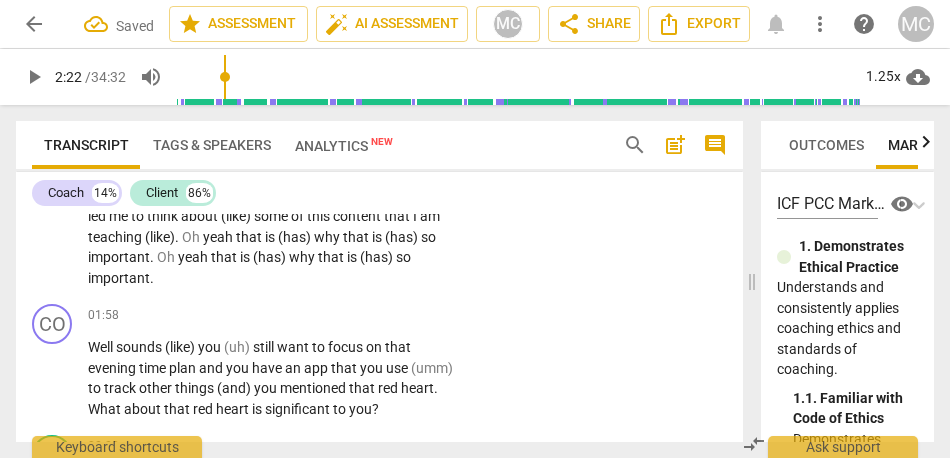 click on "arrow_back" at bounding box center (34, 24) 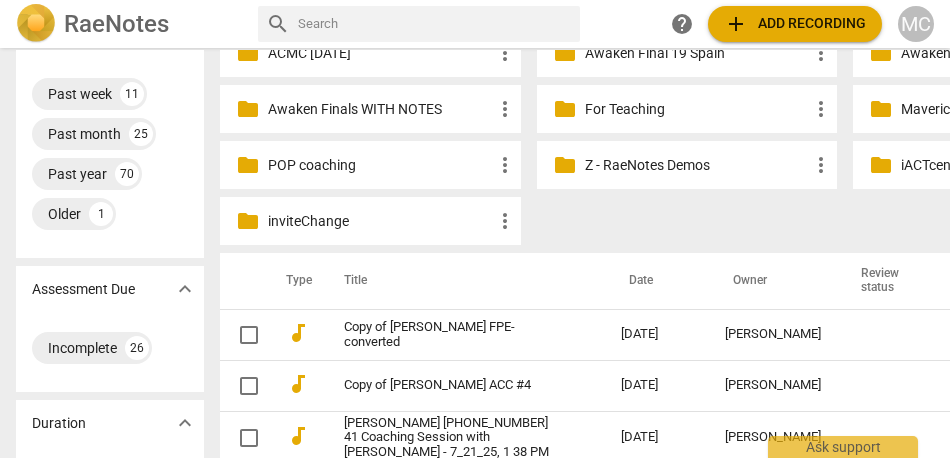 scroll, scrollTop: 312, scrollLeft: 0, axis: vertical 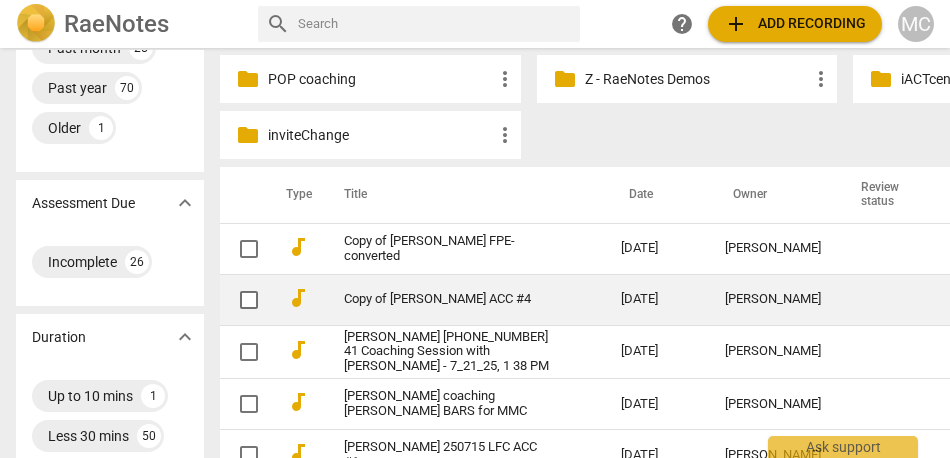 click on "Copy of [PERSON_NAME] ACC #4" at bounding box center [446, 299] 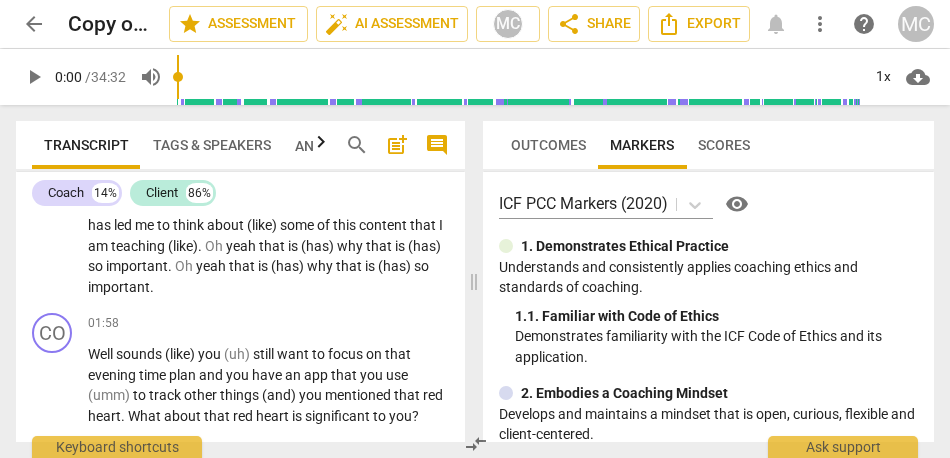 scroll, scrollTop: 540, scrollLeft: 0, axis: vertical 